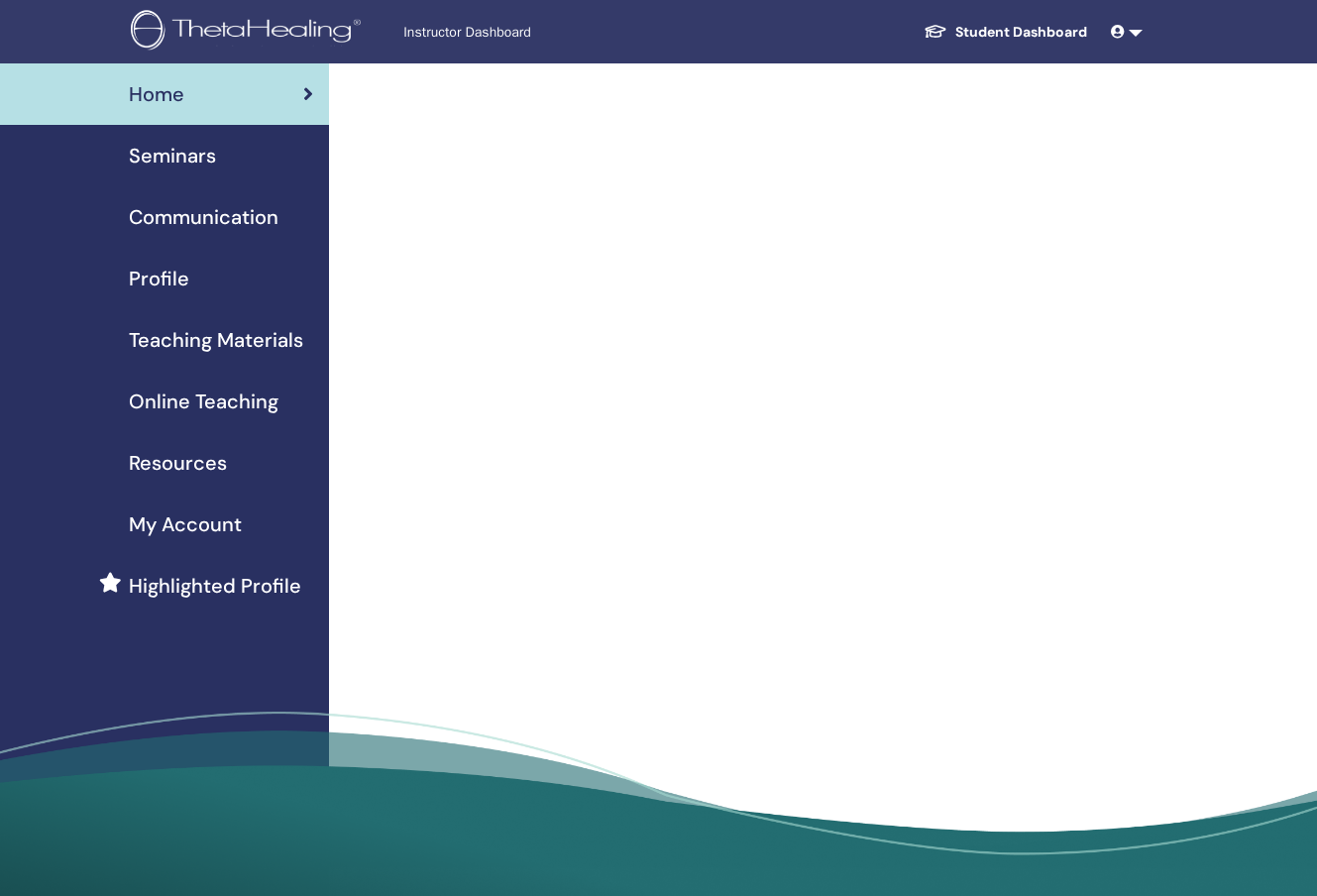 scroll, scrollTop: 0, scrollLeft: 0, axis: both 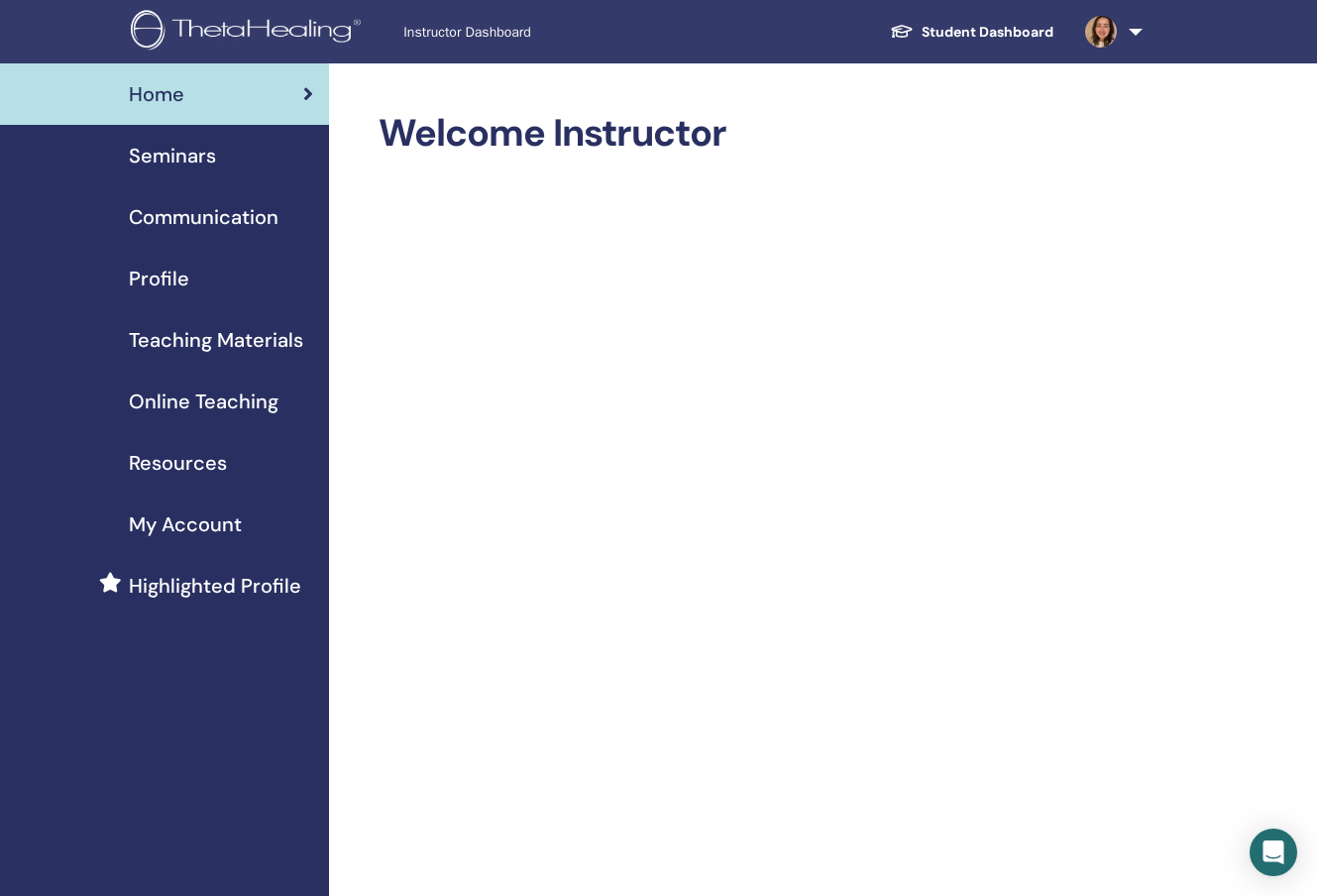click on "Seminars" at bounding box center (165, 156) 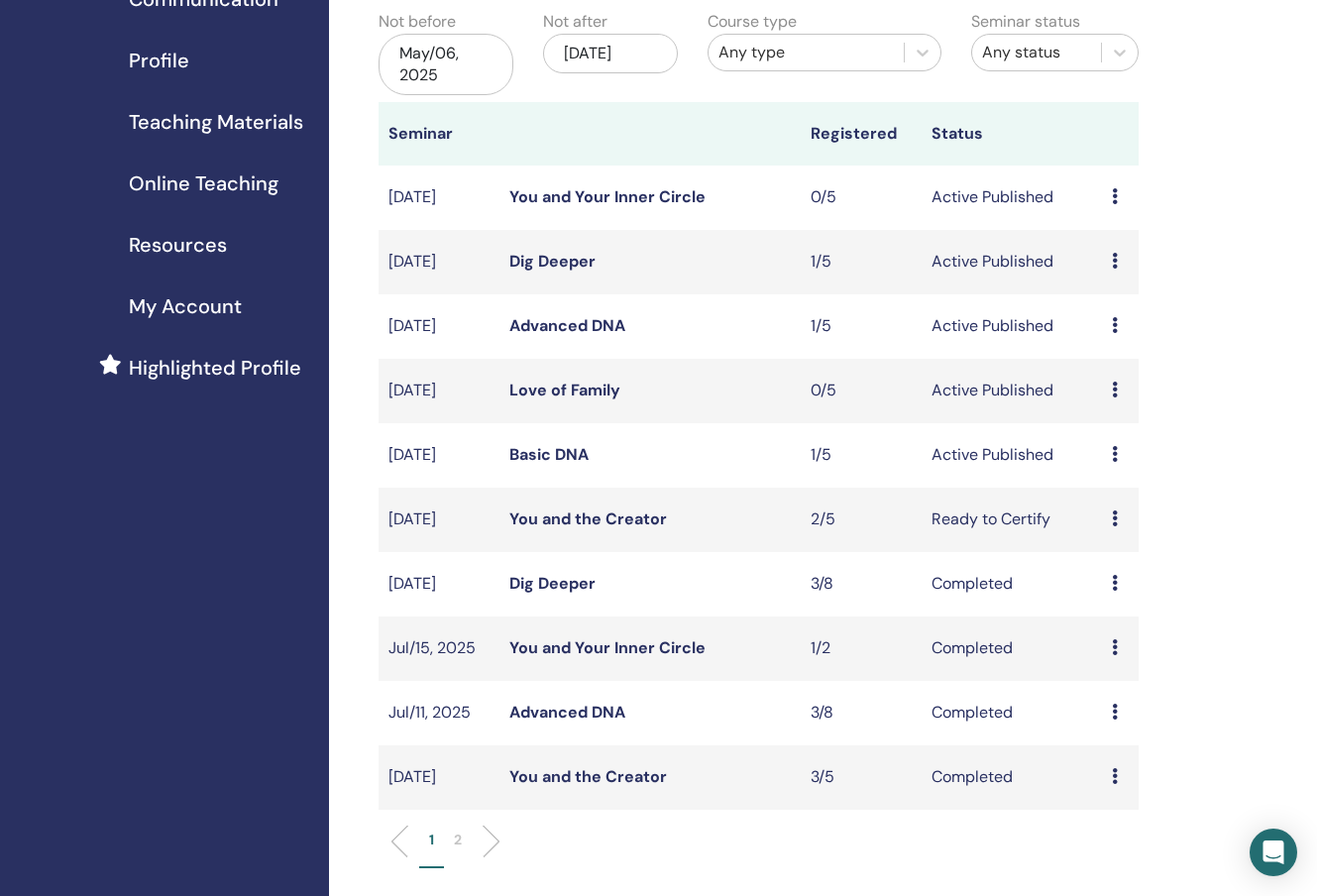 scroll, scrollTop: 348, scrollLeft: 0, axis: vertical 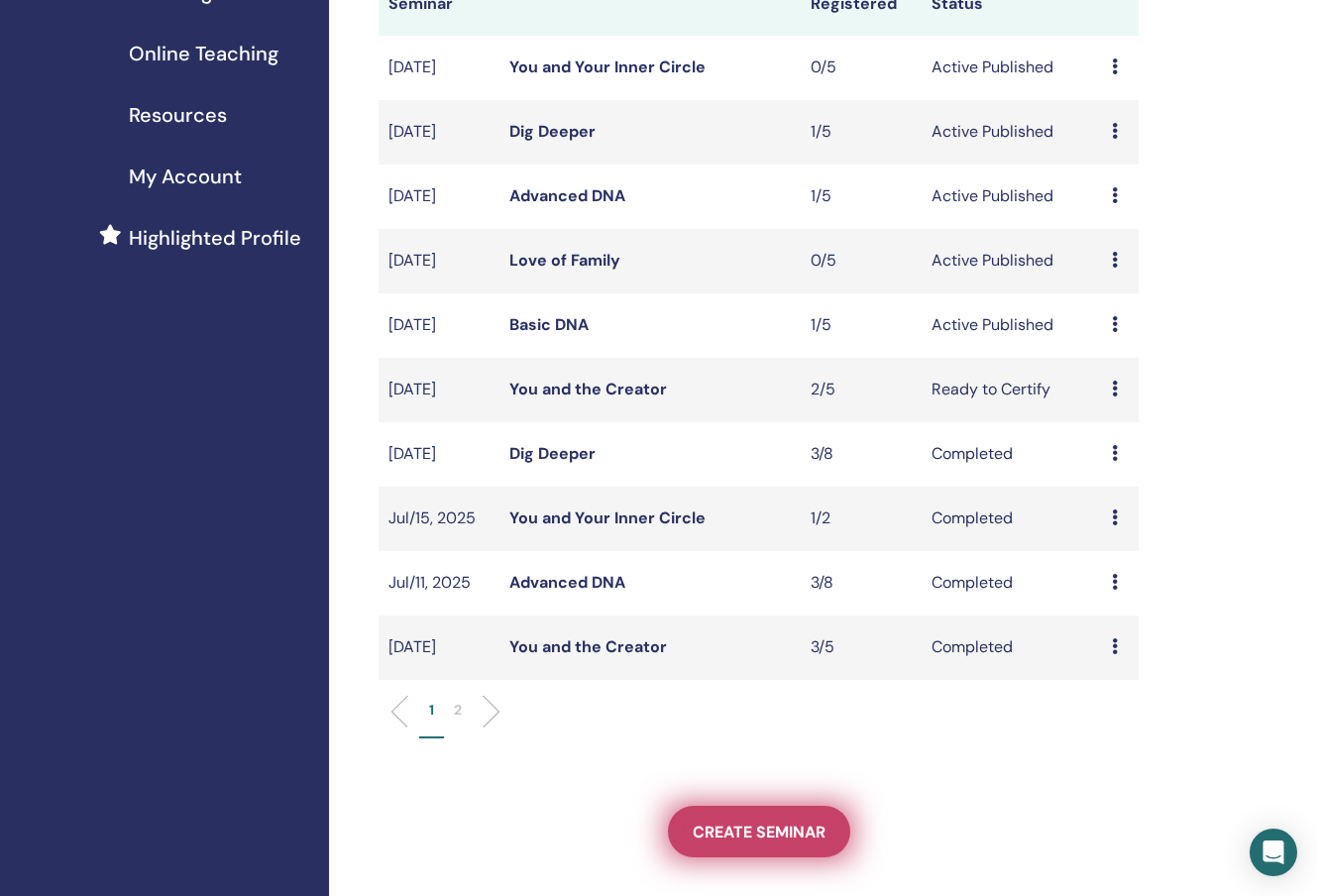 click on "Create seminar" at bounding box center [759, 832] 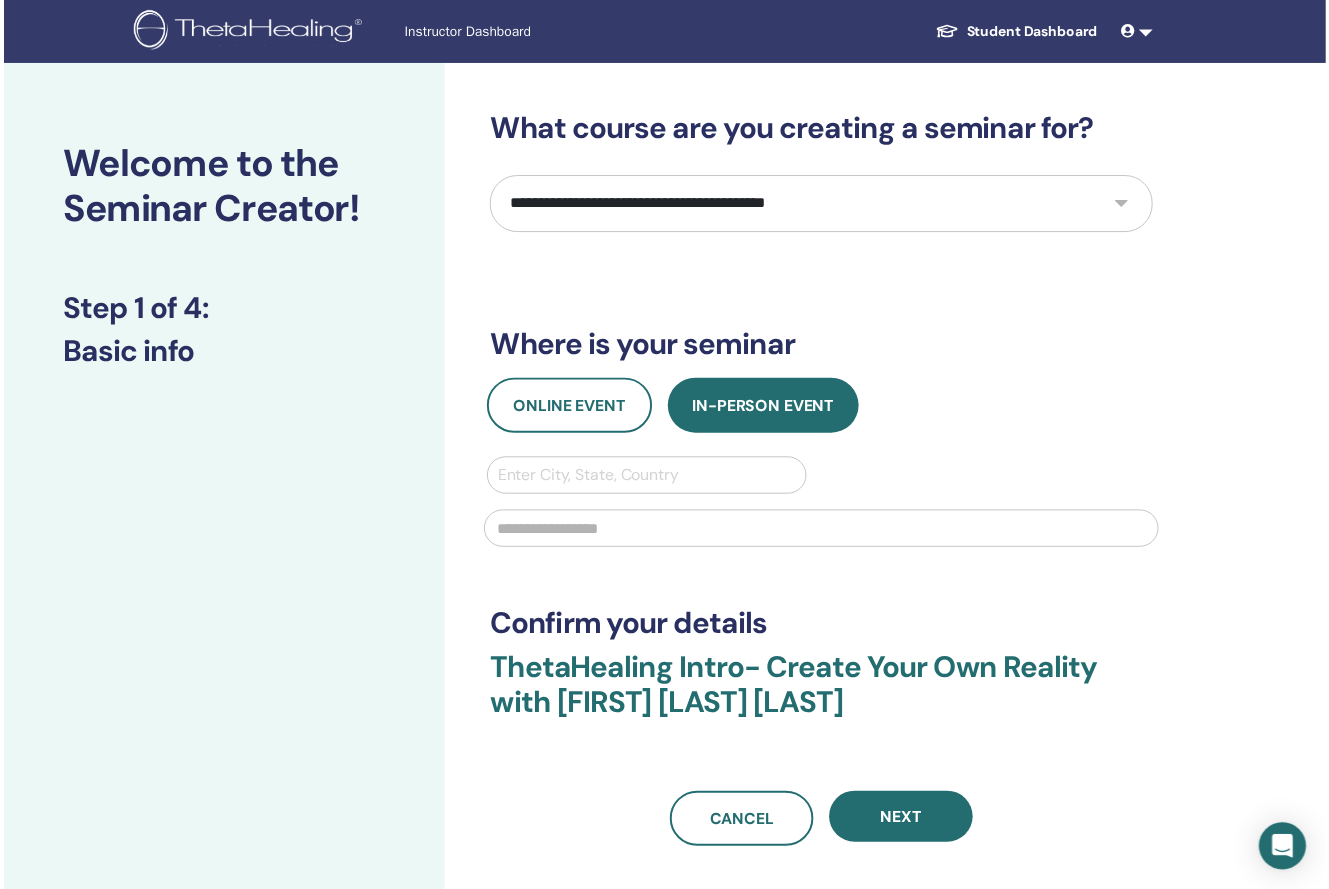 scroll, scrollTop: 0, scrollLeft: 0, axis: both 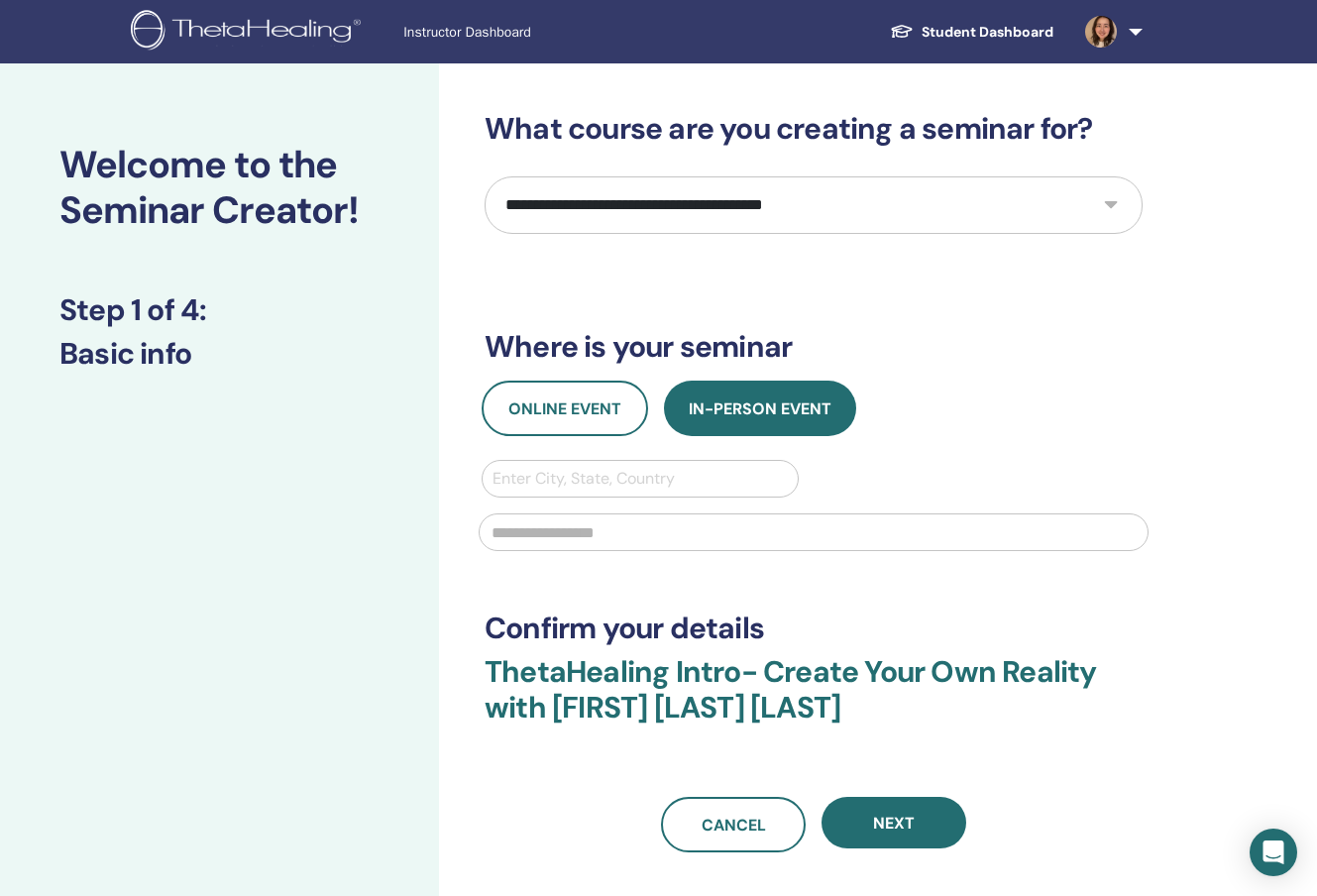 select on "*" 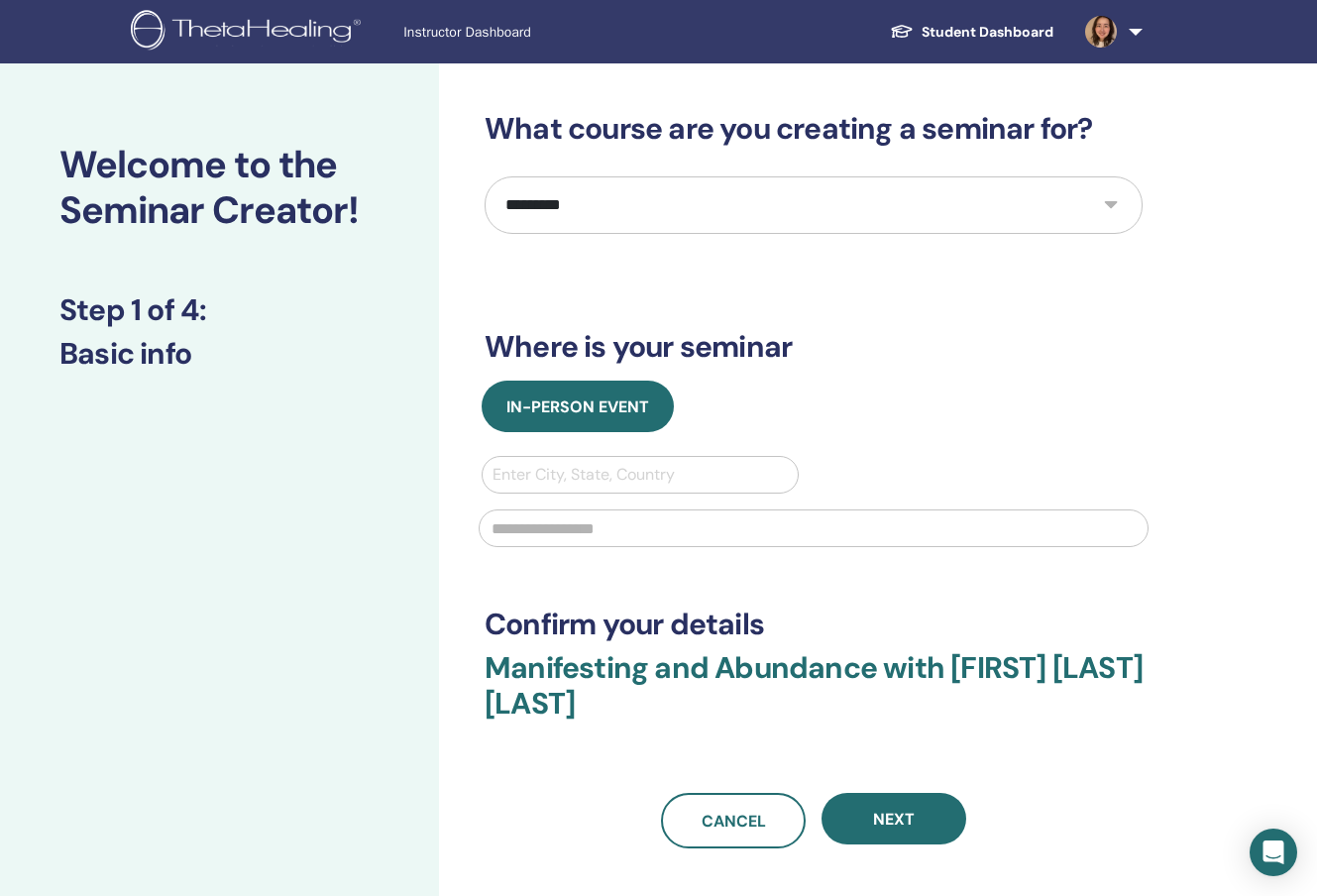 click on "Enter City, State, Country" at bounding box center (640, 475) 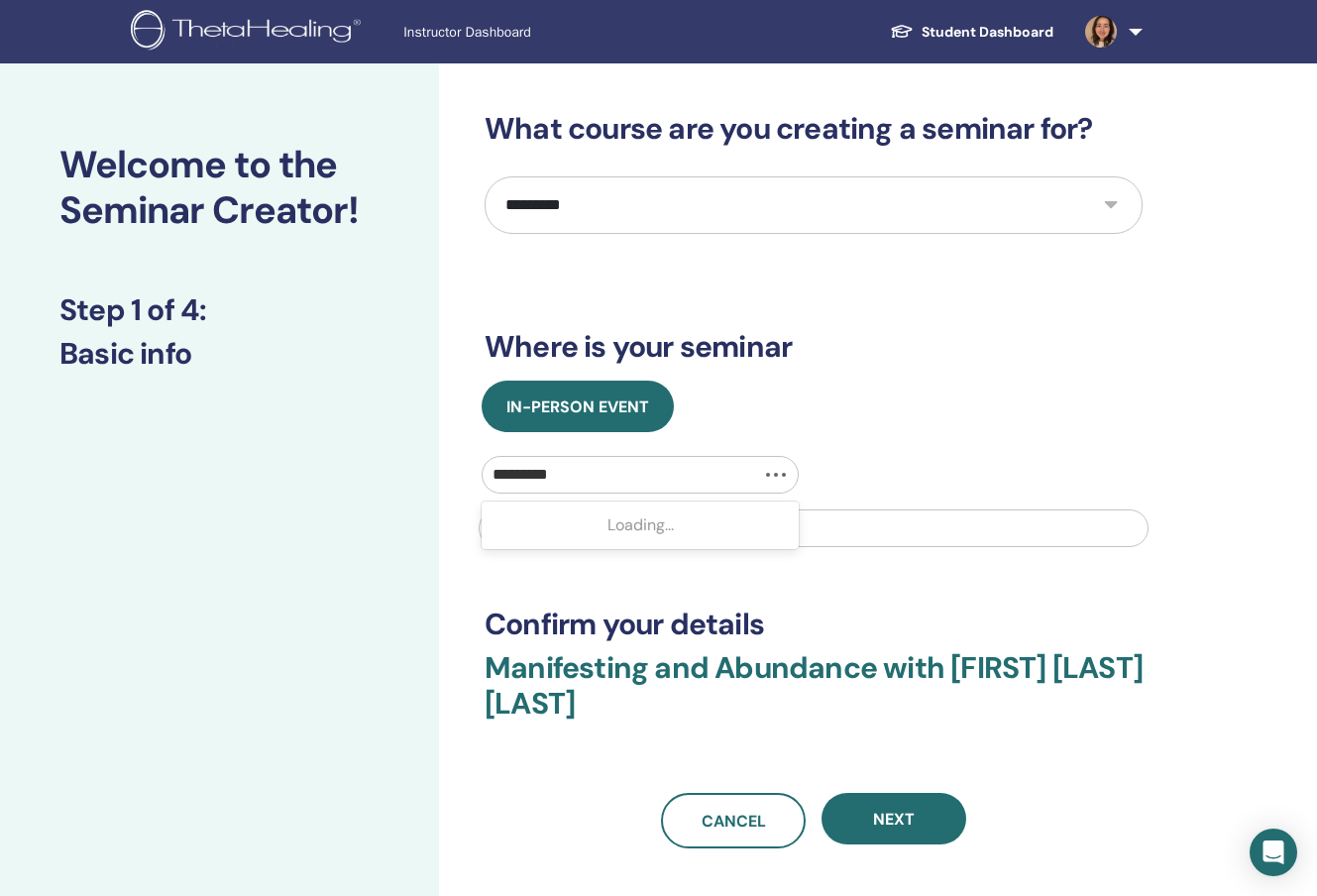 type on "*********" 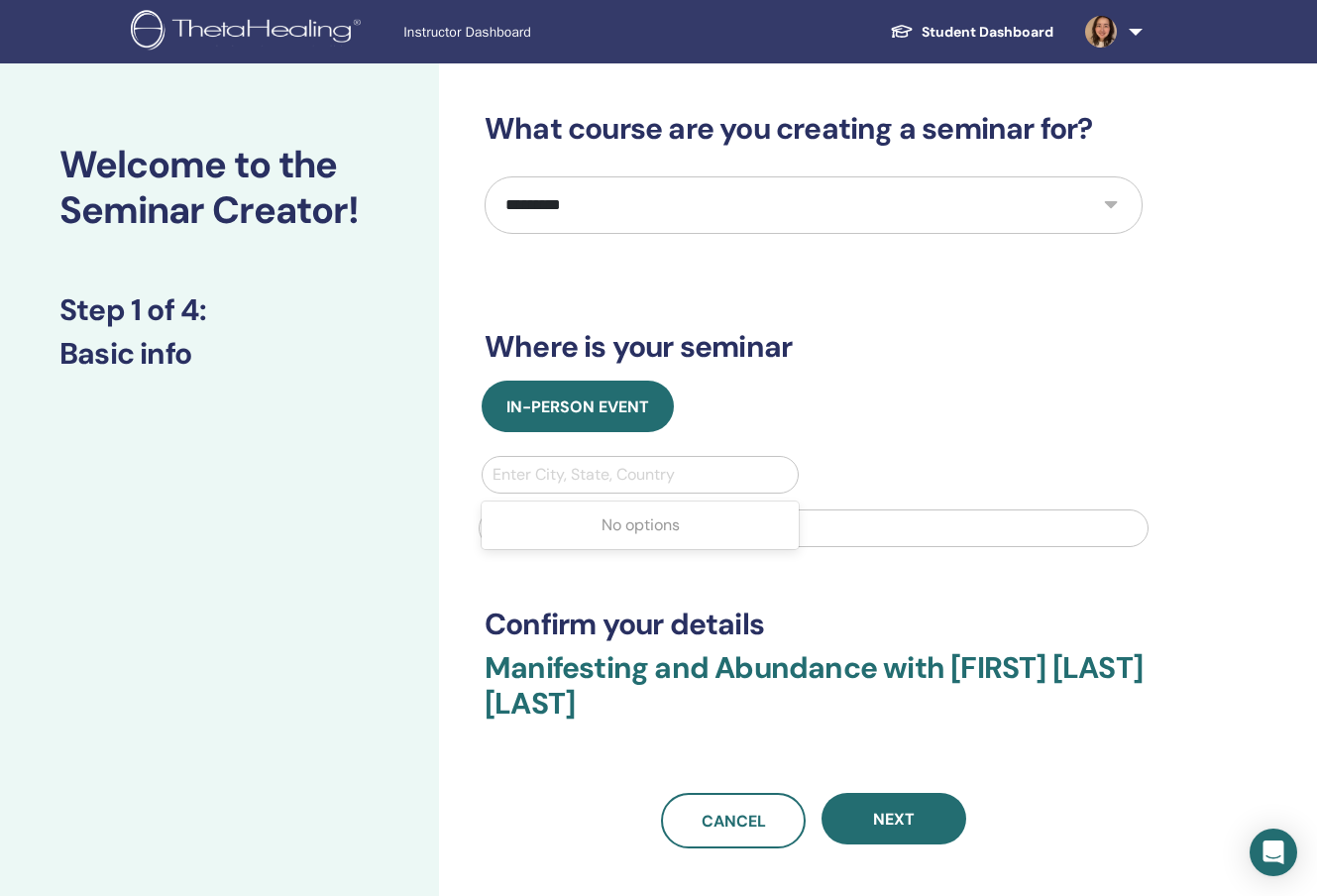 click on "Enter City, State, Country" at bounding box center [640, 475] 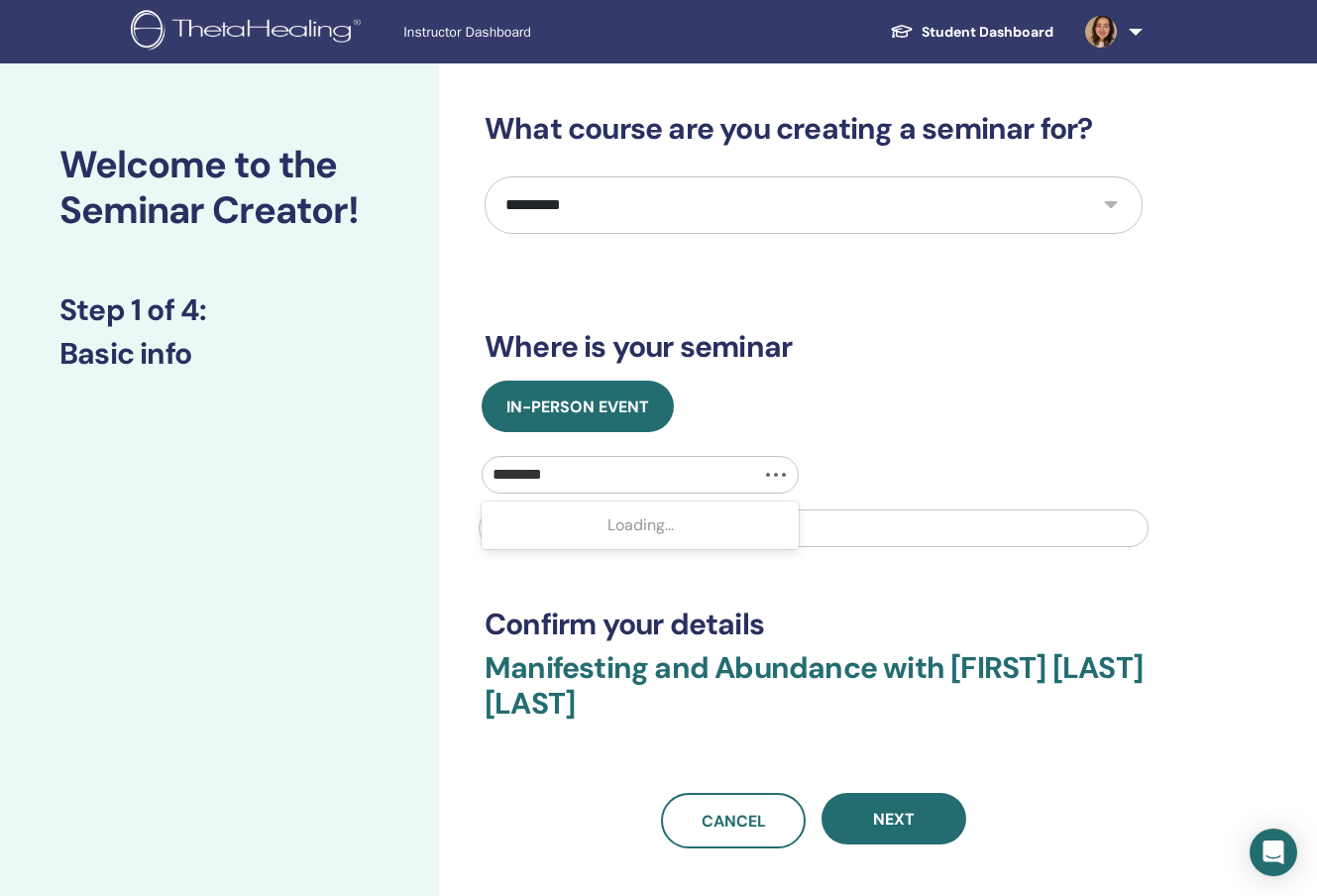 type on "*********" 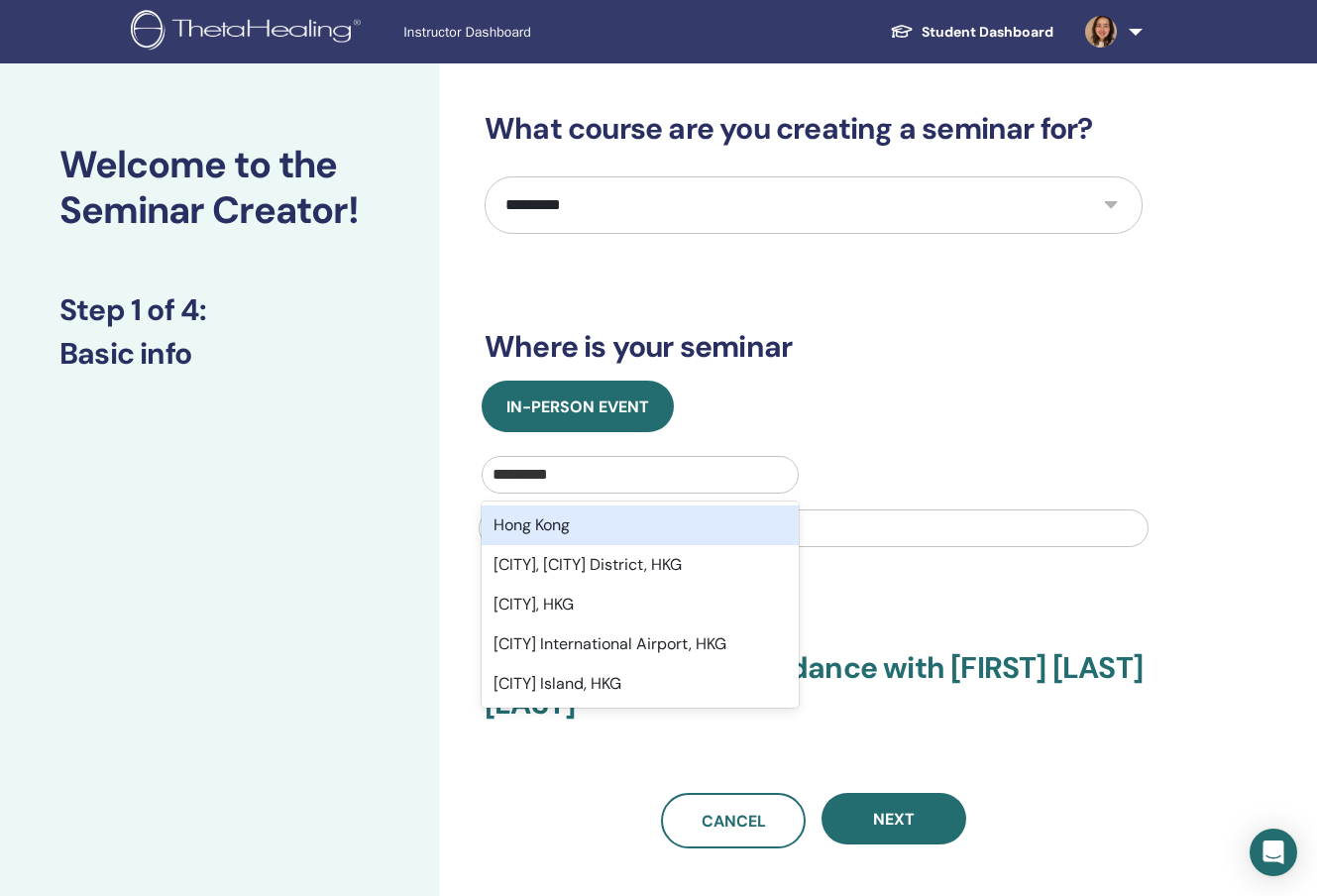 click on "Hong Kong" at bounding box center [640, 525] 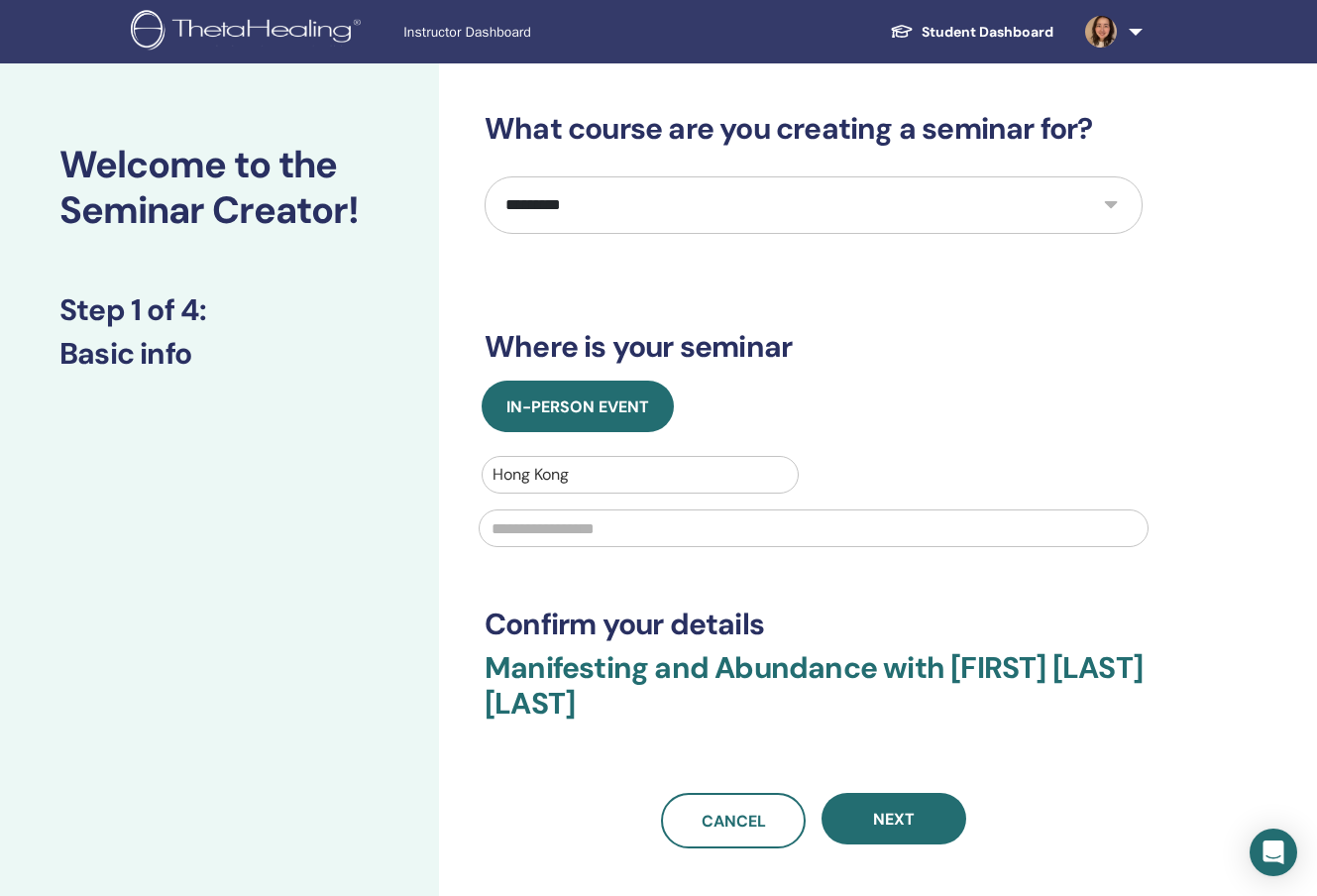 click at bounding box center [814, 528] 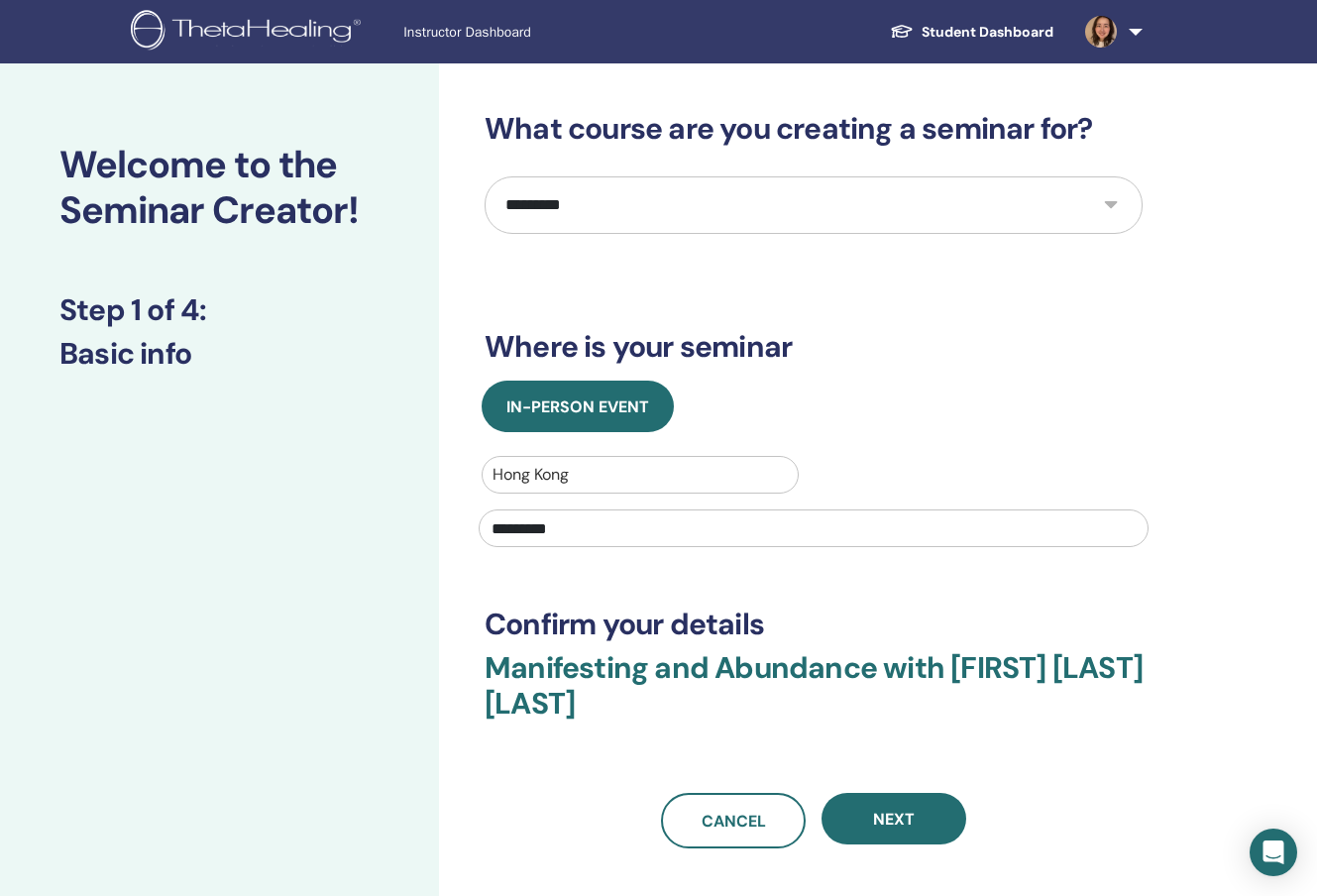 type on "*********" 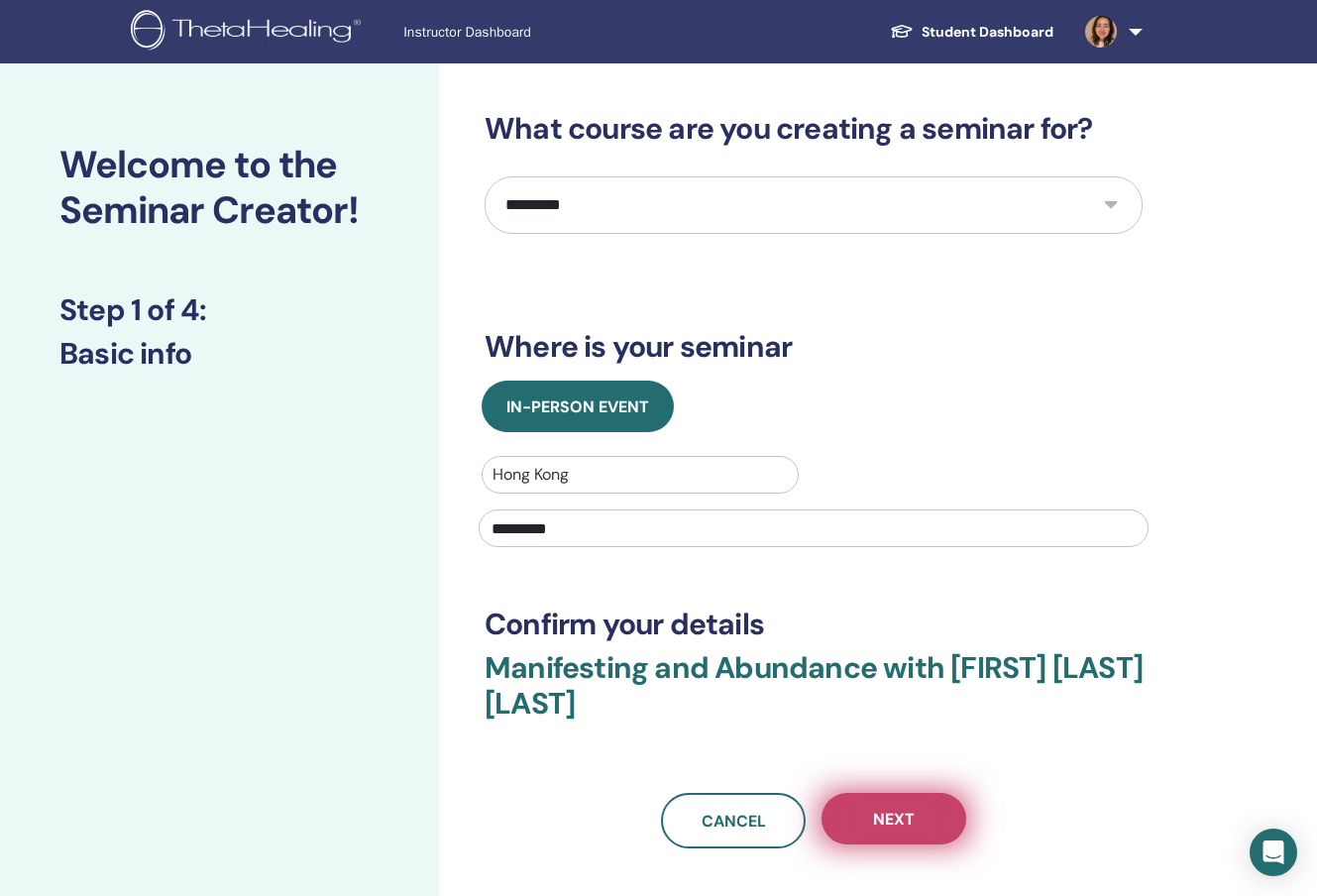 click on "Next" at bounding box center [894, 819] 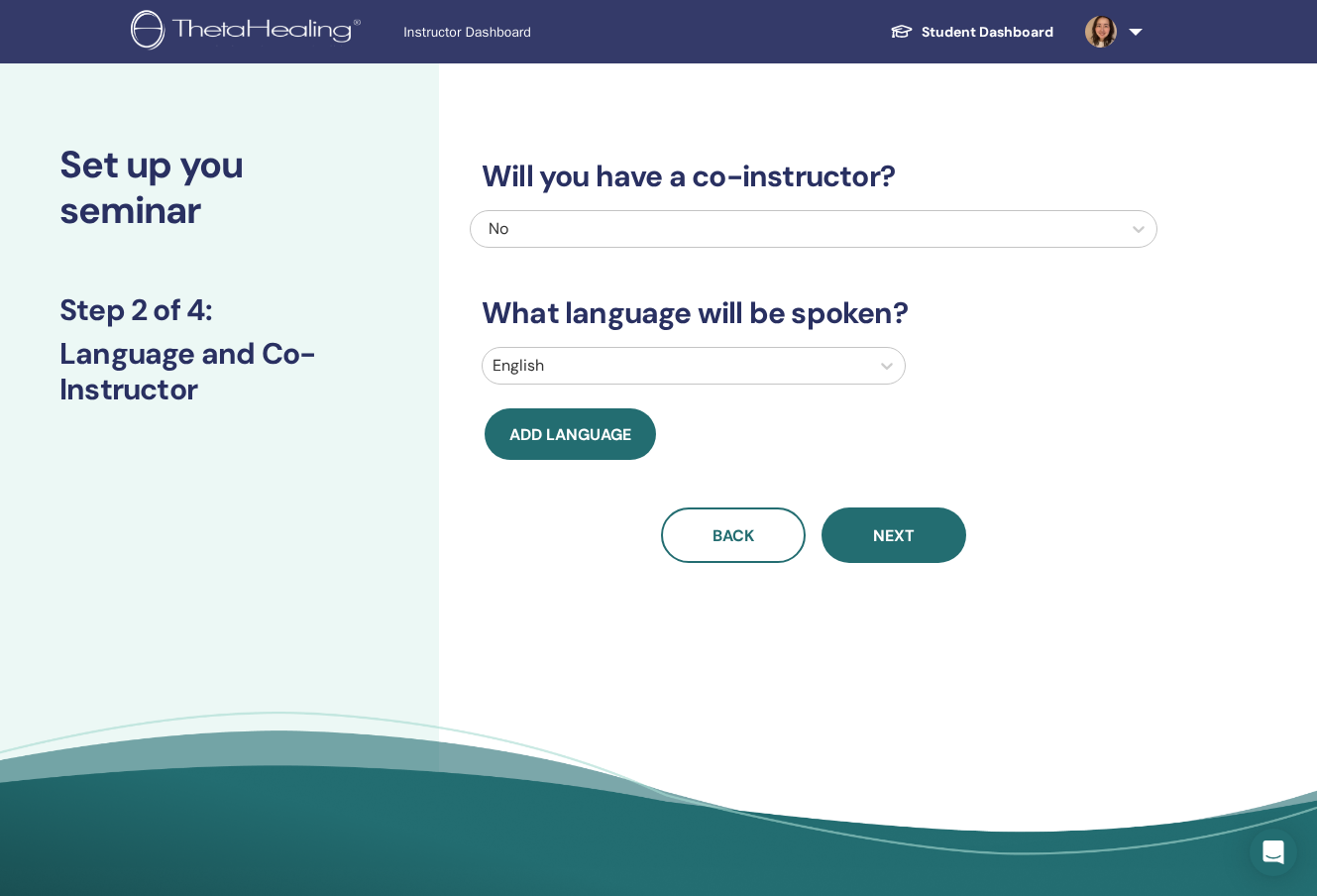 click at bounding box center (676, 366) 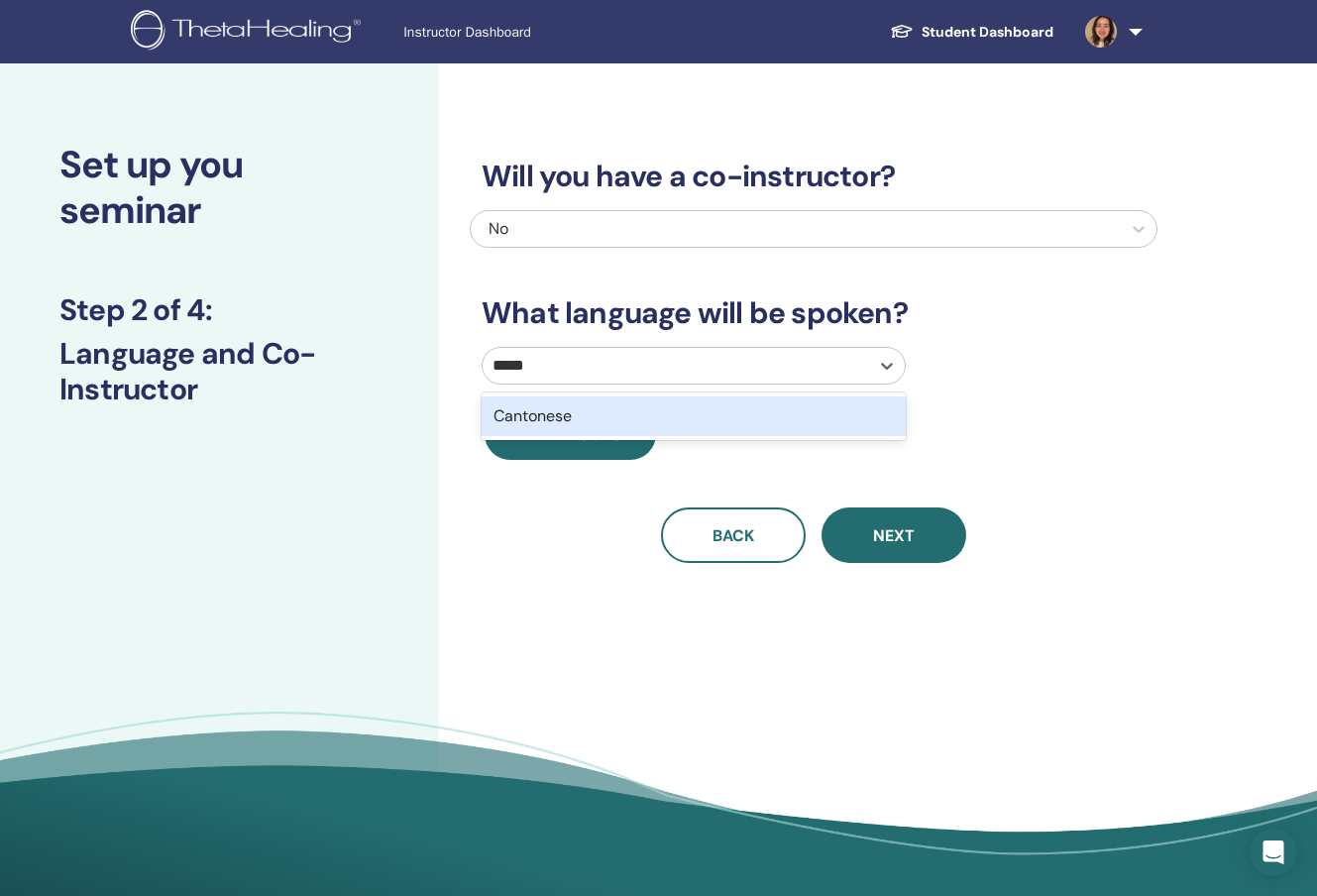 type on "******" 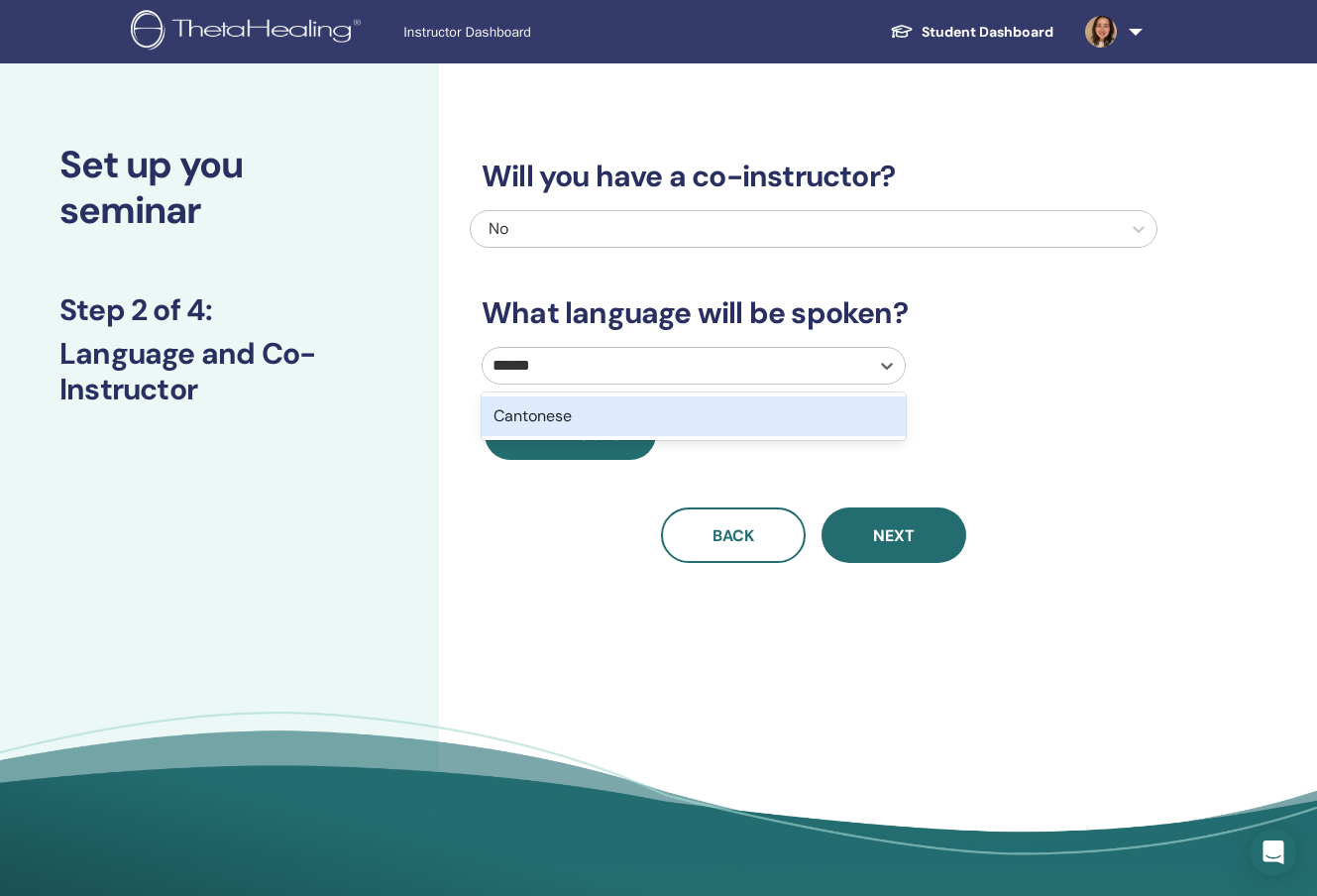 click on "Cantonese" at bounding box center (694, 416) 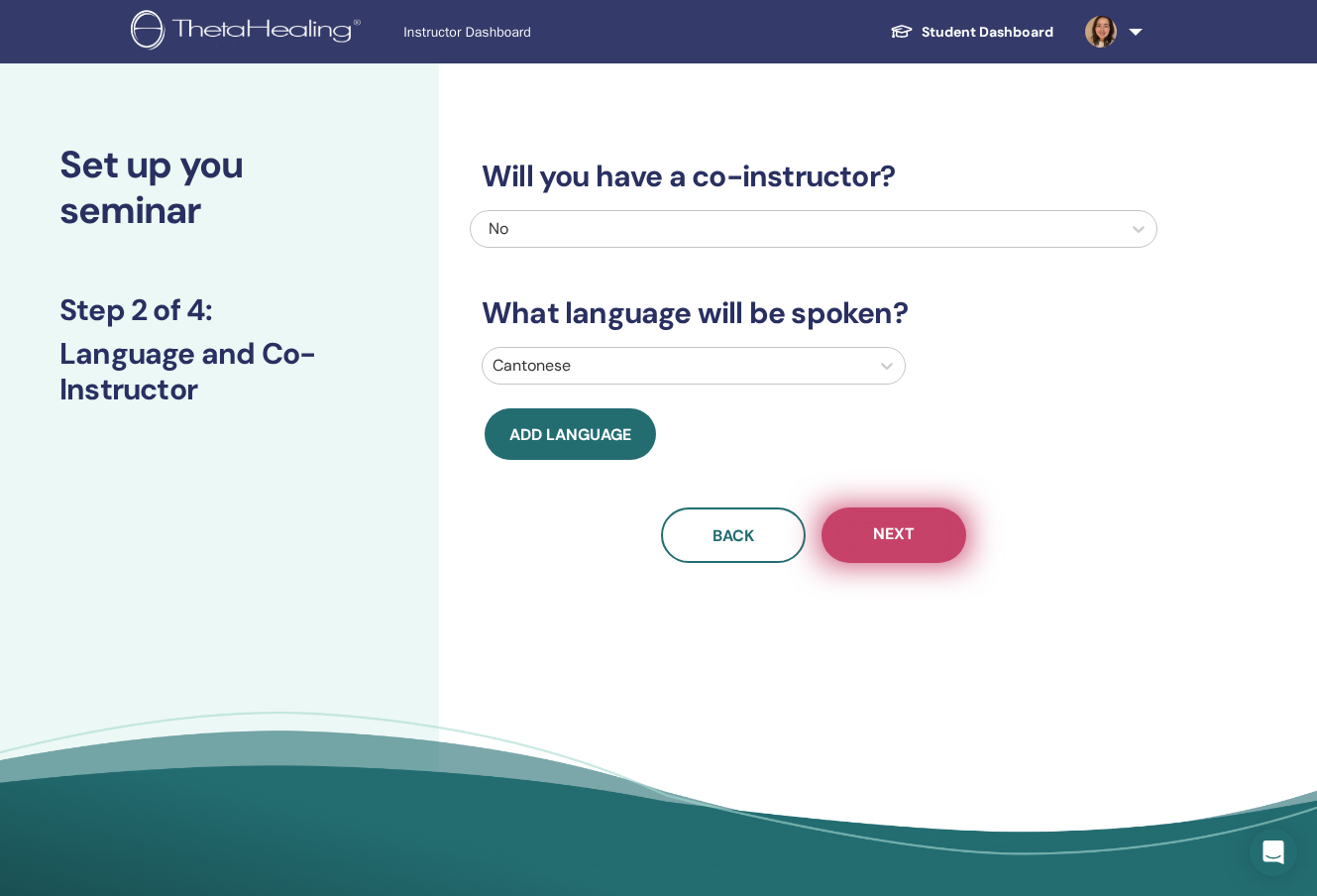 click on "Next" at bounding box center (894, 535) 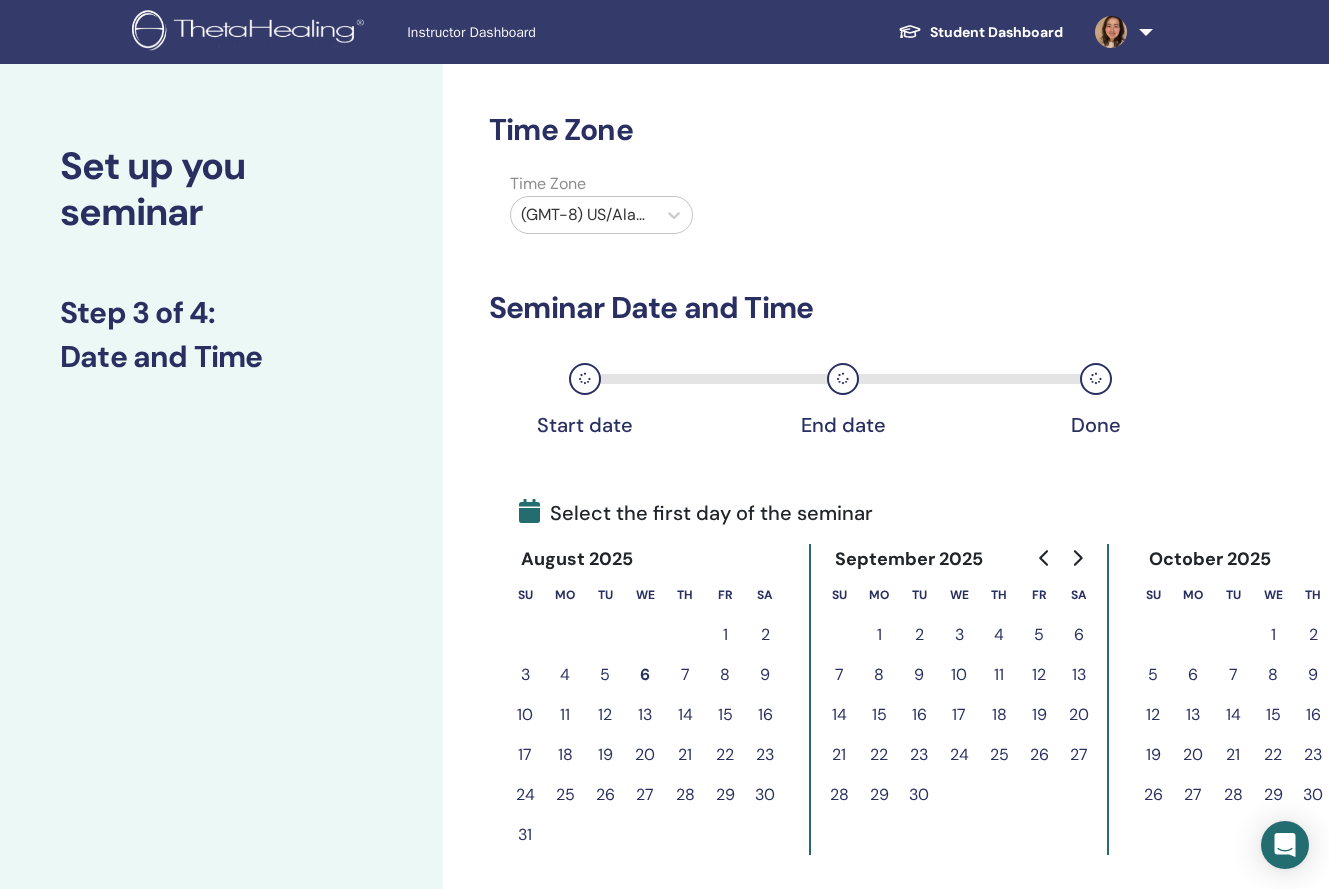 click on "(GMT-8) US/Alaska" at bounding box center [583, 215] 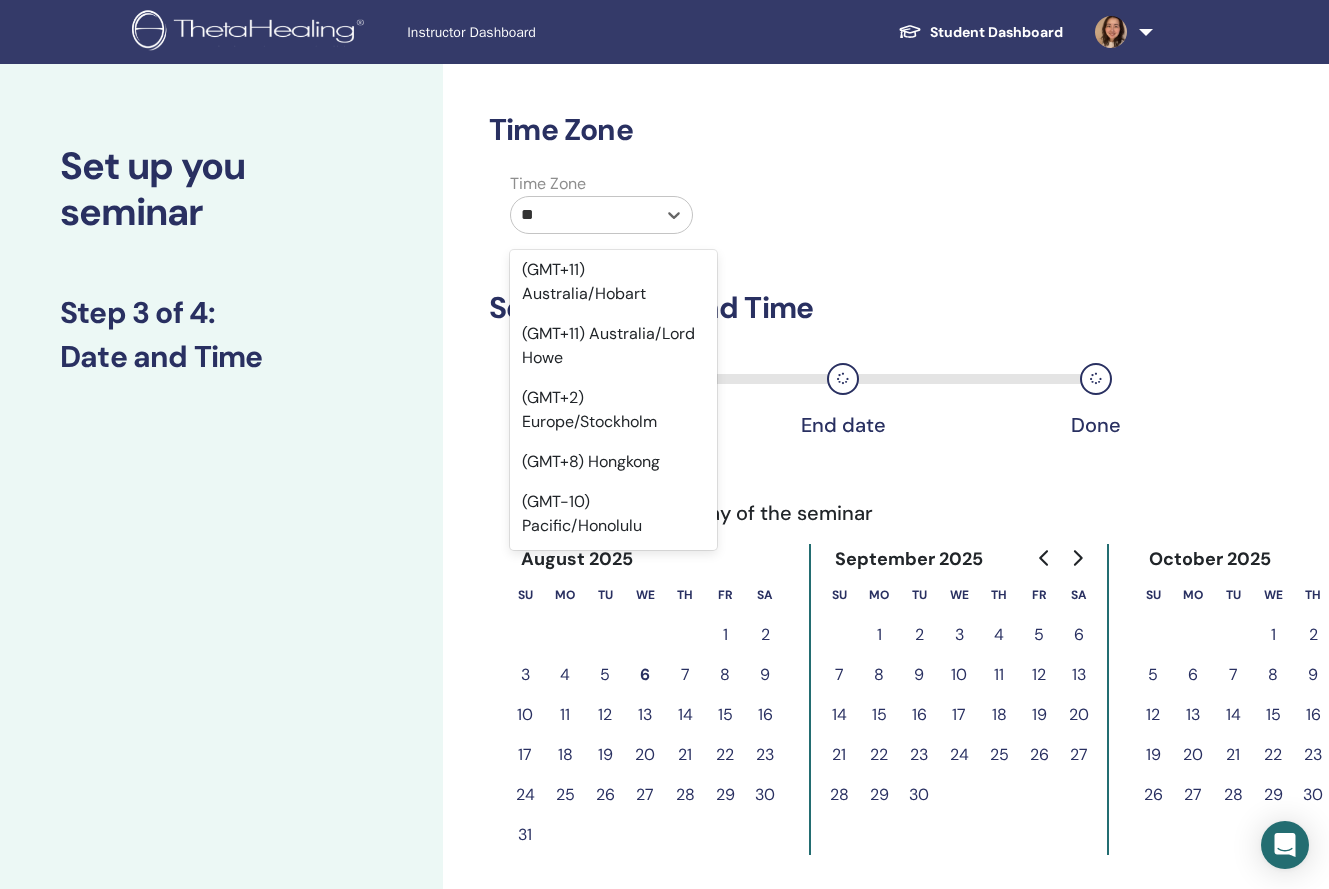 scroll, scrollTop: 0, scrollLeft: 0, axis: both 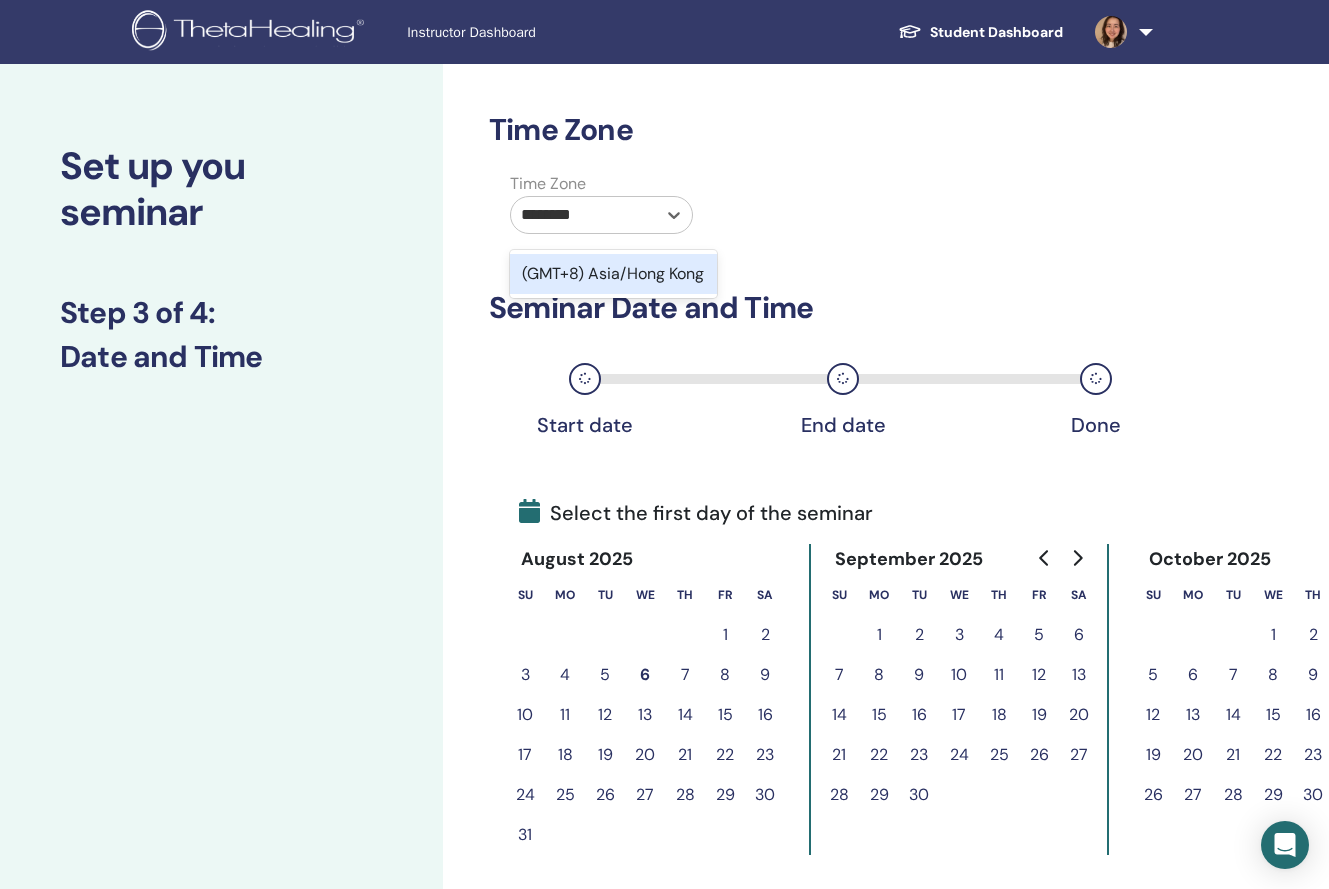 type on "*********" 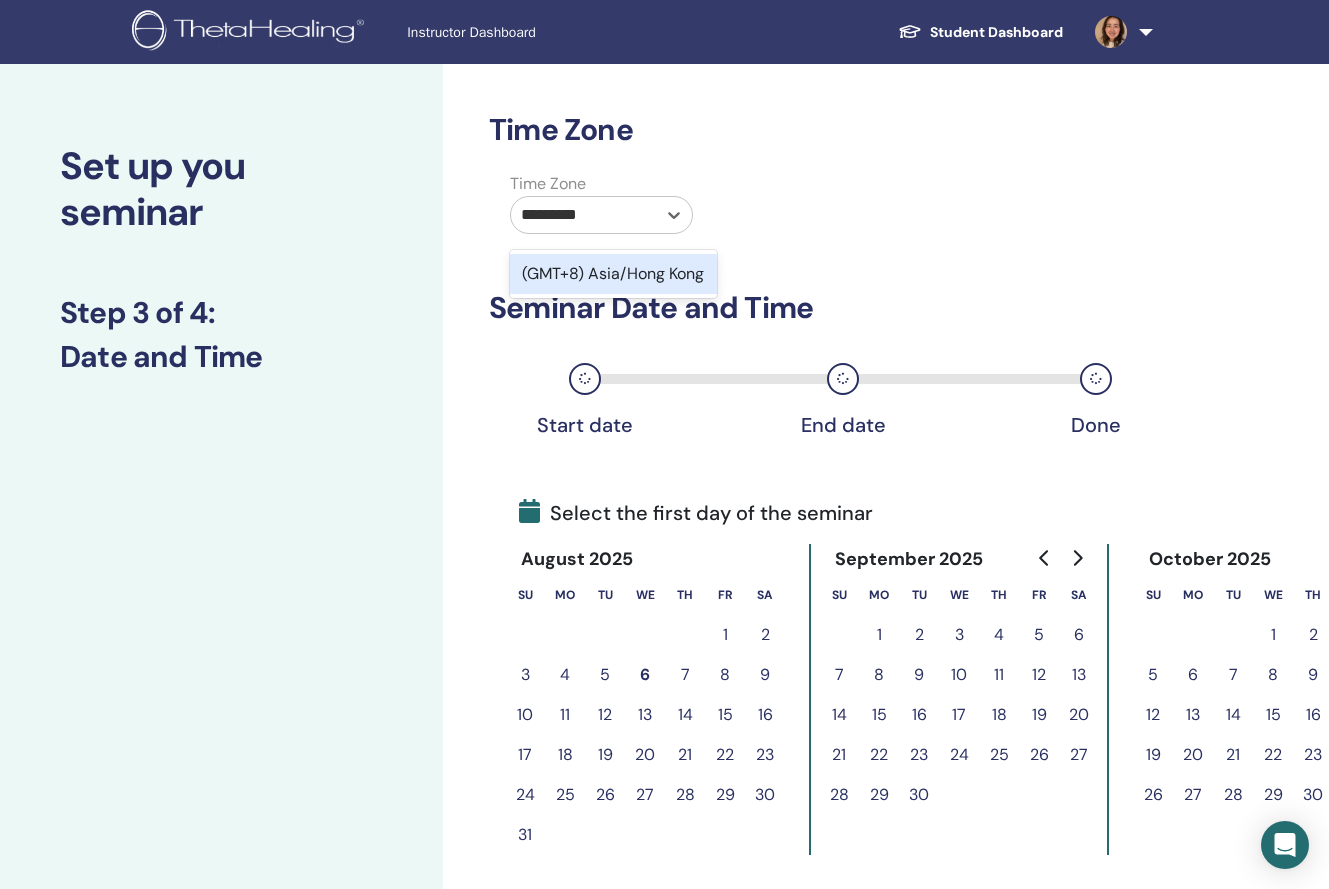 click on "(GMT+8) Asia/Hong Kong" at bounding box center [613, 274] 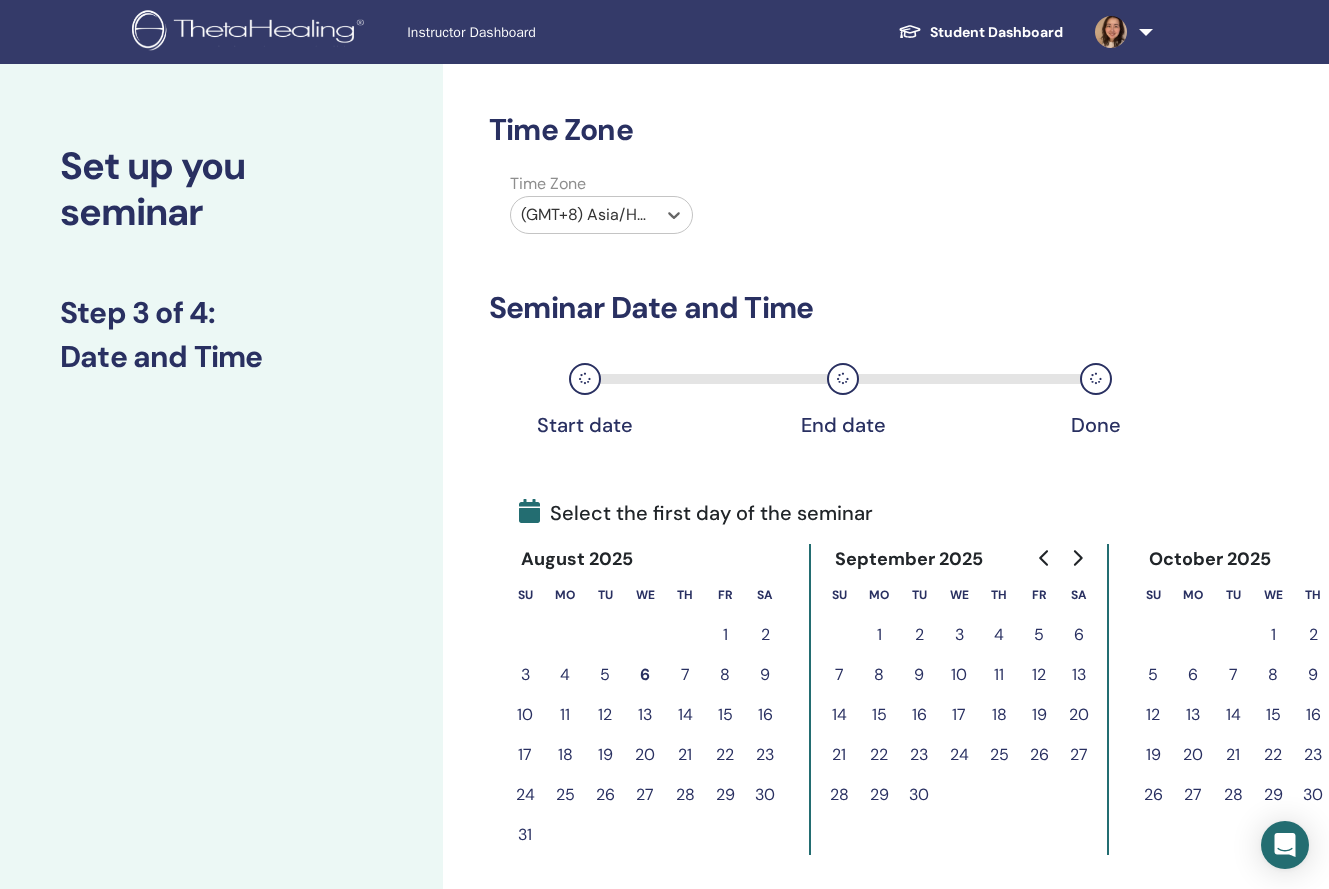 click on "8" at bounding box center (725, 675) 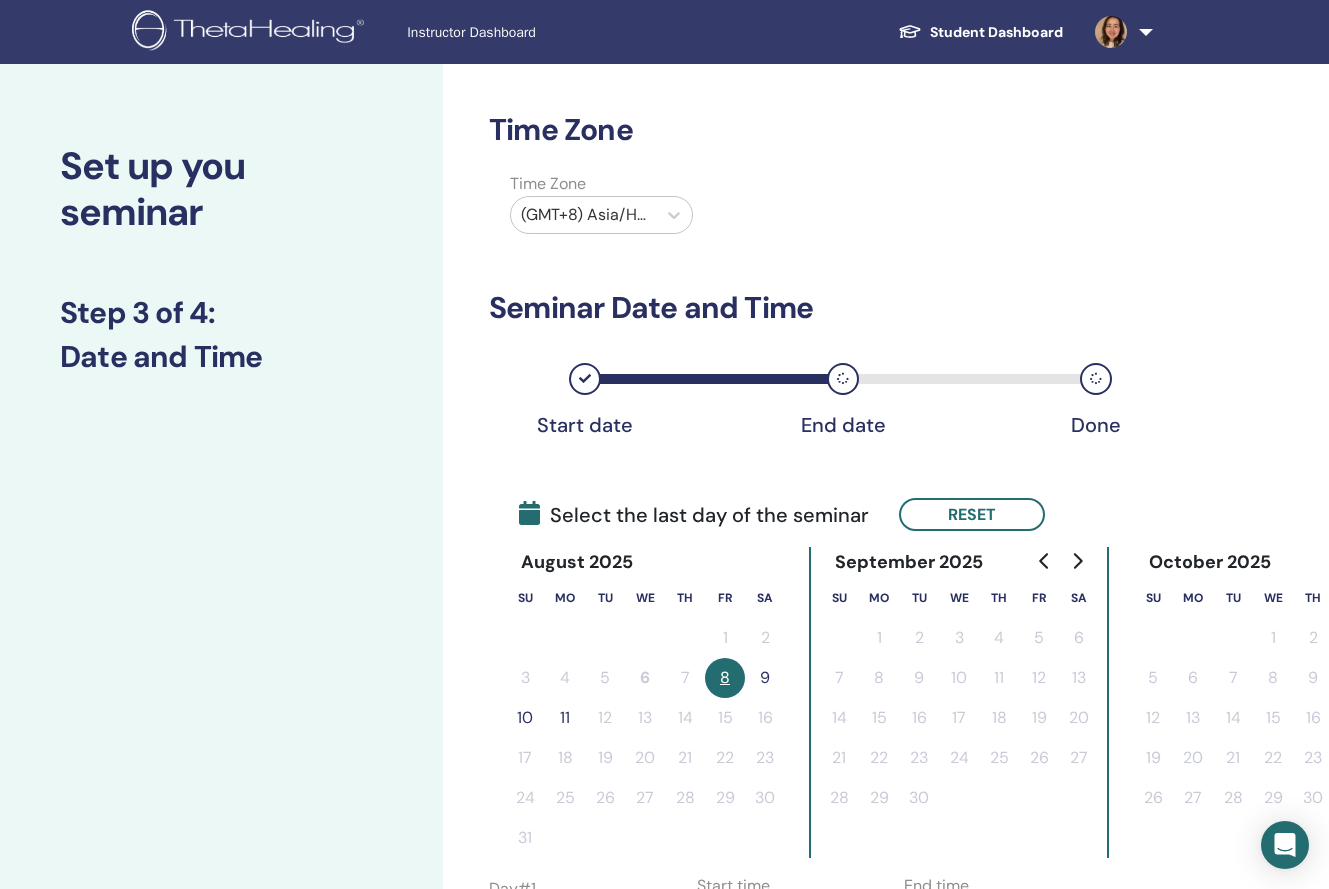 click on "9" at bounding box center [765, 678] 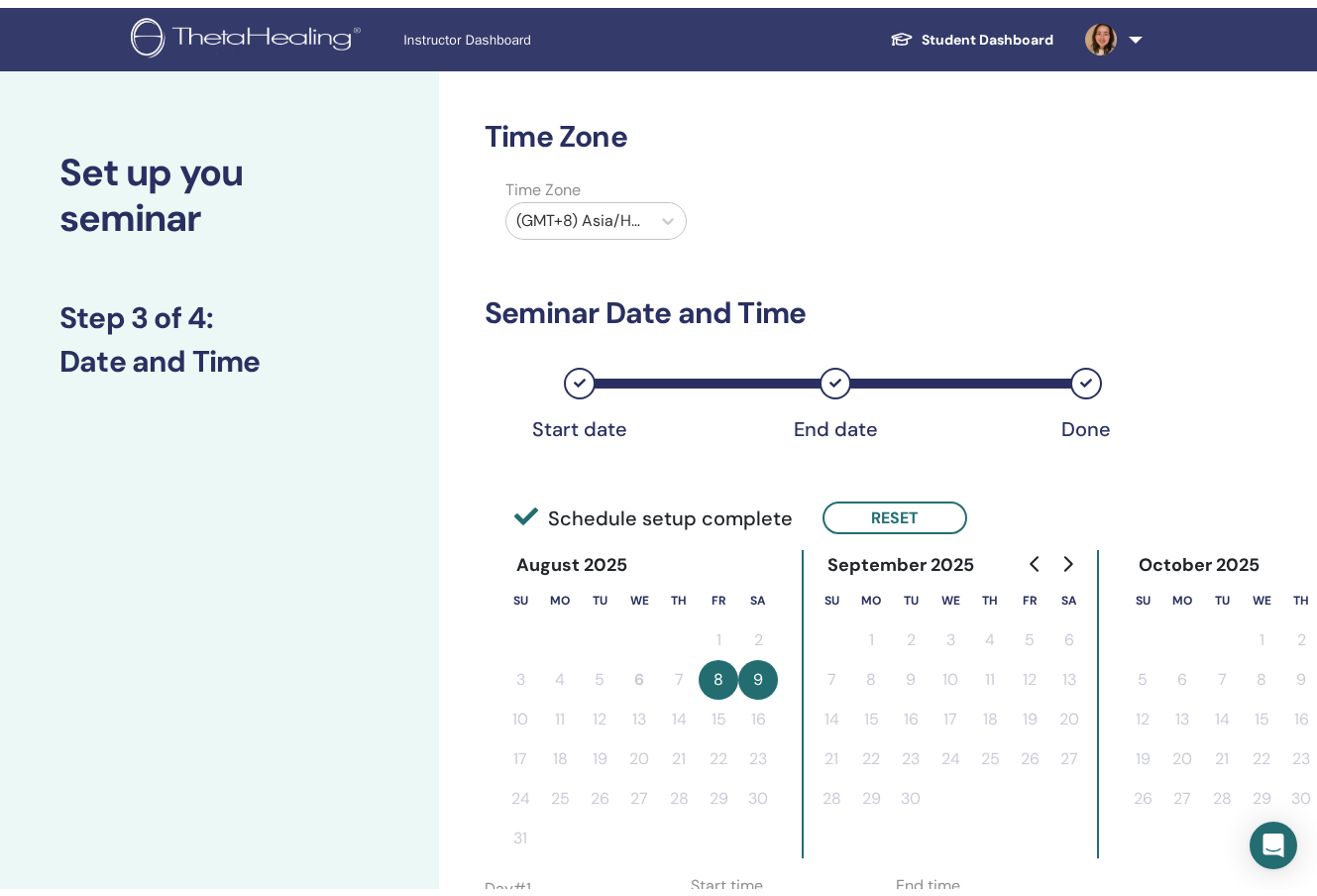 scroll, scrollTop: 422, scrollLeft: 0, axis: vertical 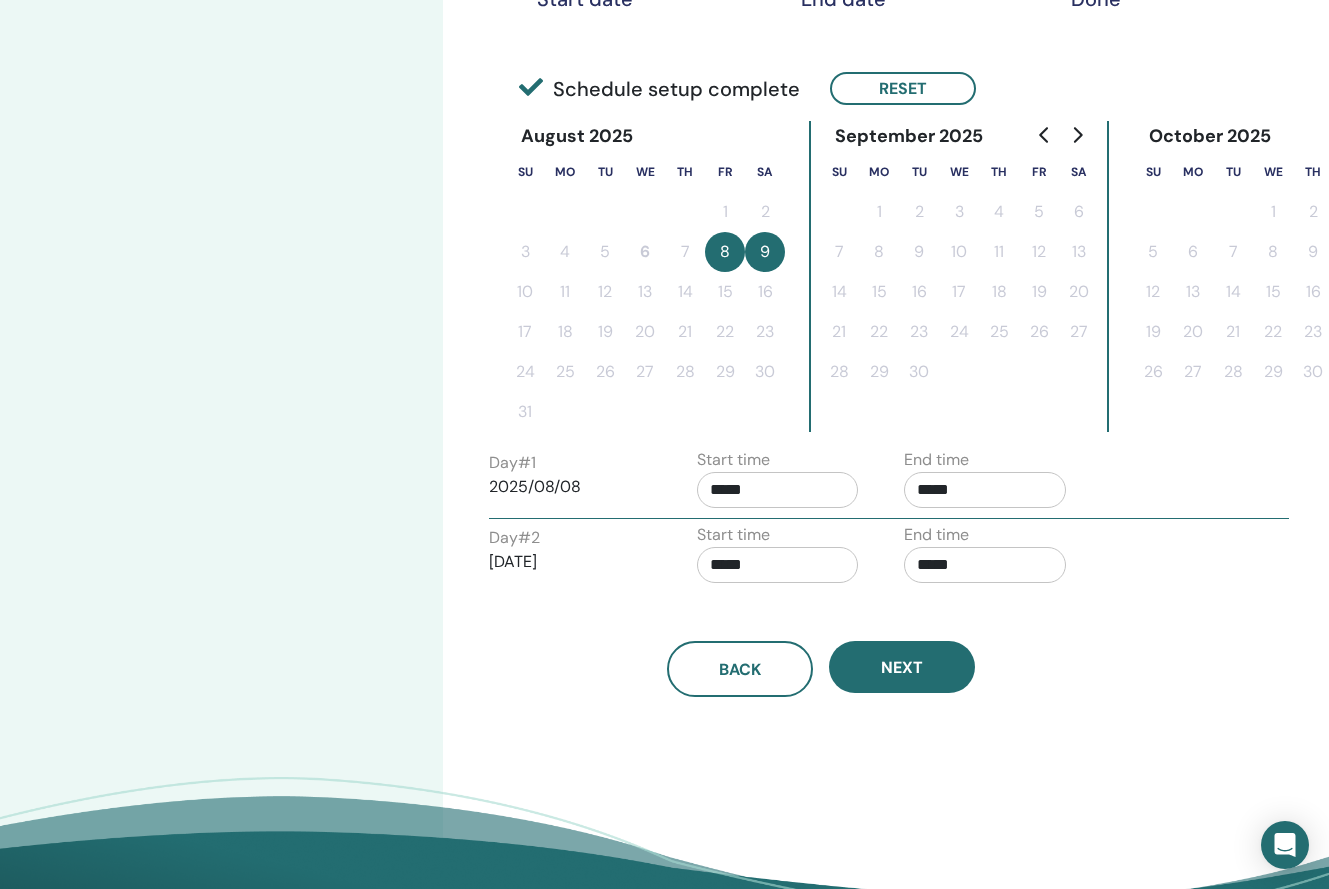 click on "*****" at bounding box center [778, 490] 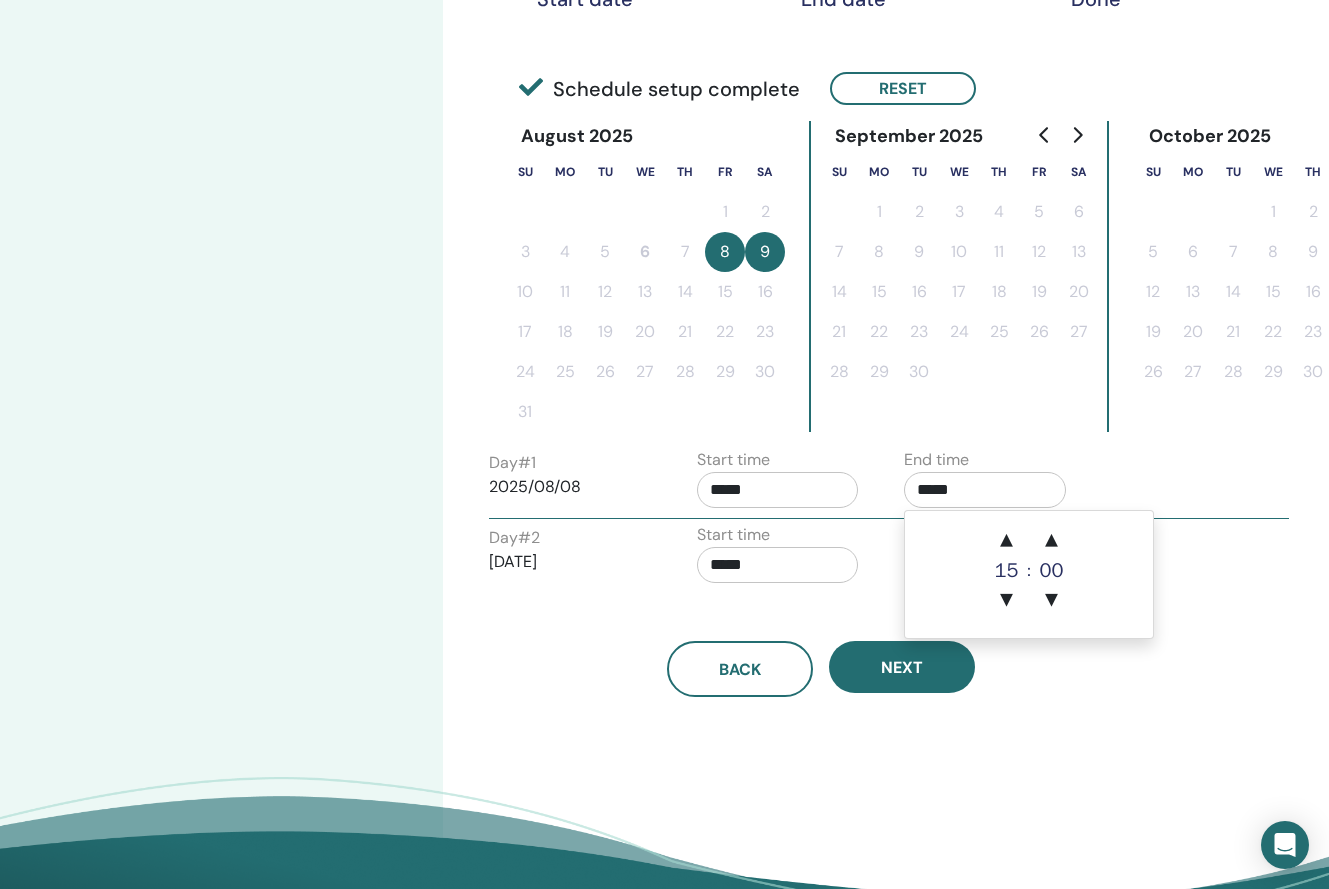 drag, startPoint x: 974, startPoint y: 490, endPoint x: 897, endPoint y: 481, distance: 77.52419 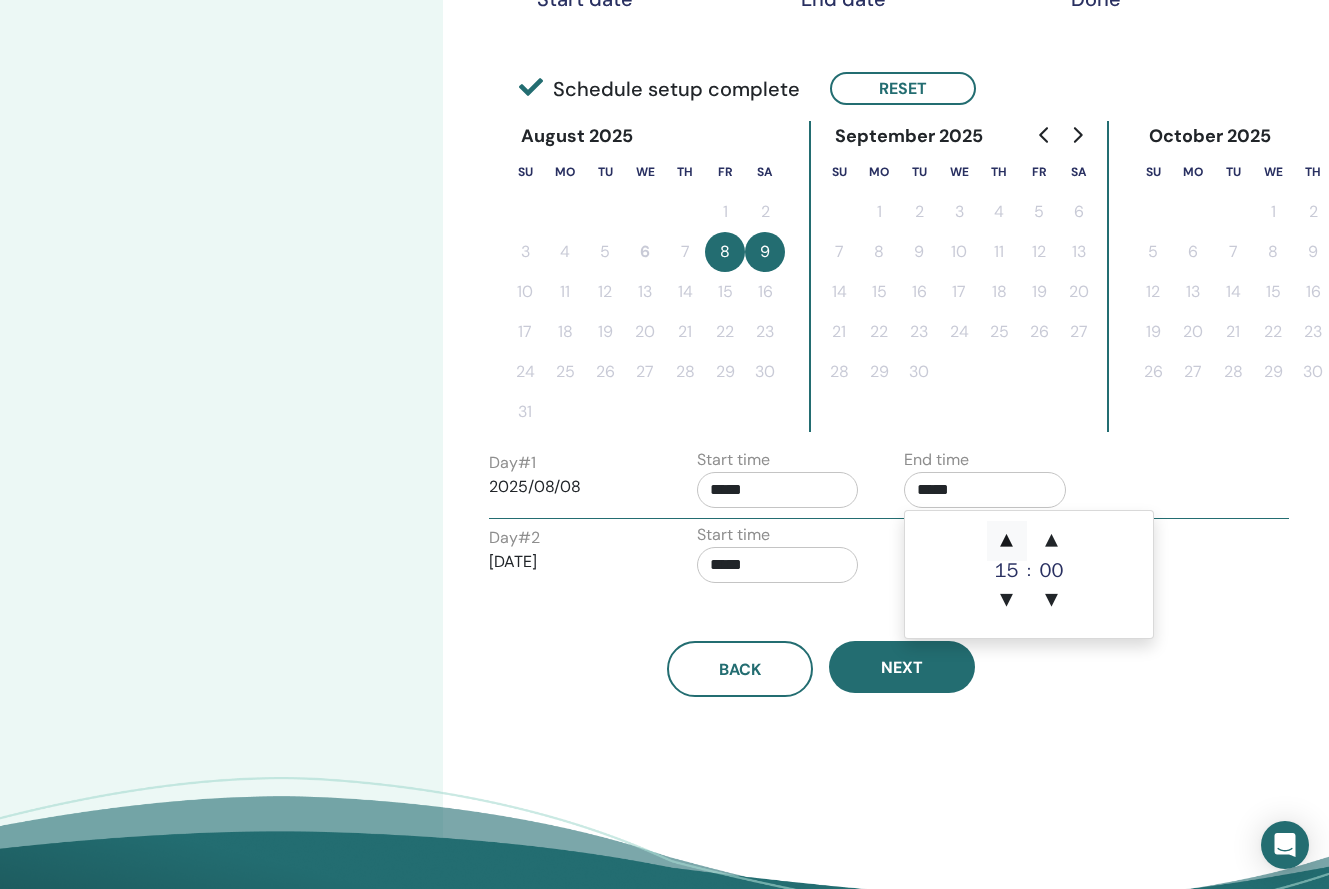 click on "▲" at bounding box center (1007, 541) 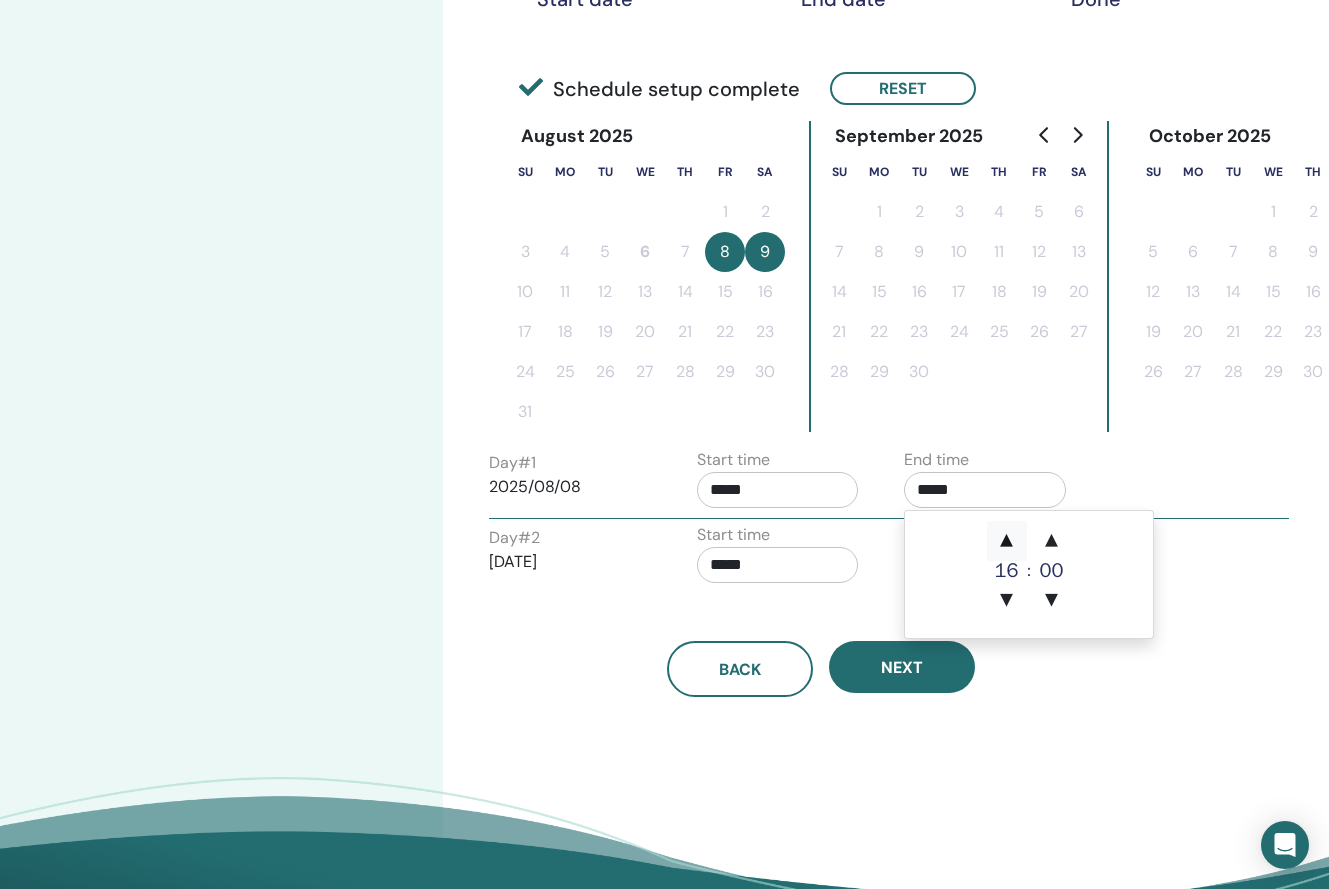 click on "▲" at bounding box center (1007, 541) 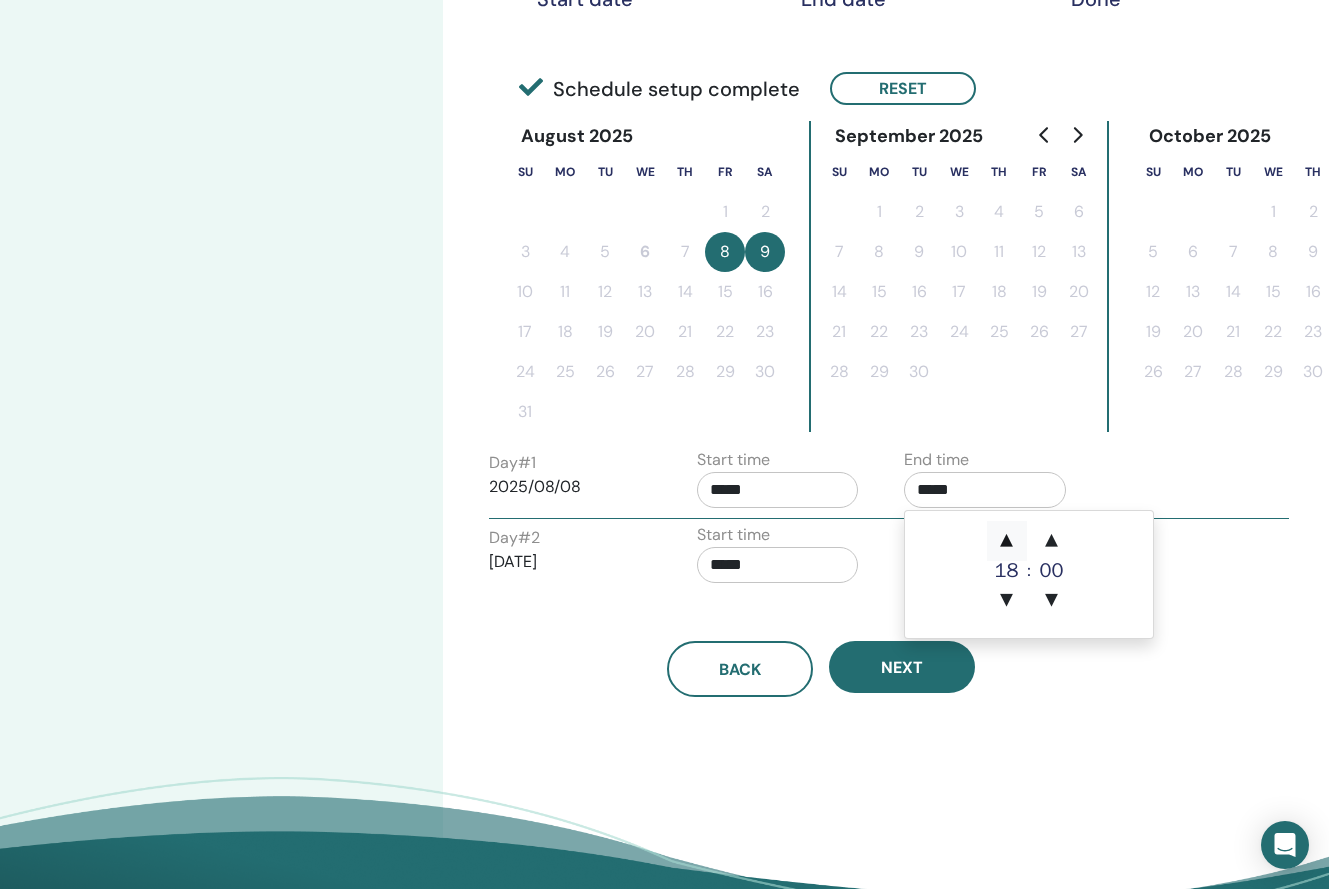 click on "▲" at bounding box center [1007, 541] 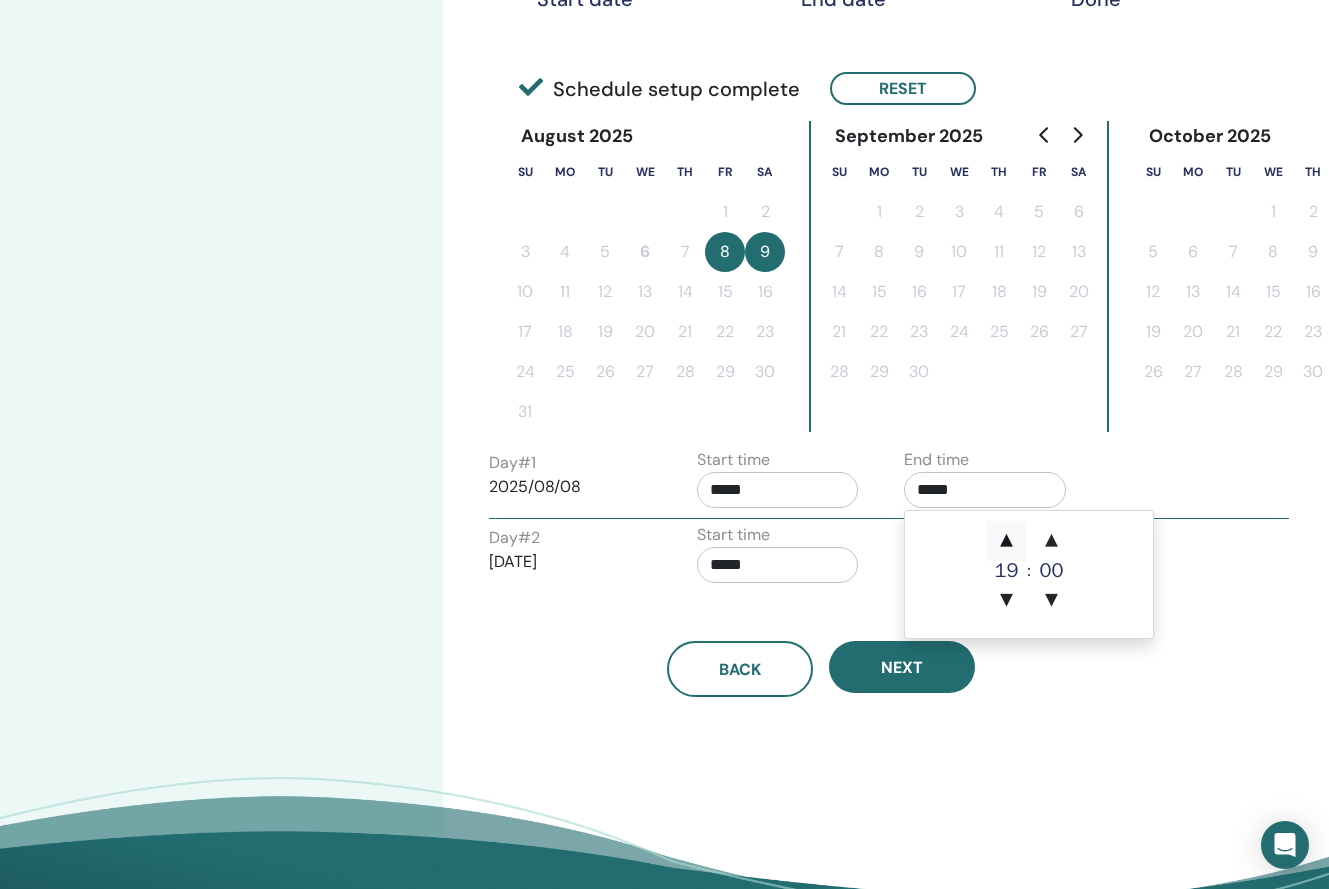 click on "▲" at bounding box center [1007, 541] 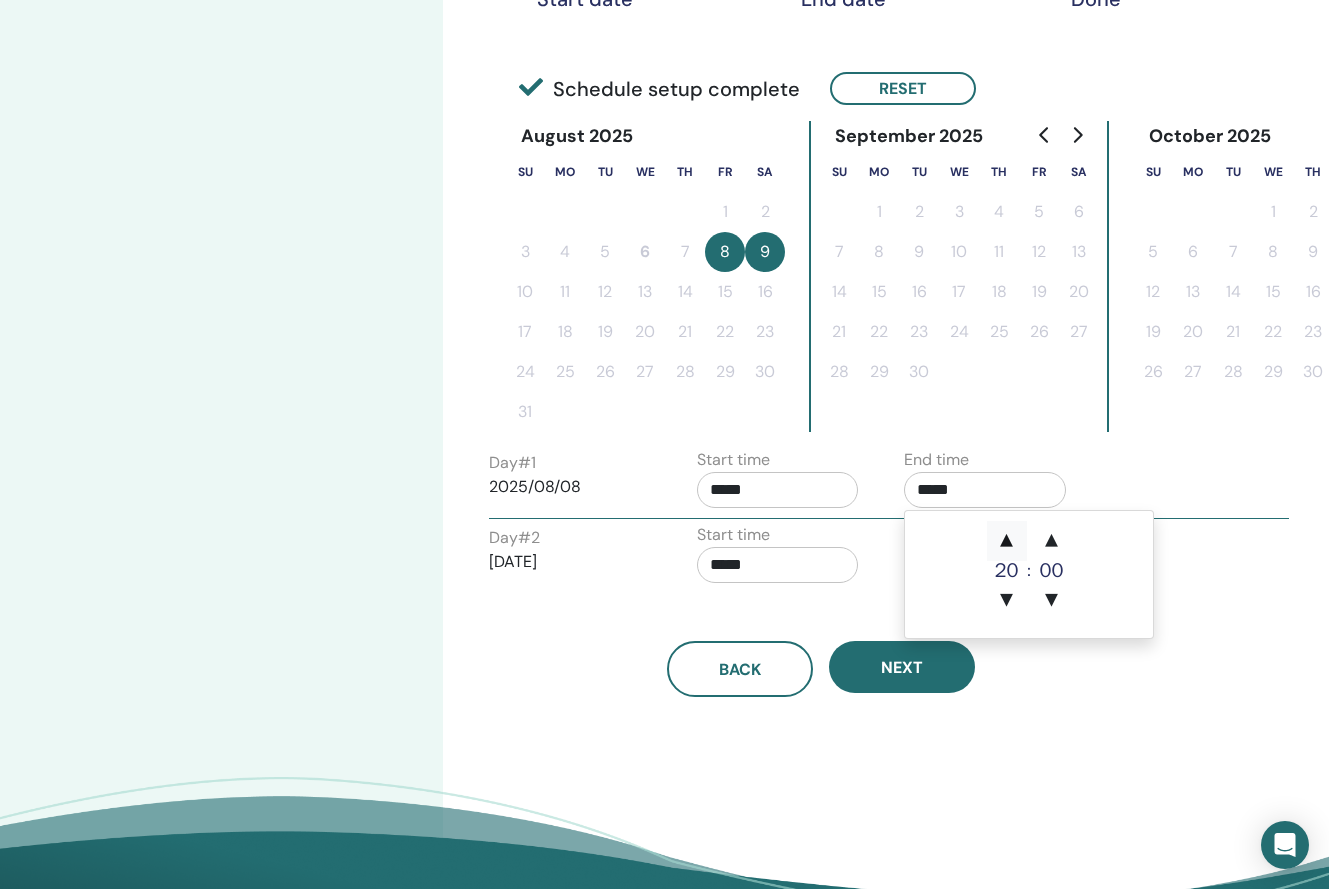click on "▲" at bounding box center (1007, 541) 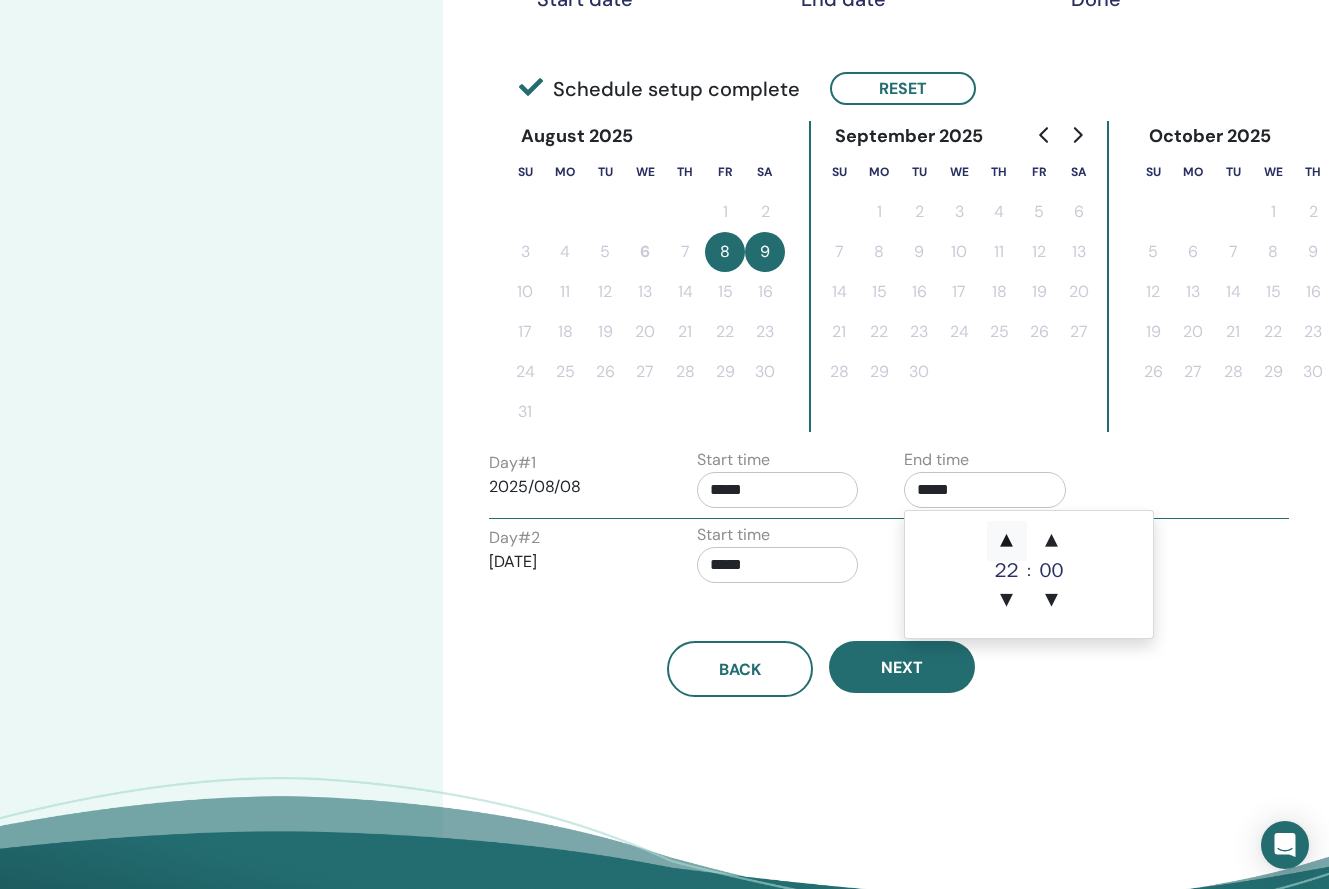 click on "▲" at bounding box center [1007, 541] 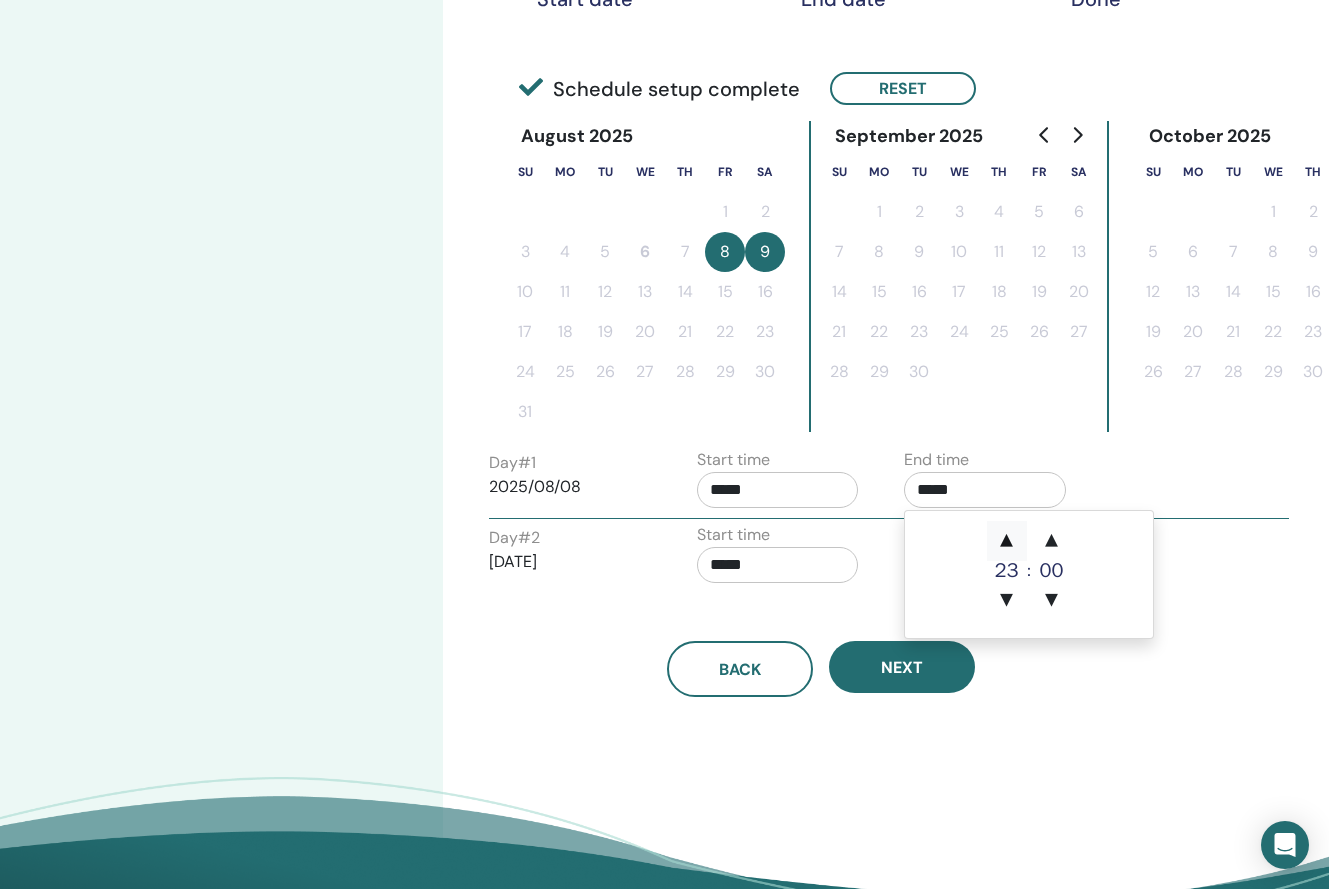 click on "▲" at bounding box center [1007, 541] 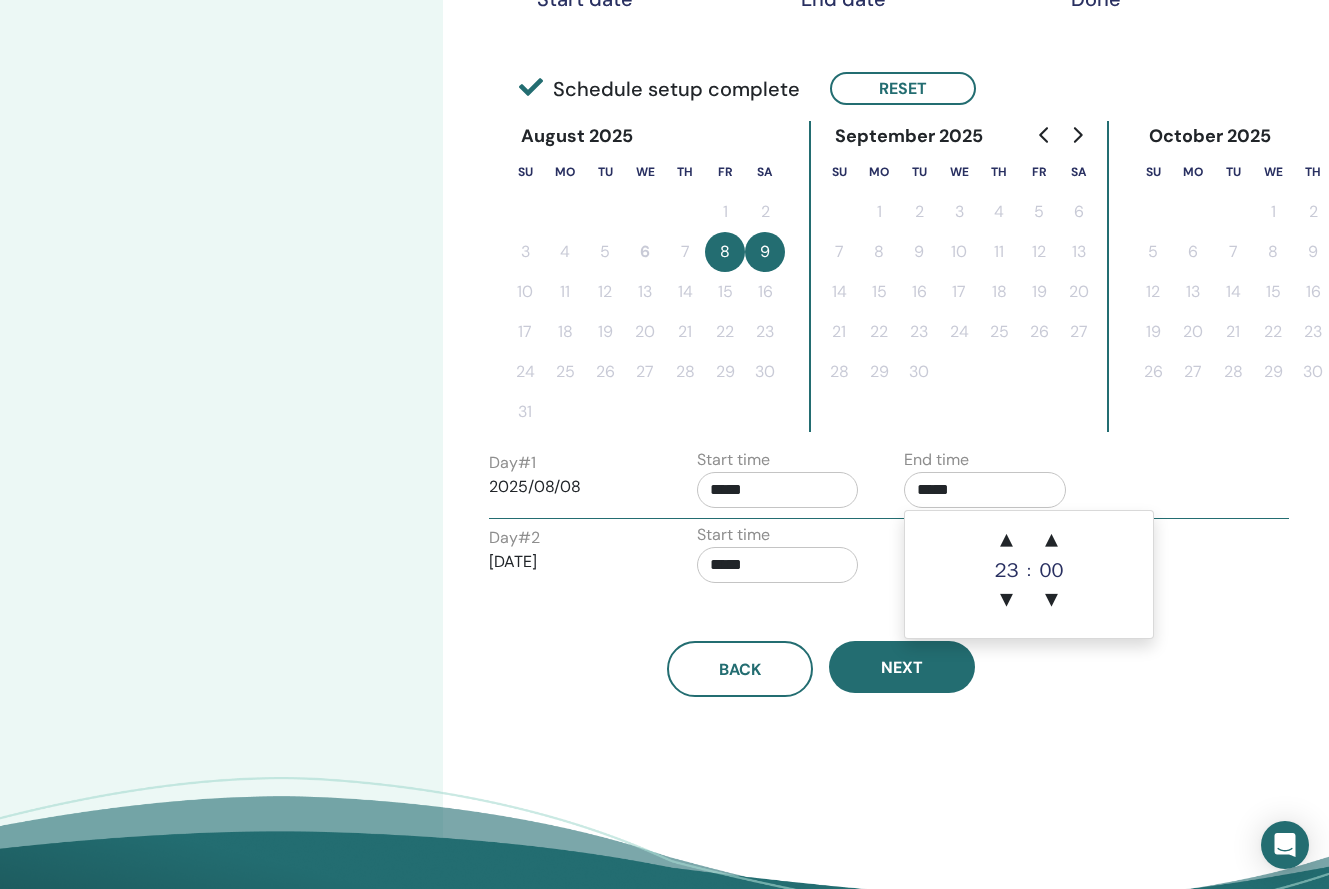 click on "Start time *****" at bounding box center (778, 483) 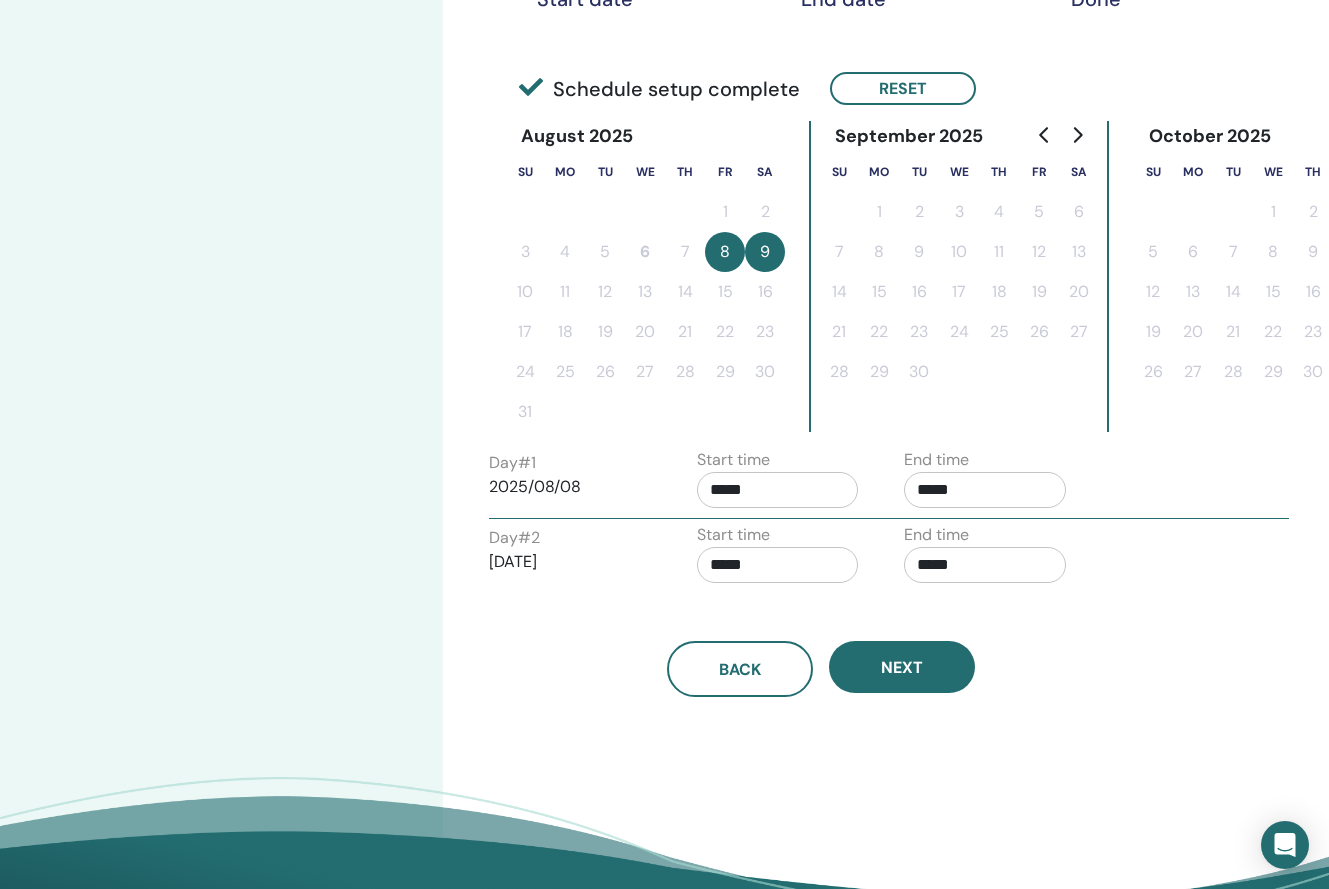 click on "*****" at bounding box center [778, 490] 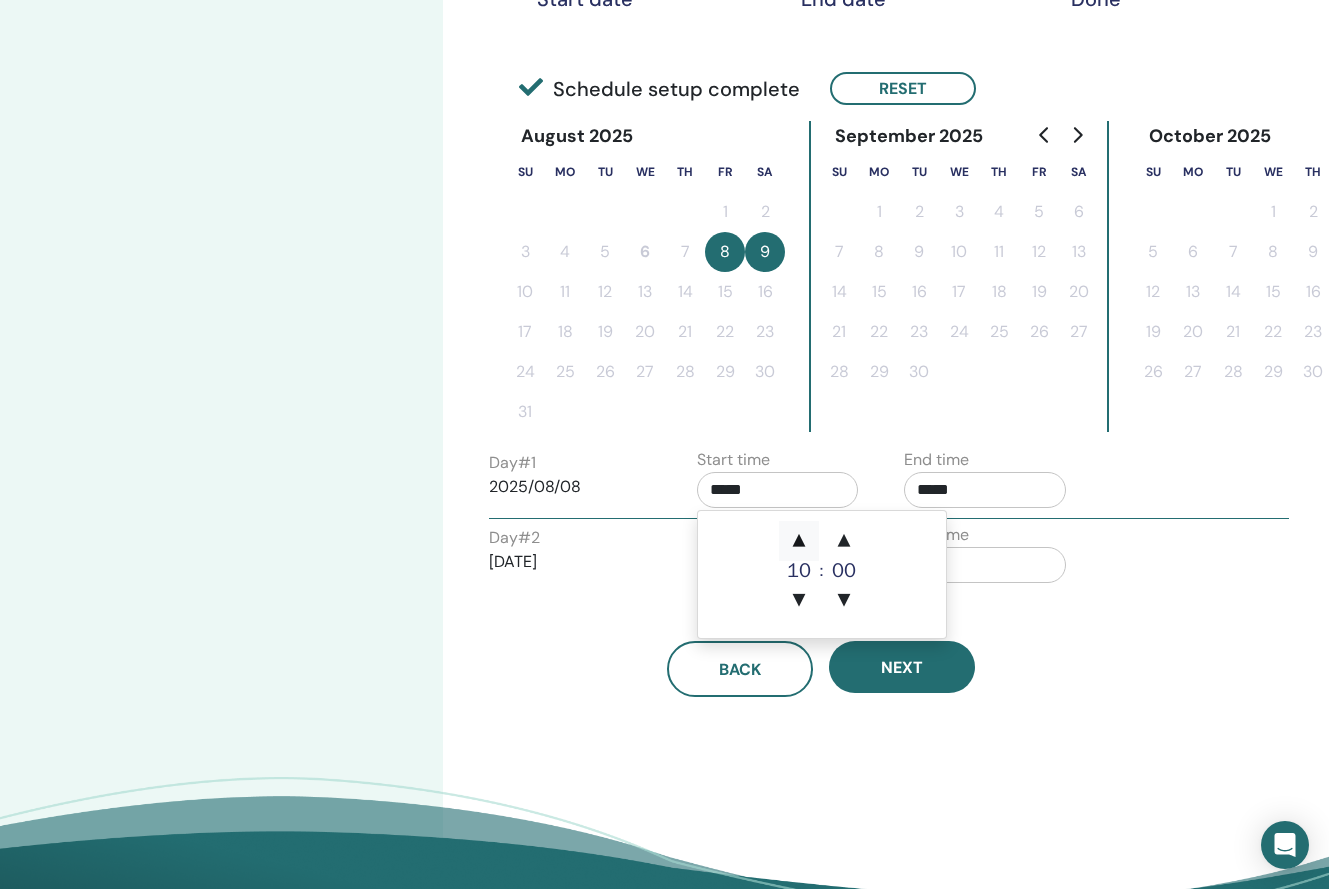 click on "▲" at bounding box center (799, 541) 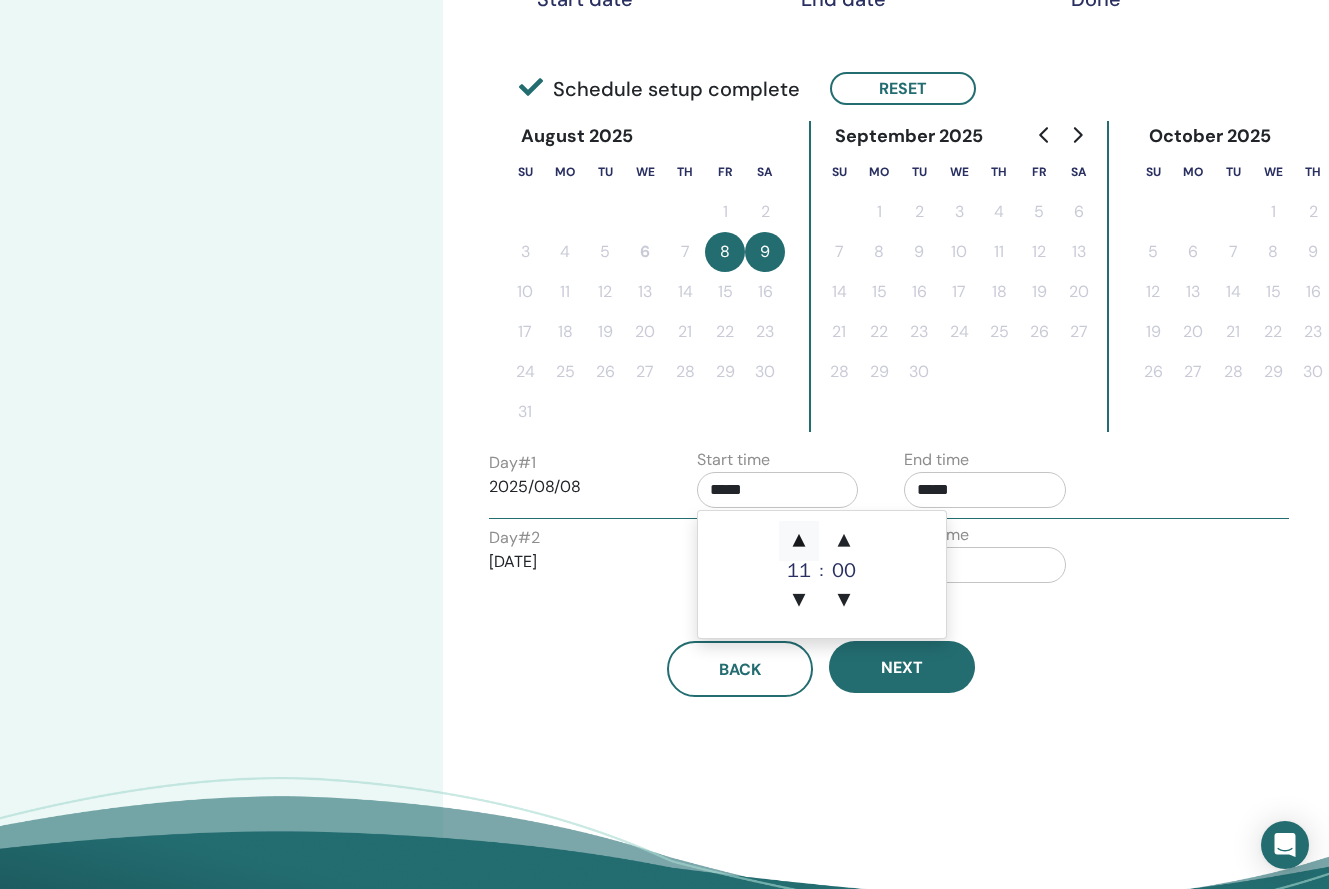 click on "▲" at bounding box center (799, 541) 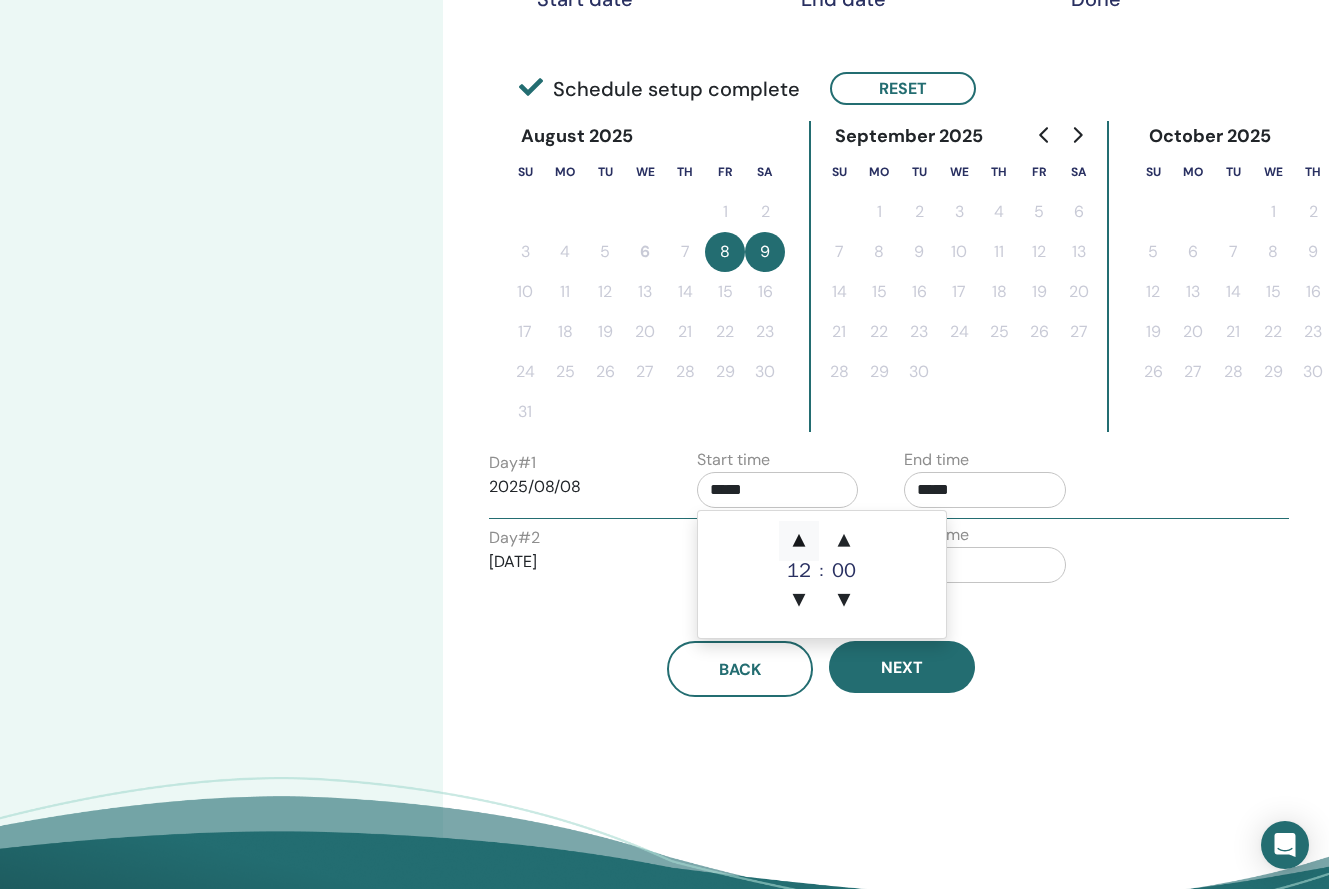 click on "▲" at bounding box center [799, 541] 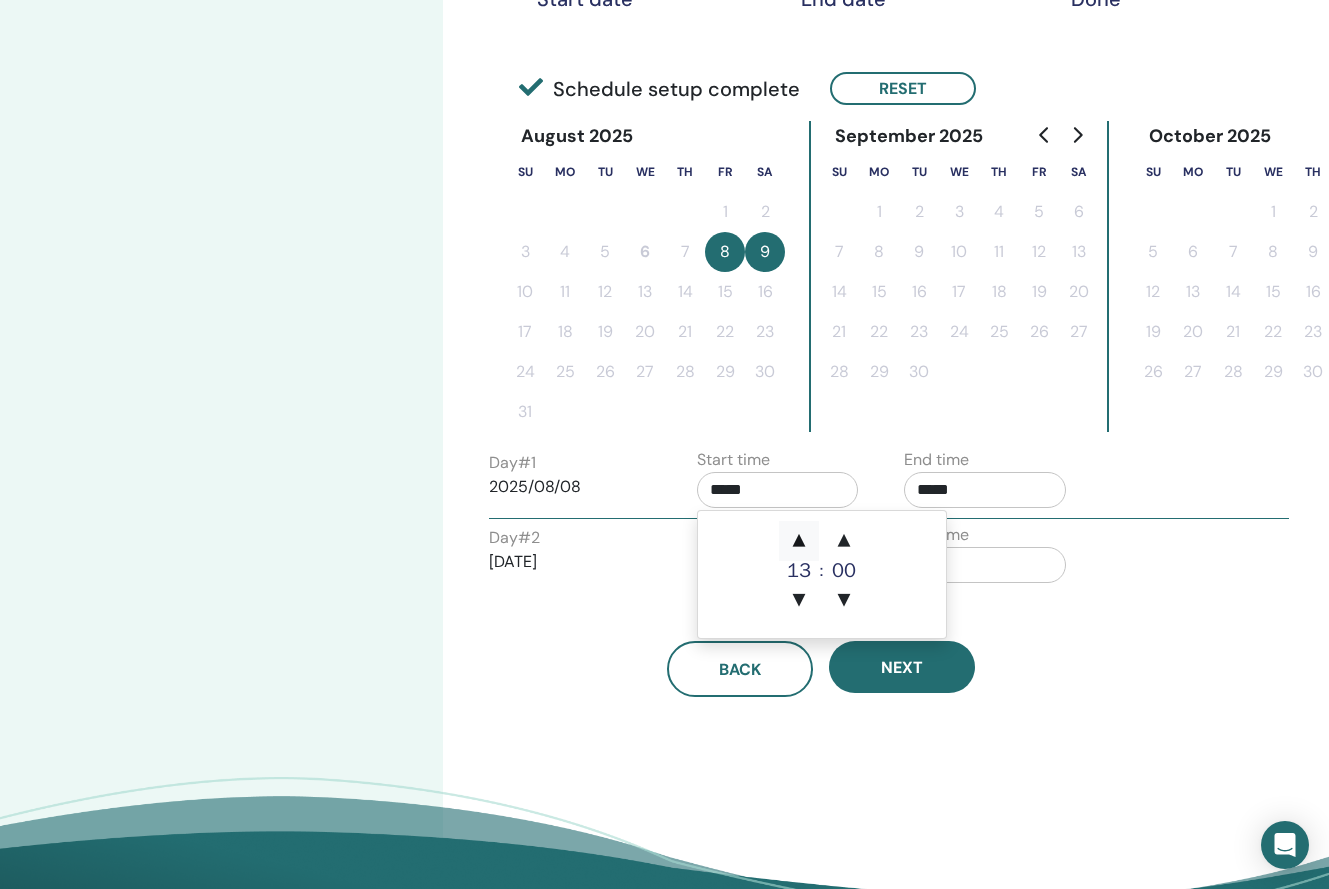 click on "▲" at bounding box center [799, 541] 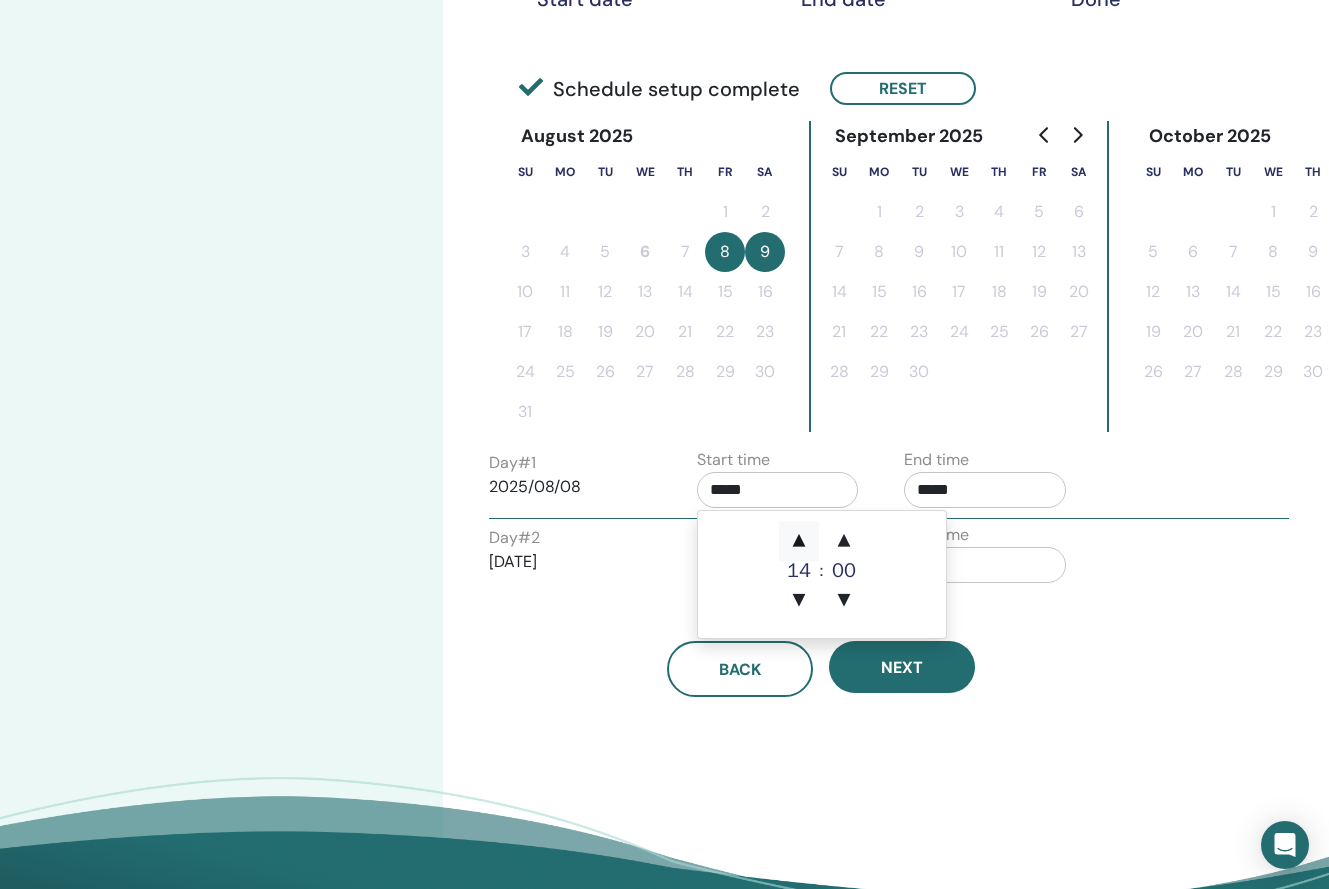 click on "▲" at bounding box center [799, 541] 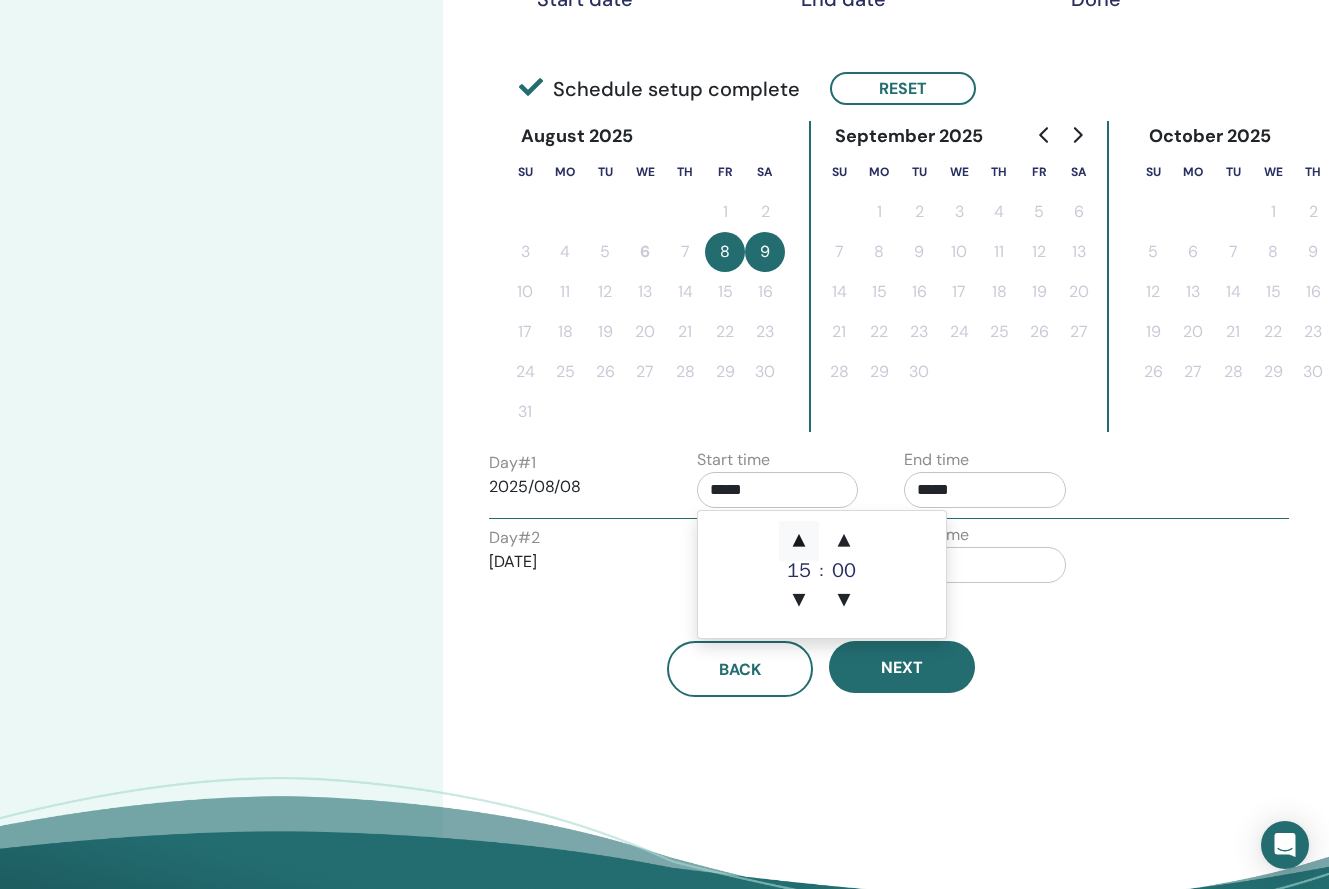 click on "▲" at bounding box center (799, 541) 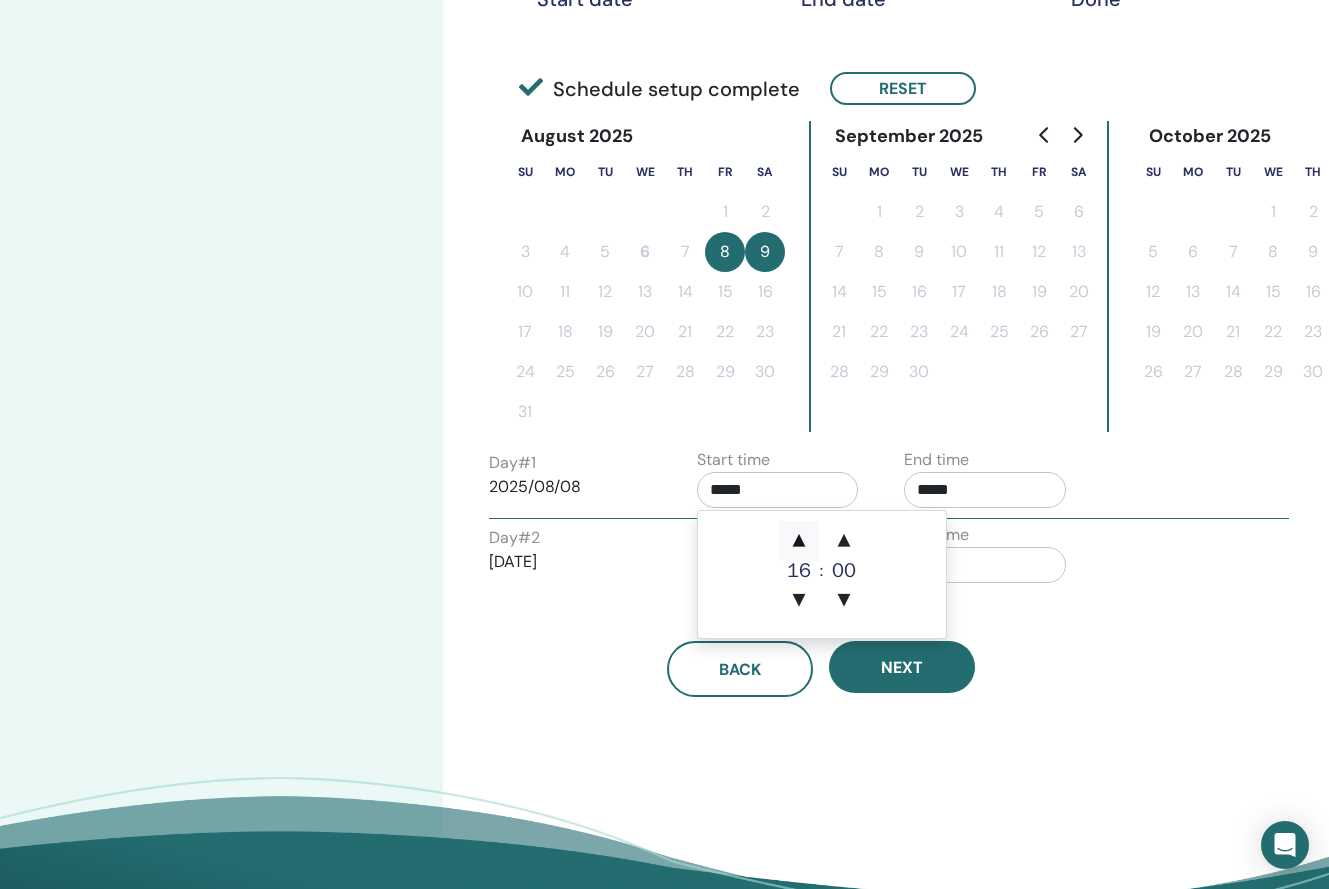 click on "▲" at bounding box center (799, 541) 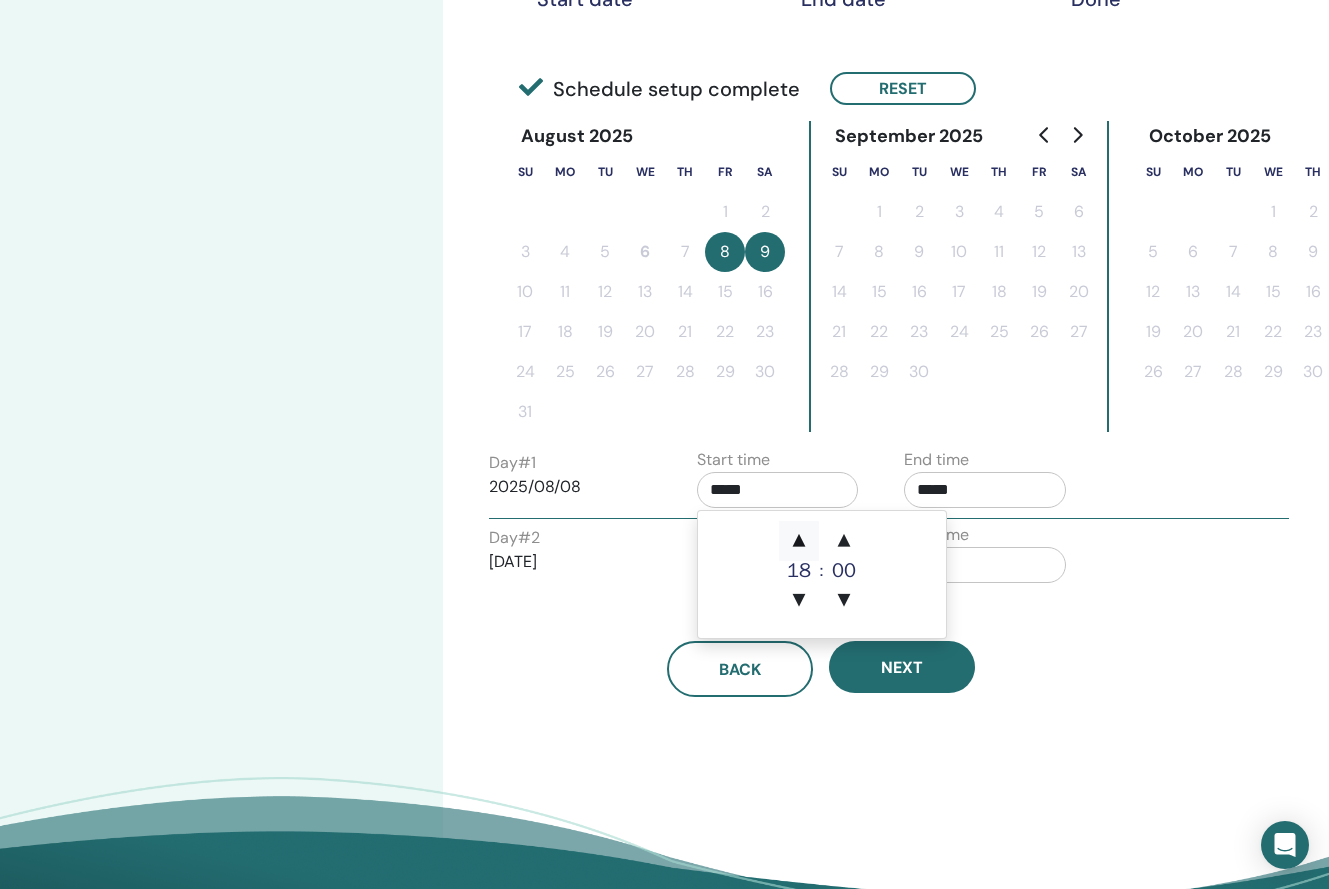 click on "▲" at bounding box center (799, 541) 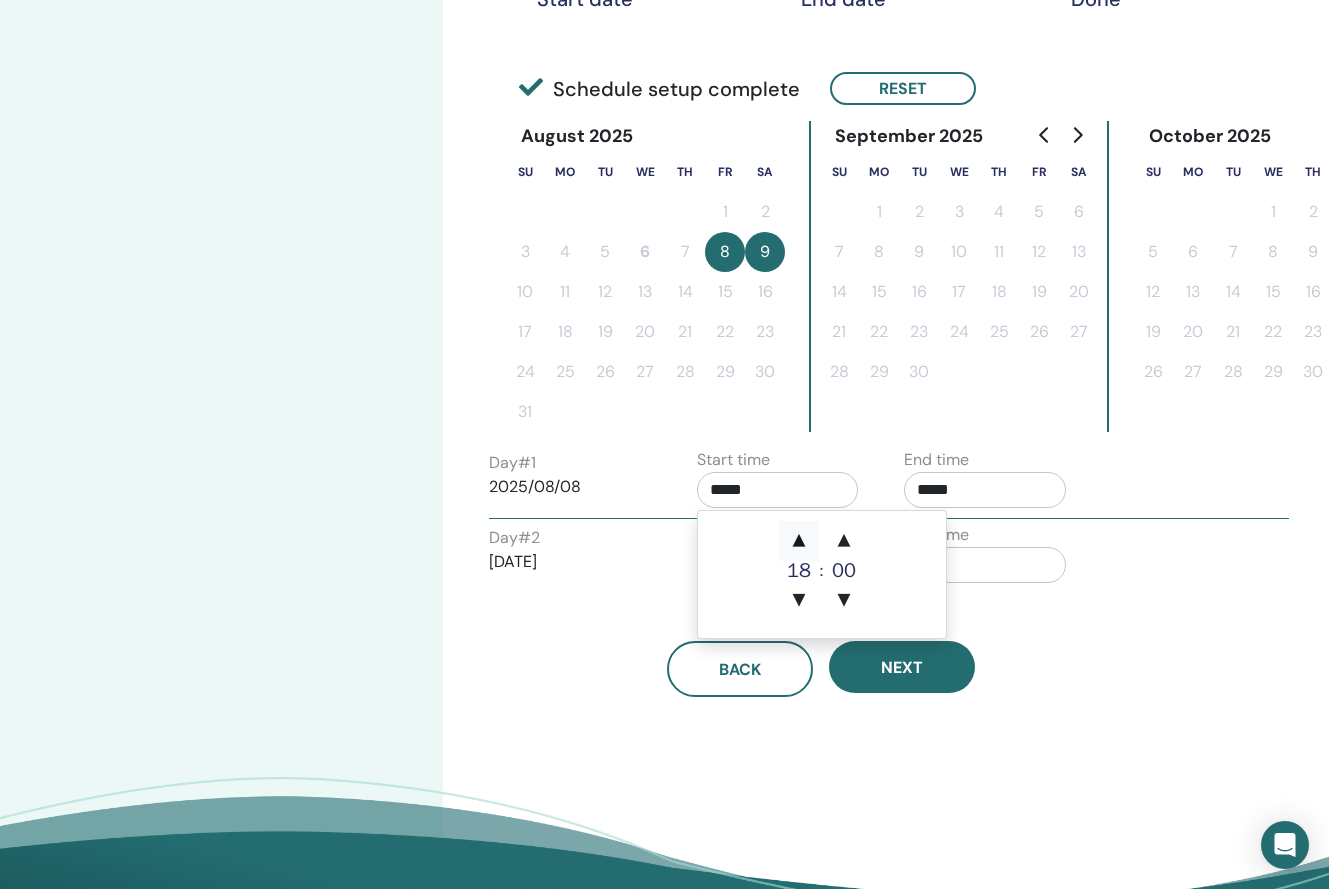click on "▲" at bounding box center (799, 541) 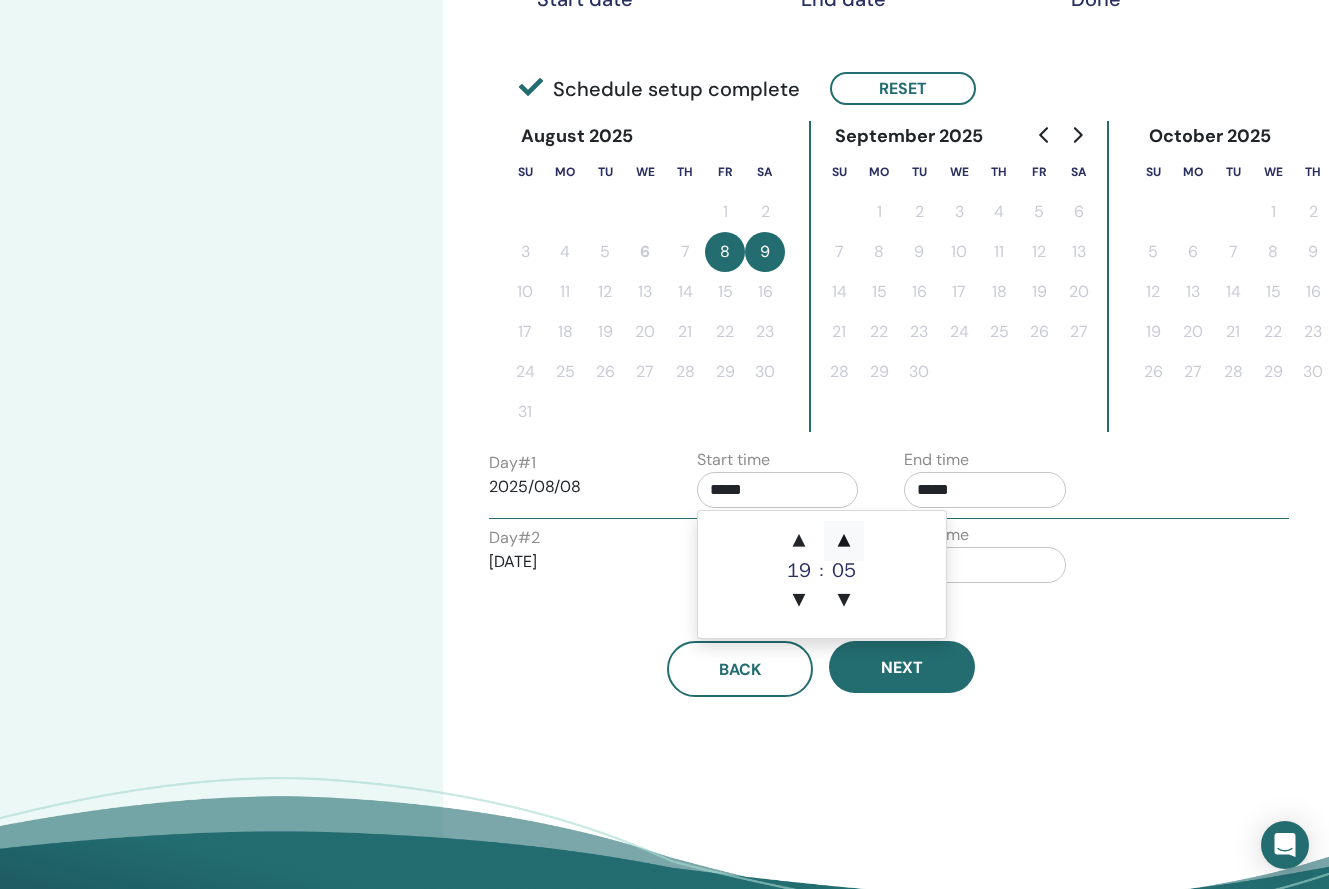 click on "▲" at bounding box center [844, 541] 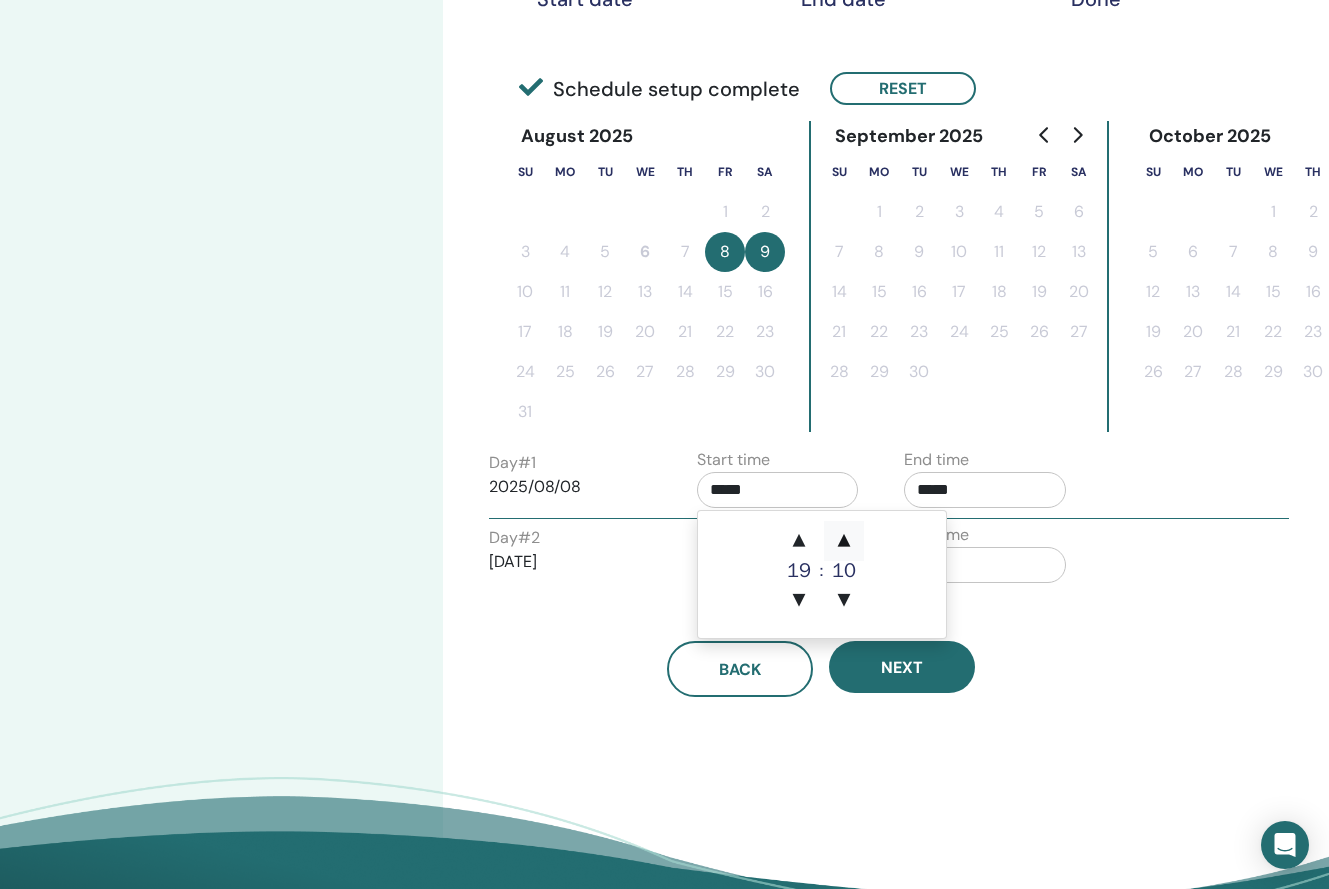 click on "▲" at bounding box center (844, 541) 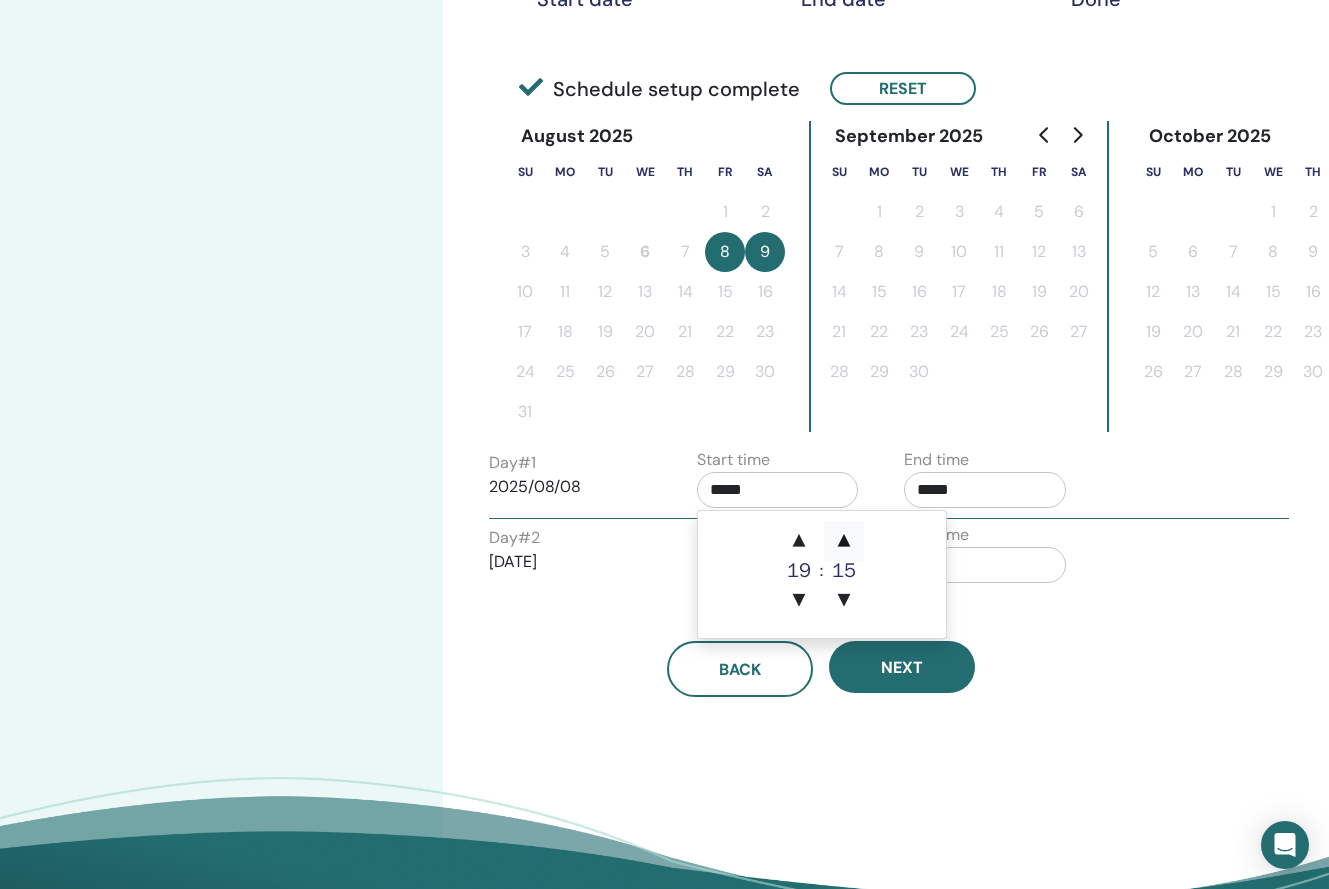 click on "▲" at bounding box center (844, 541) 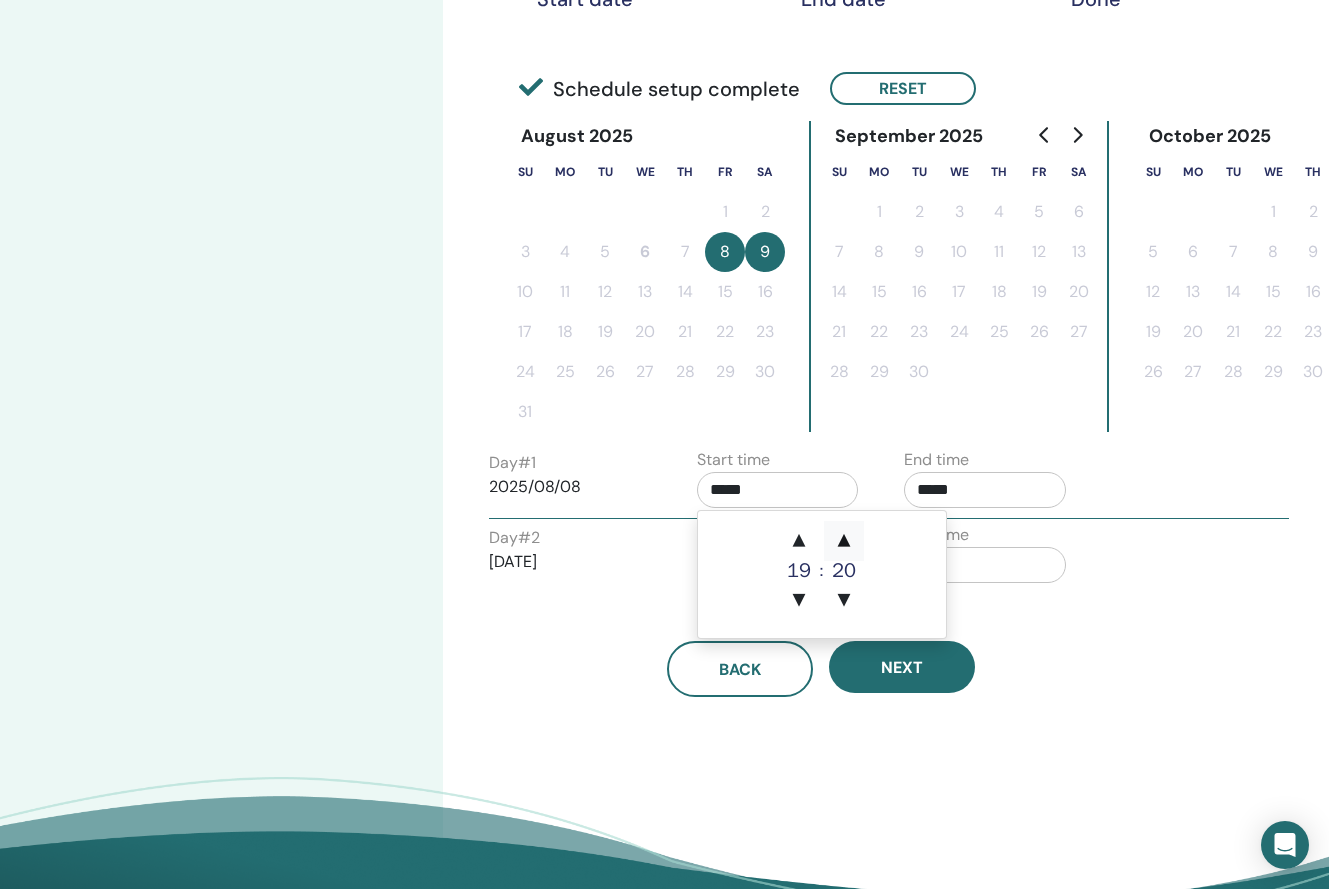 click on "▲" at bounding box center (844, 541) 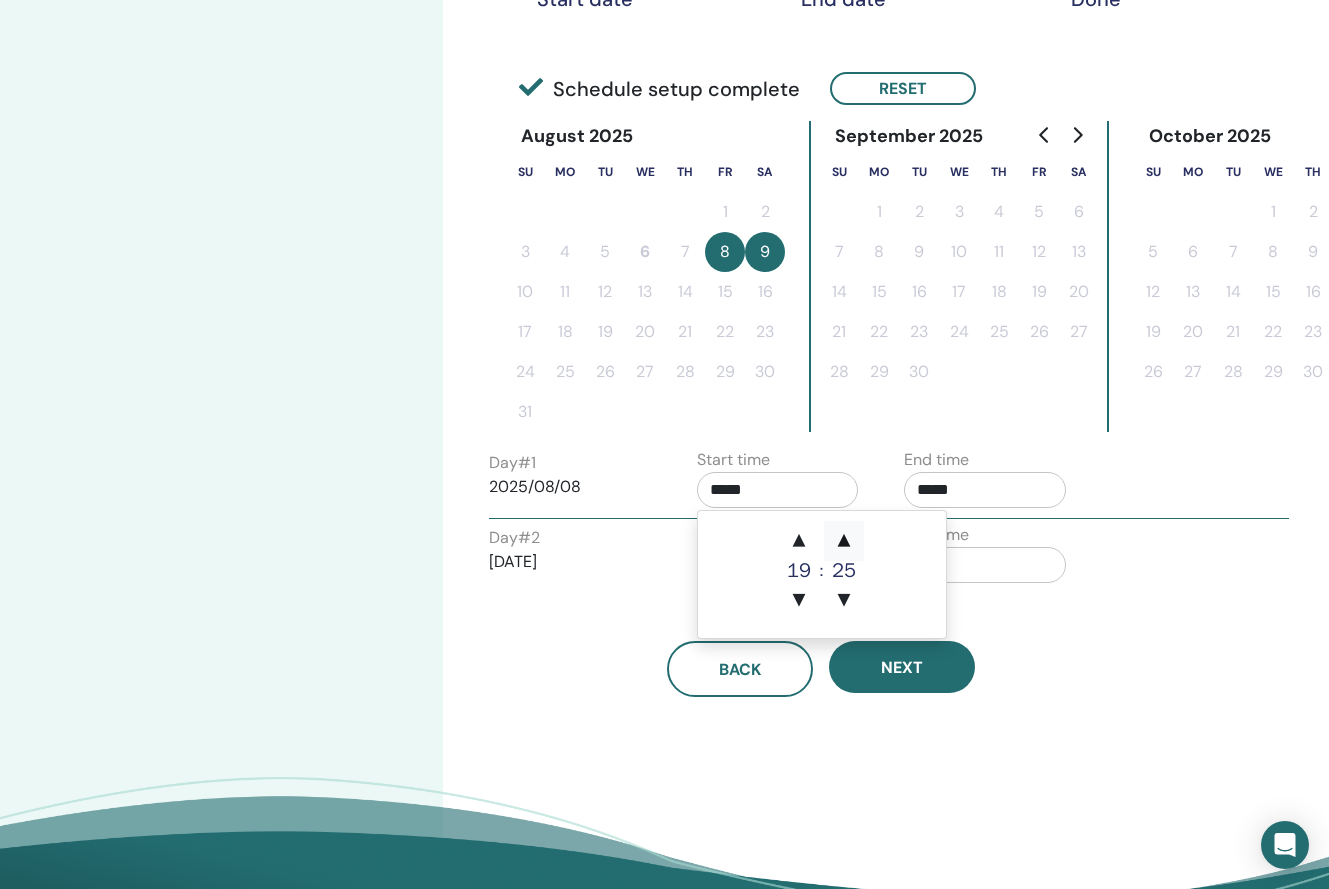 click on "▲" at bounding box center [844, 541] 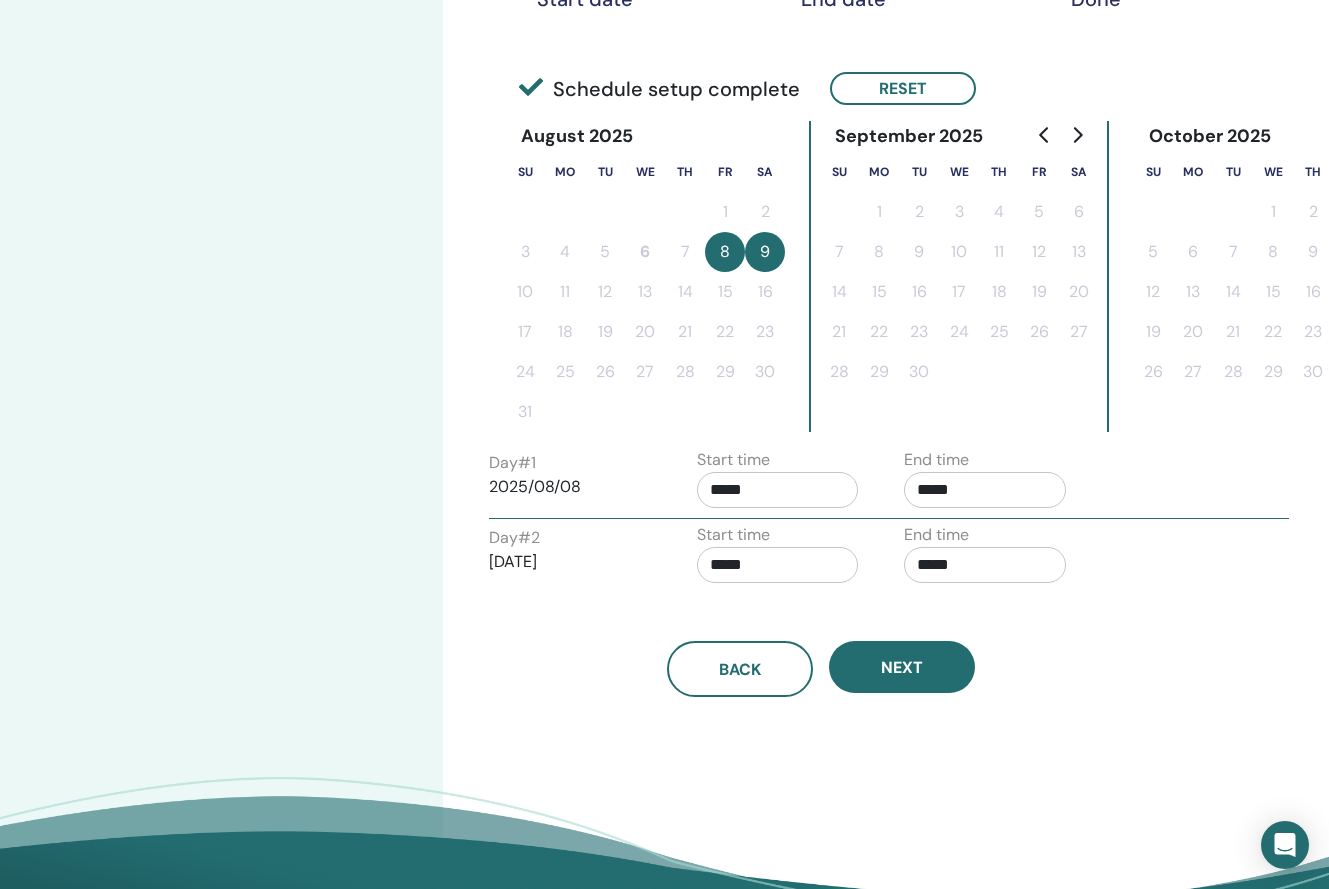 click on "End time *****" at bounding box center [993, 558] 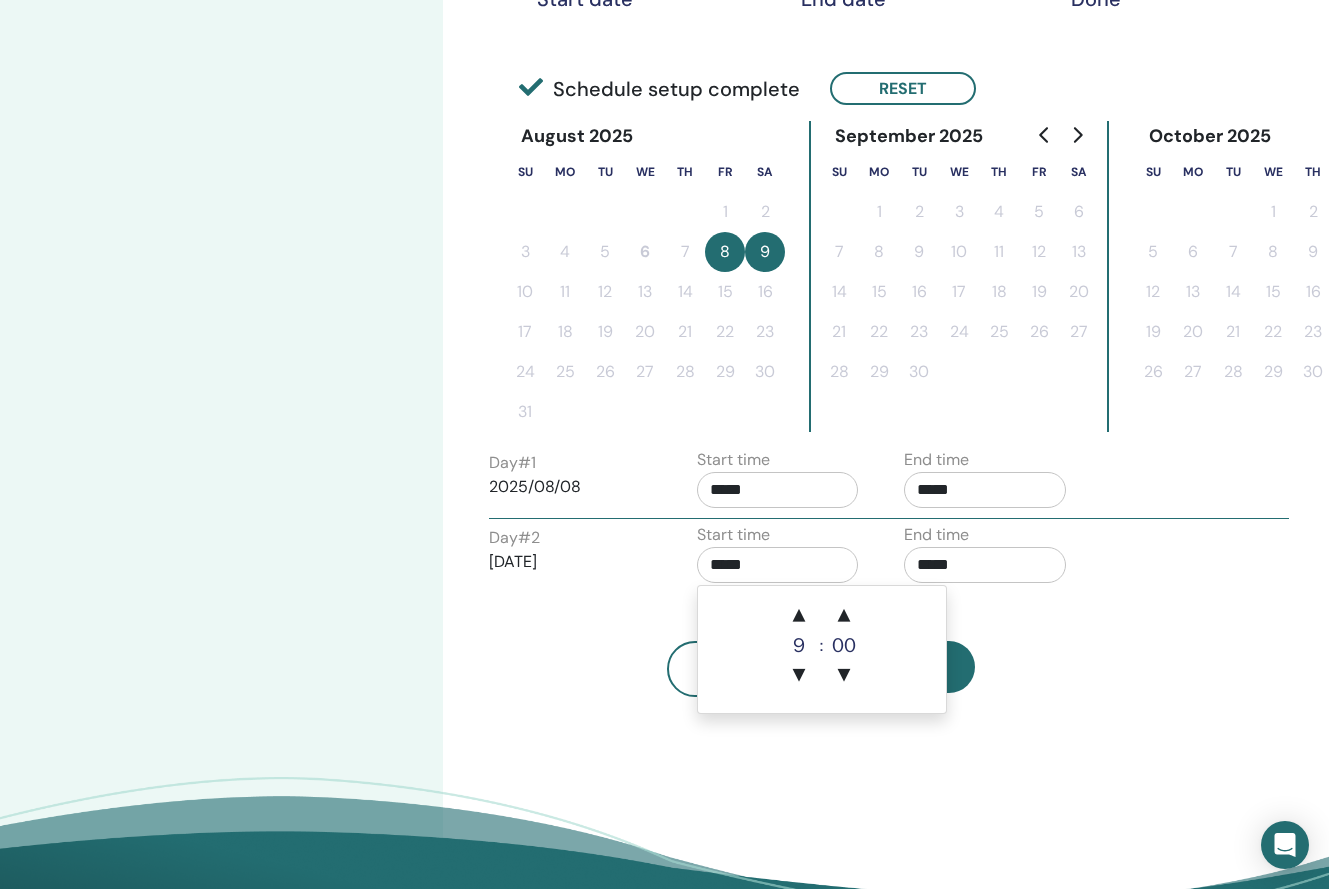 click on "*****" at bounding box center [778, 565] 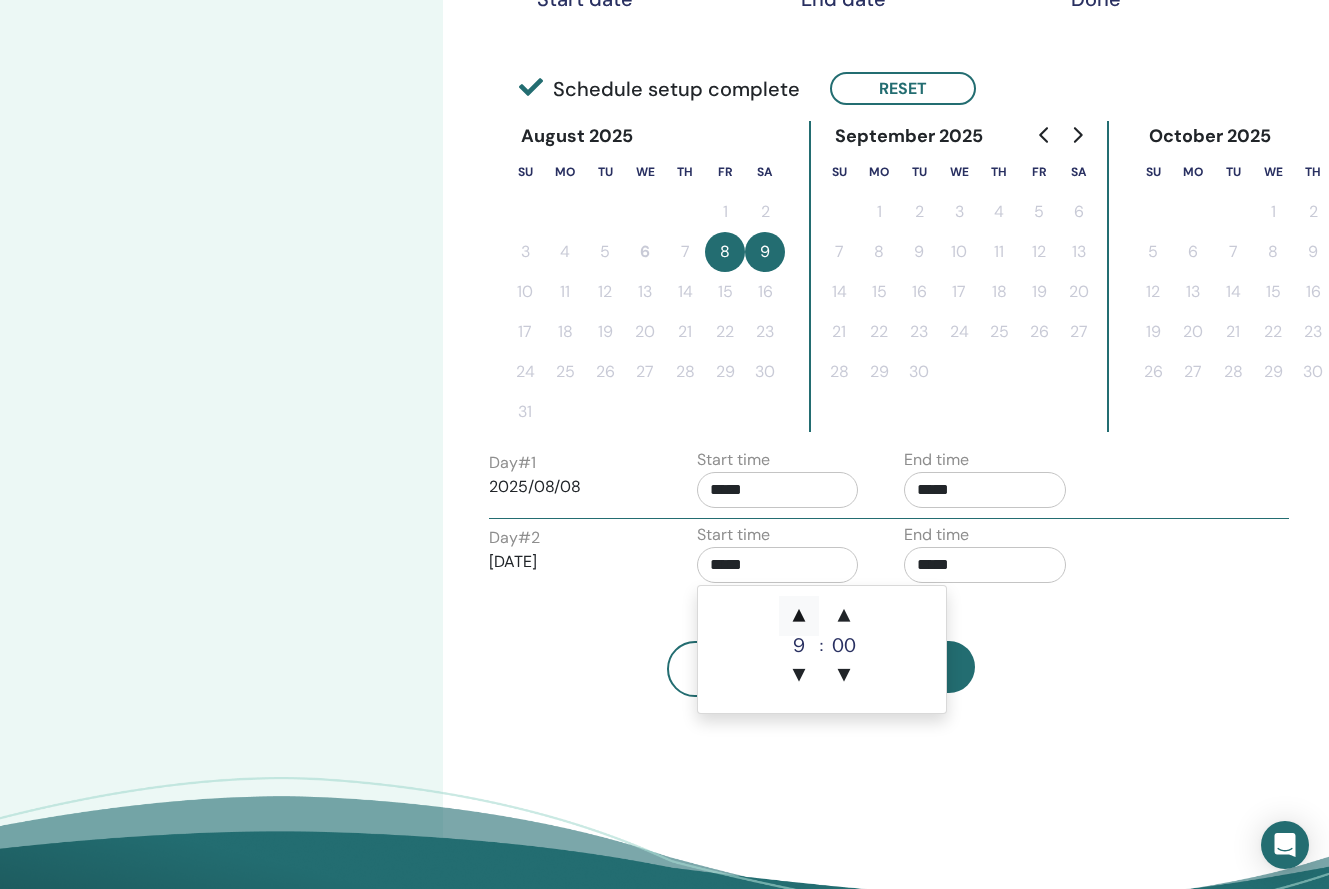 click on "▲" at bounding box center [799, 616] 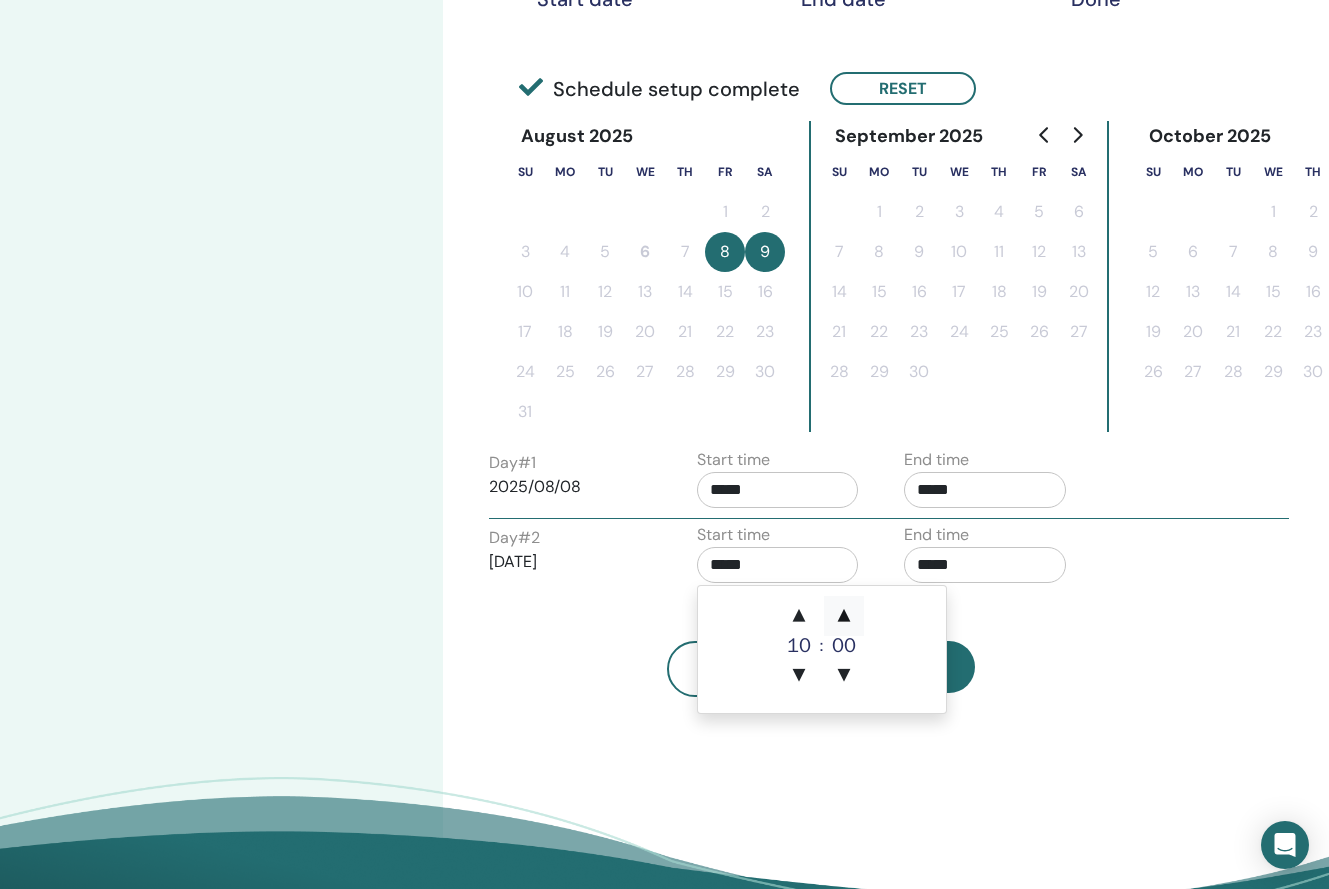 click on "▲" at bounding box center [844, 616] 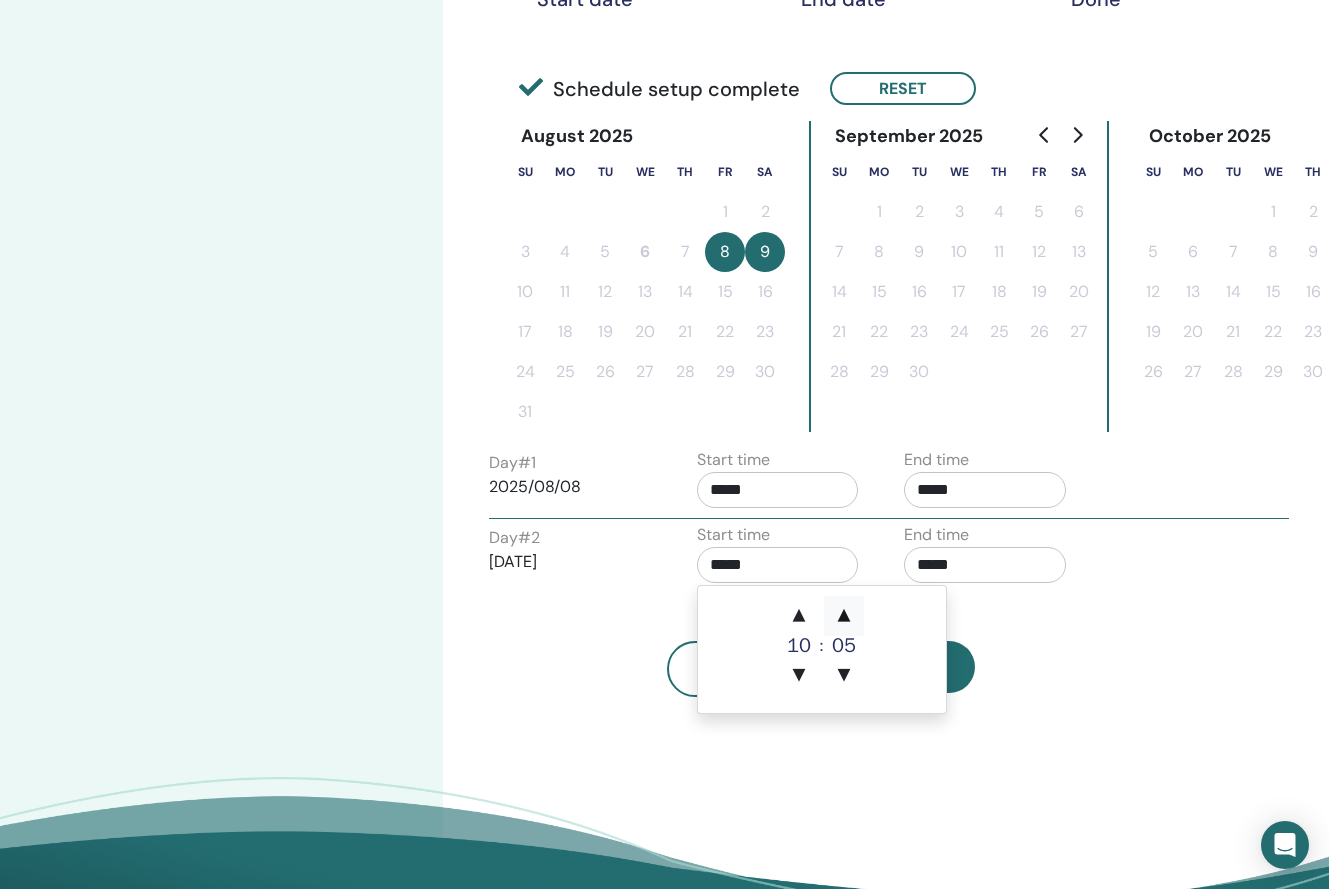 click on "▲" at bounding box center (844, 616) 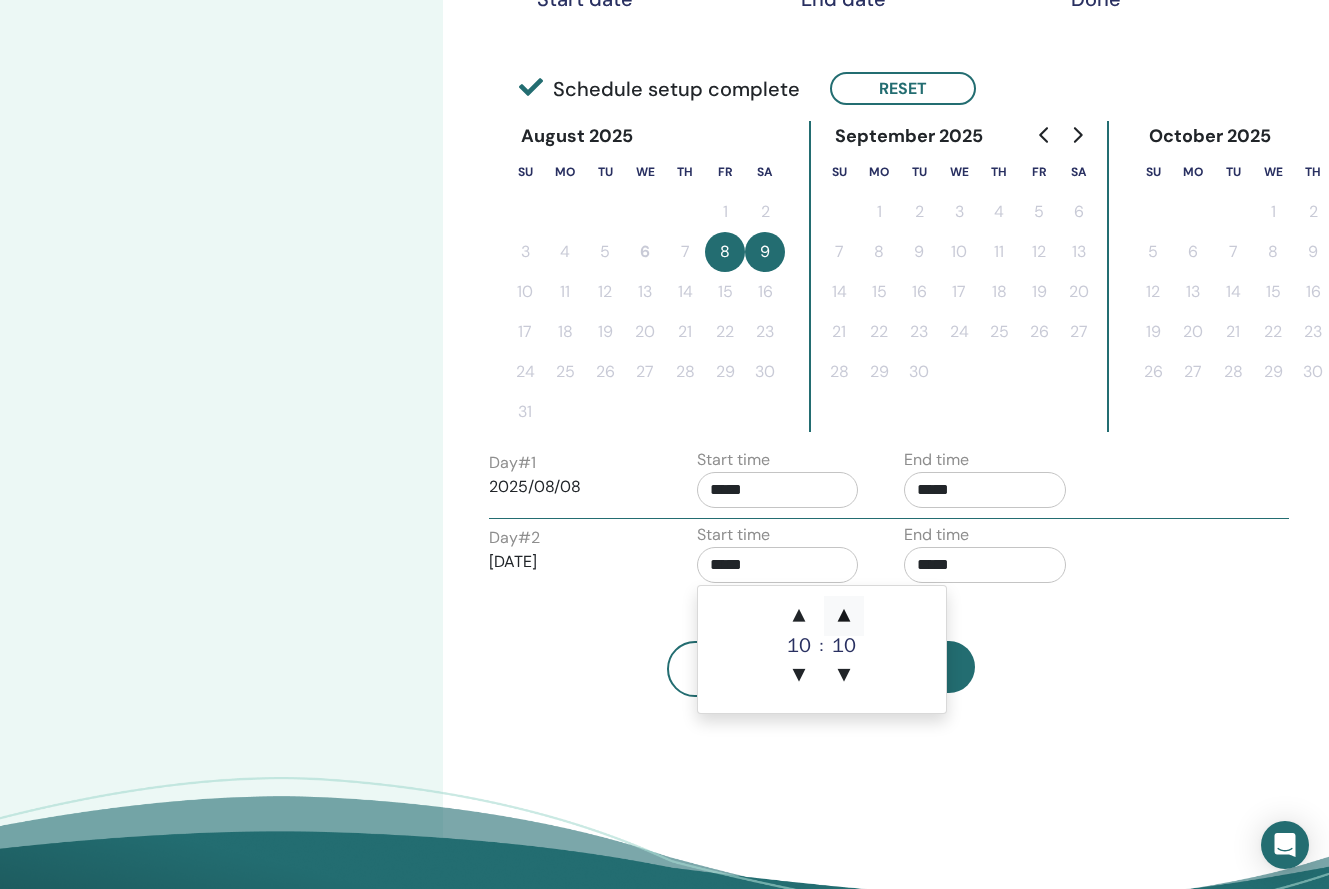 click on "▲" at bounding box center (844, 616) 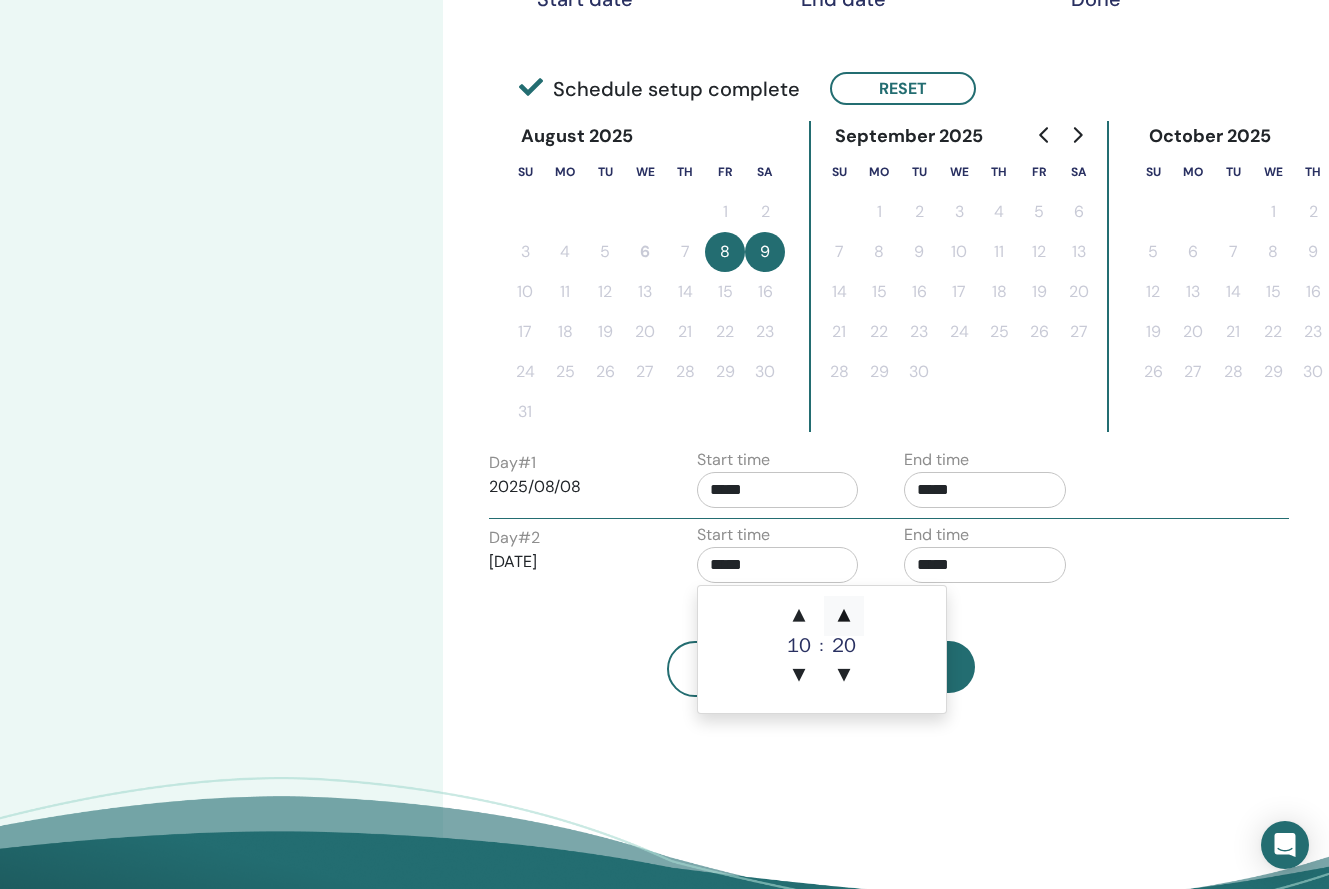 click on "▲" at bounding box center (844, 616) 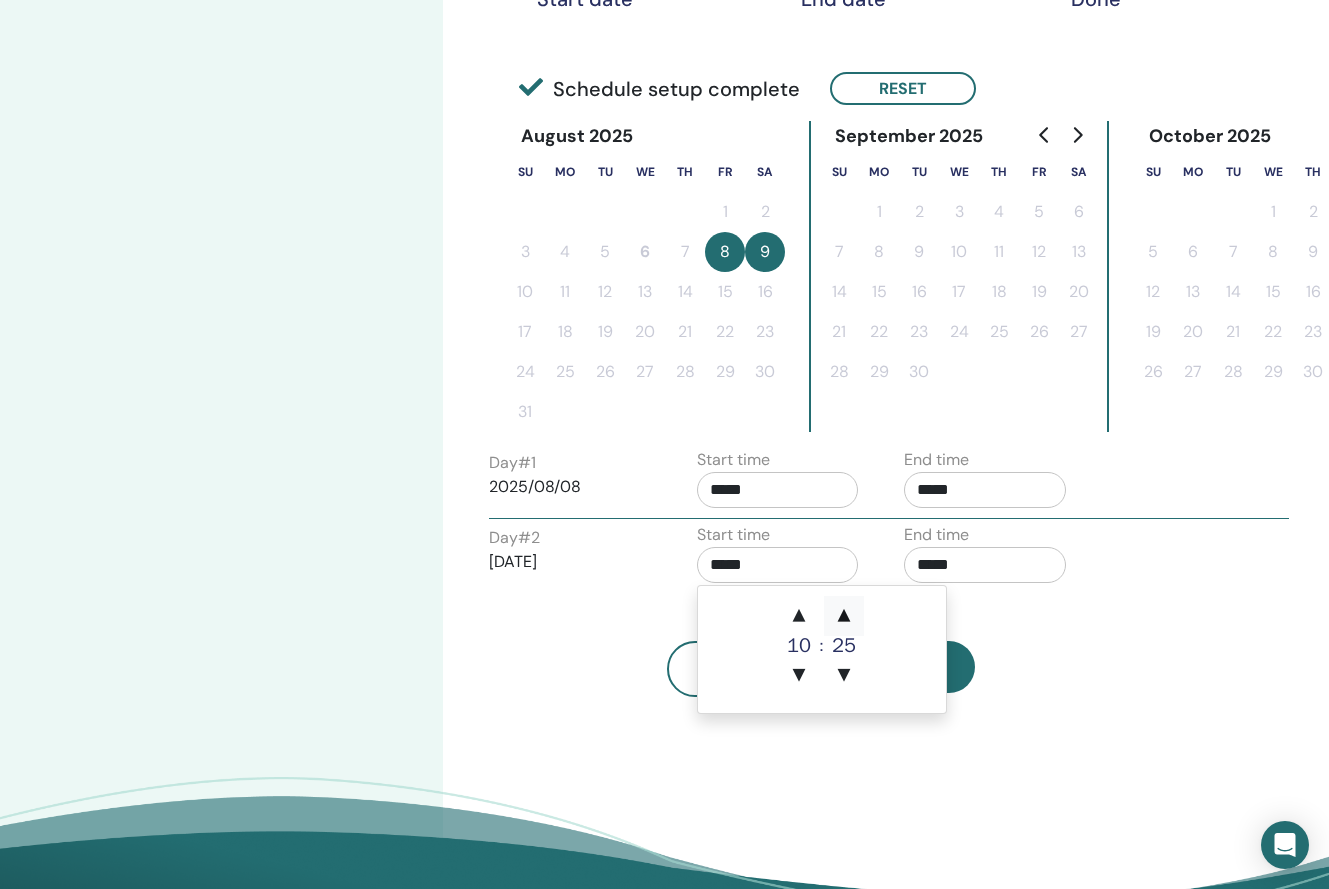 click on "▲" at bounding box center [844, 616] 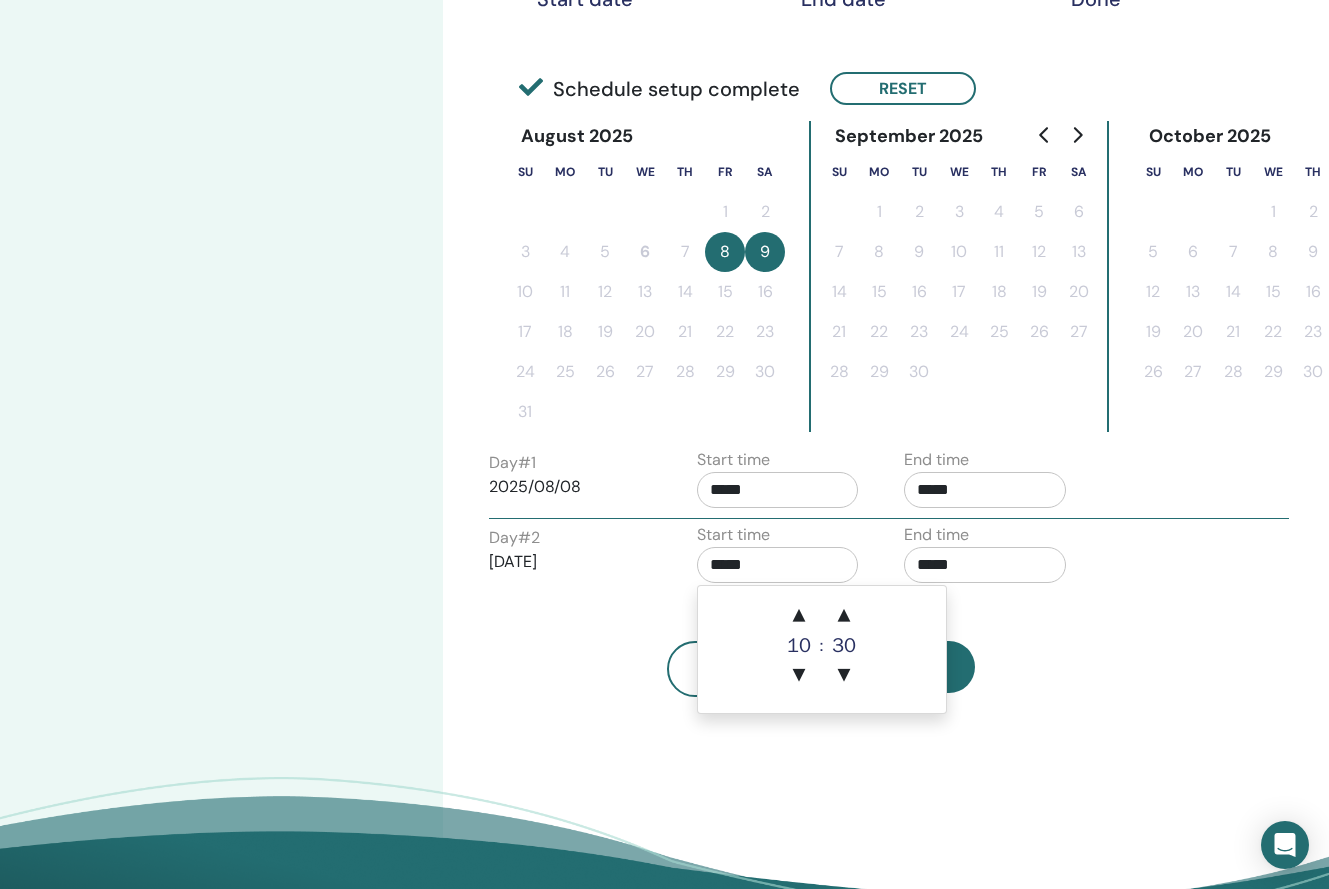 click on "*****" at bounding box center (985, 565) 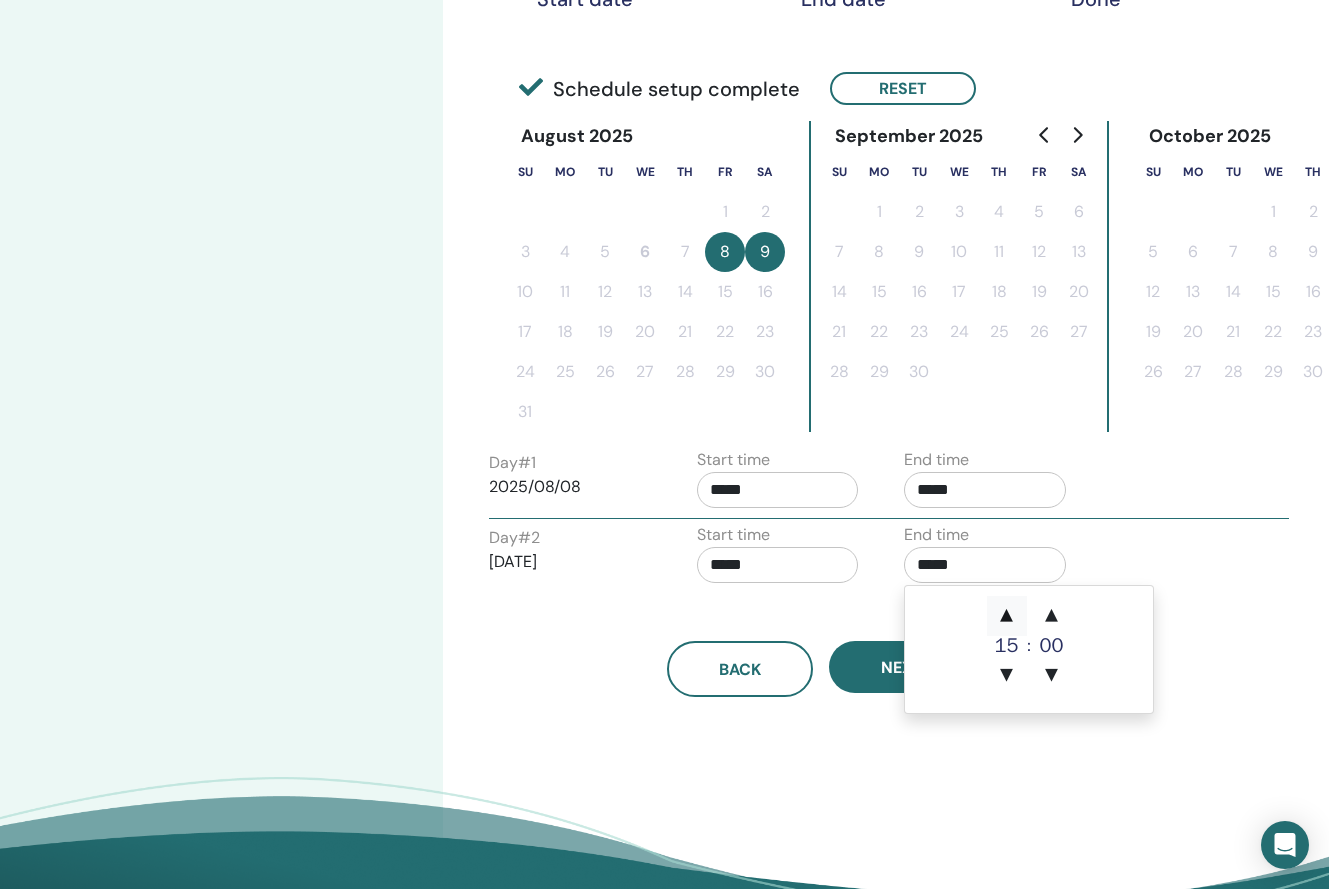 click on "▲" at bounding box center [1007, 616] 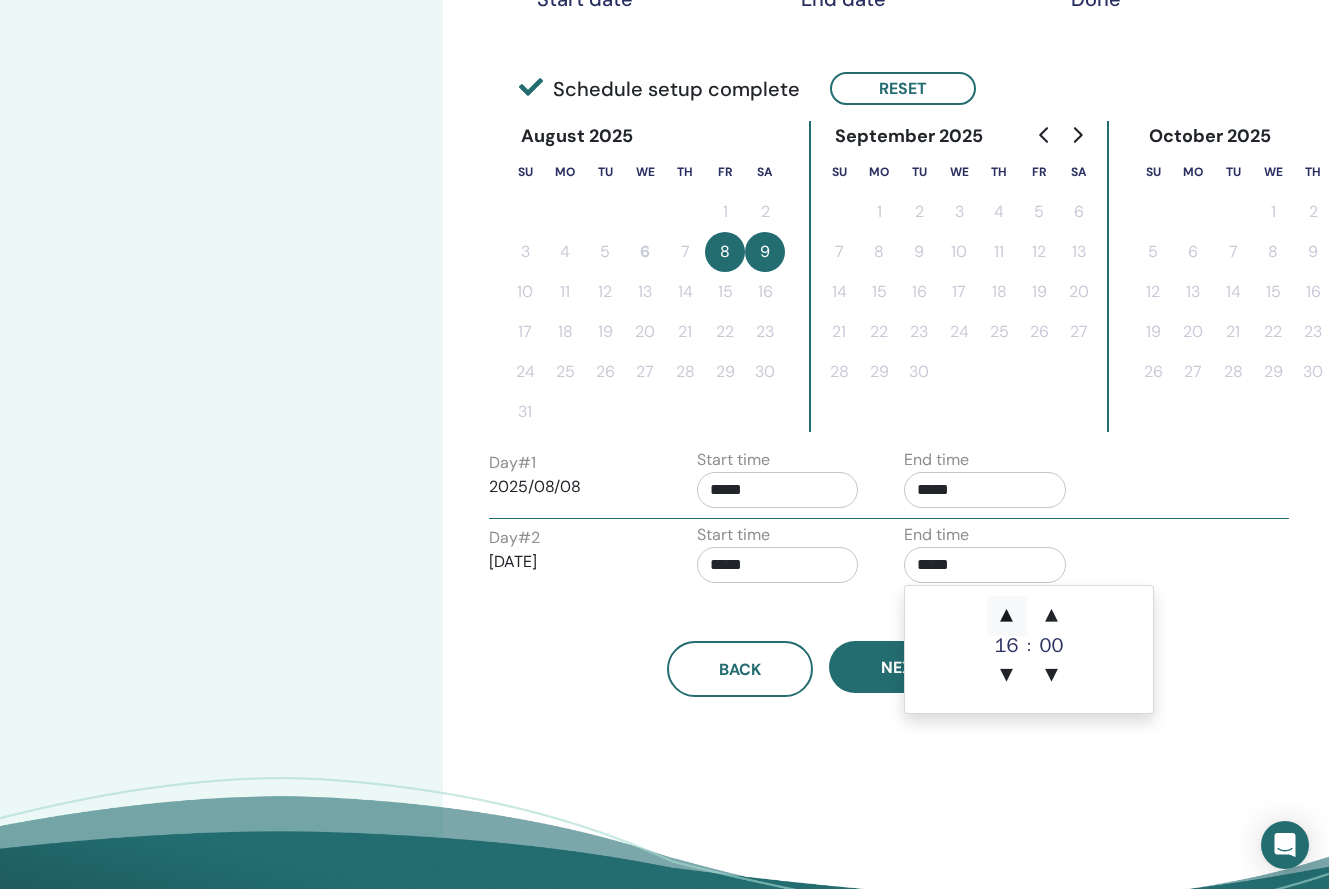 click on "▲" at bounding box center [1007, 616] 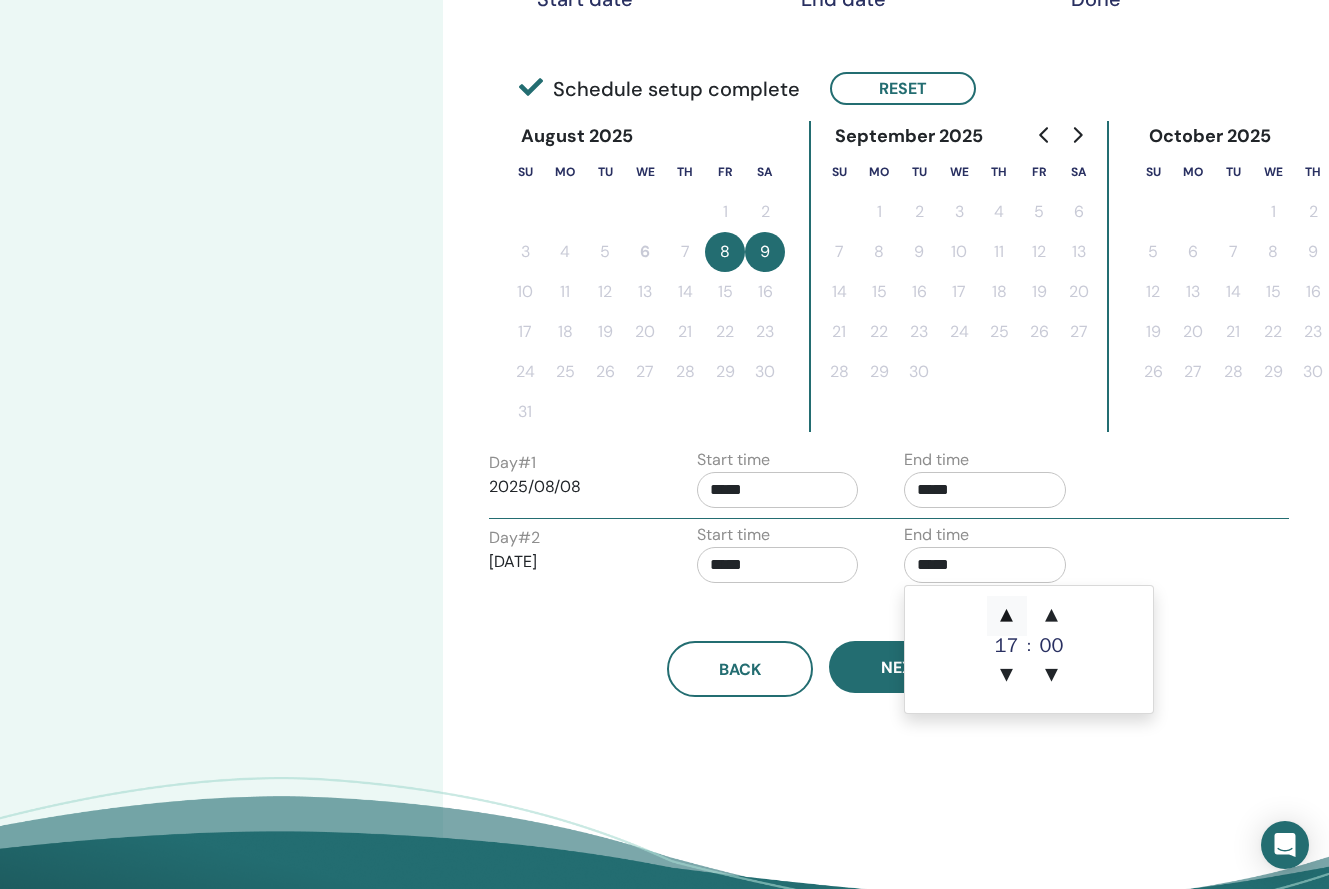 click on "▲" at bounding box center [1007, 616] 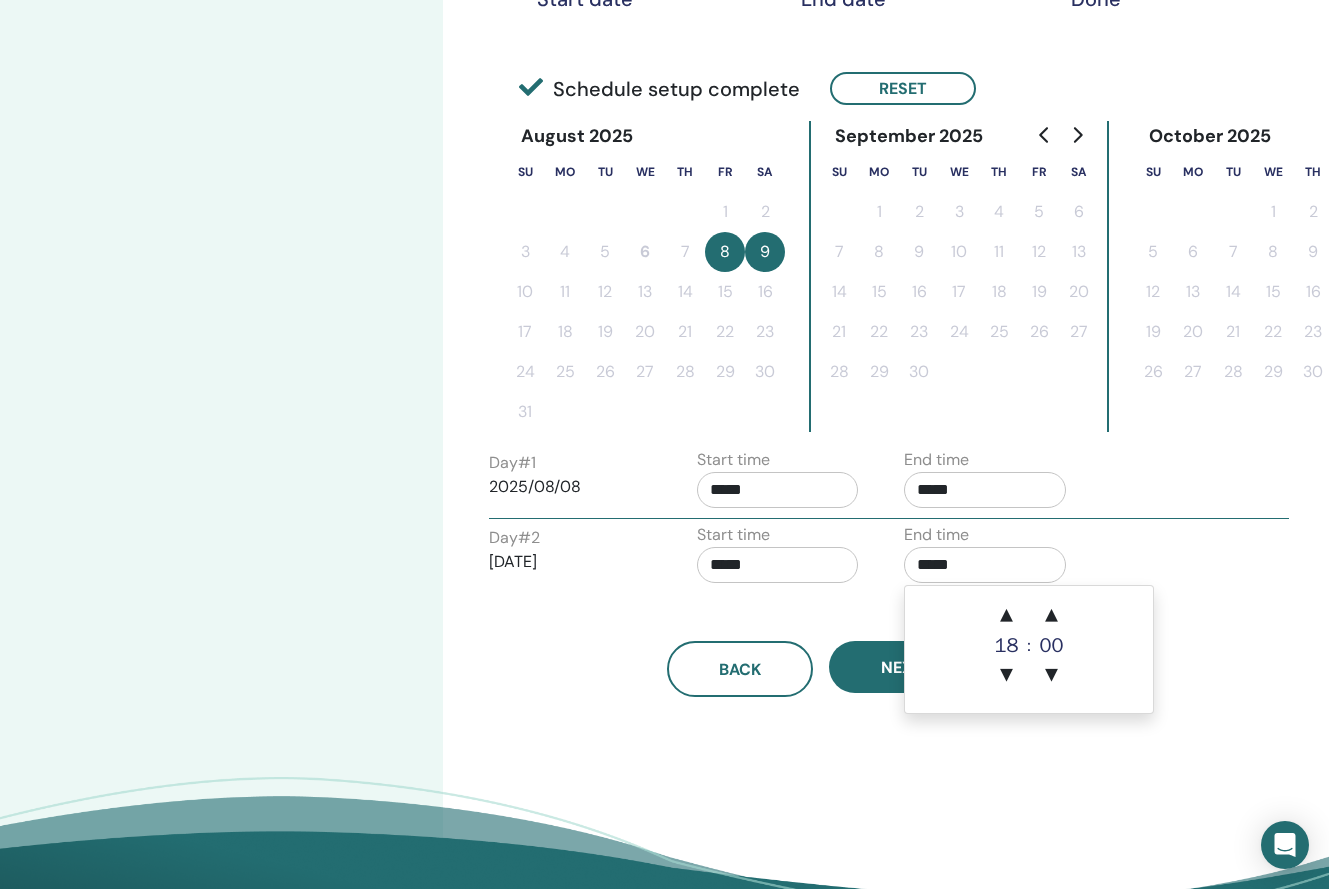 click on "Day  # 2 2025/08/09 Start time ***** End time *****" at bounding box center (889, 558) 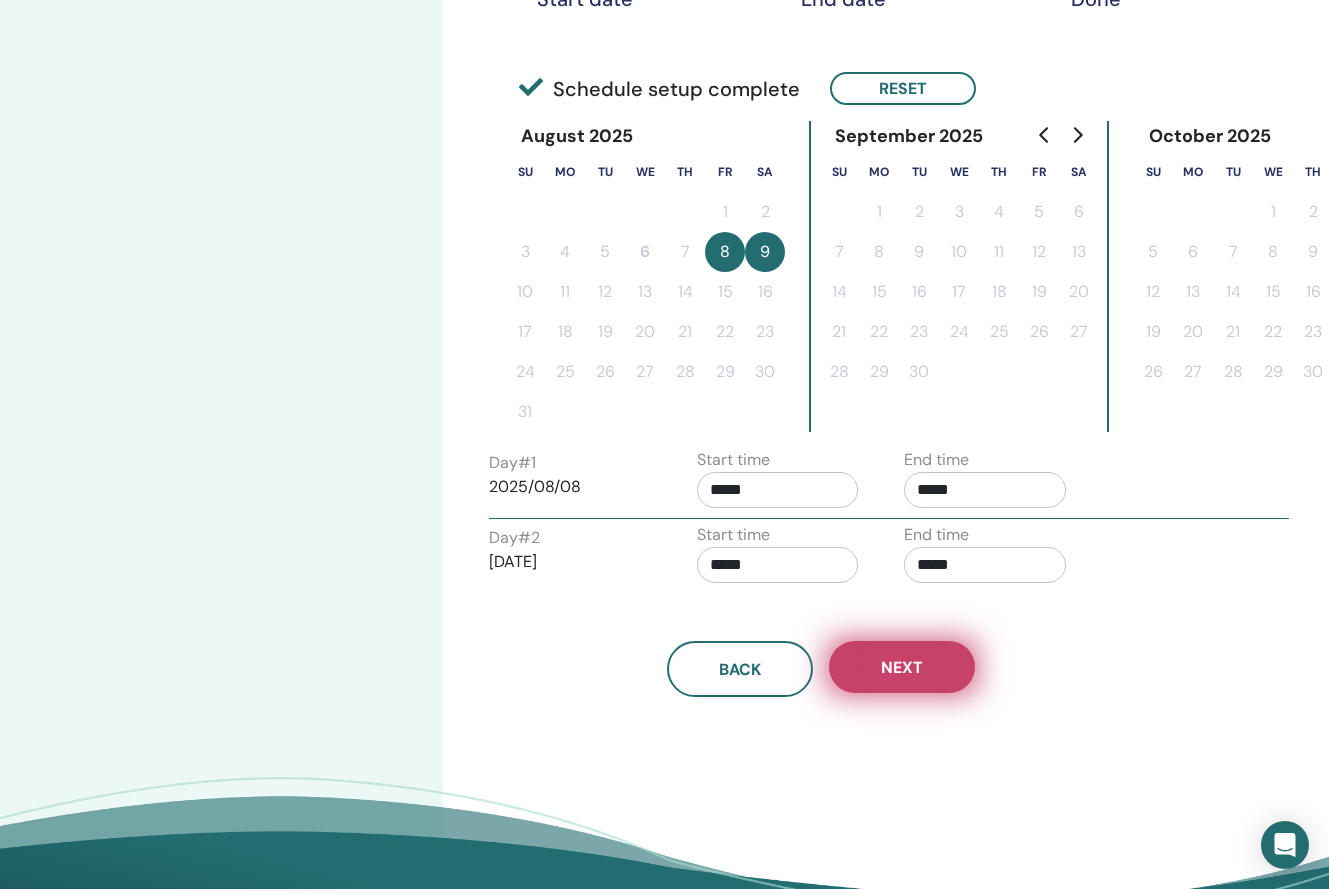 click on "Next" at bounding box center [902, 667] 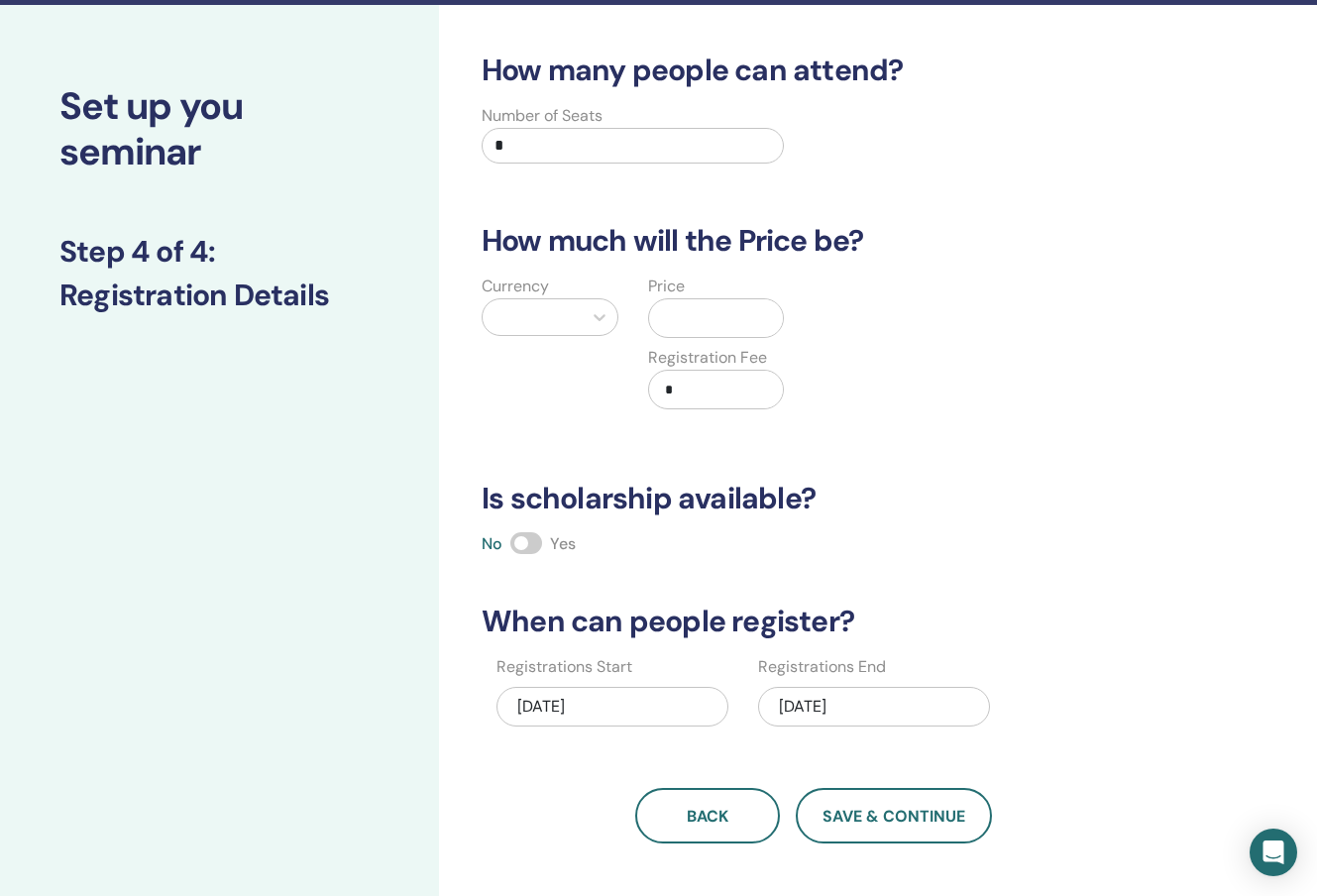 scroll, scrollTop: 0, scrollLeft: 0, axis: both 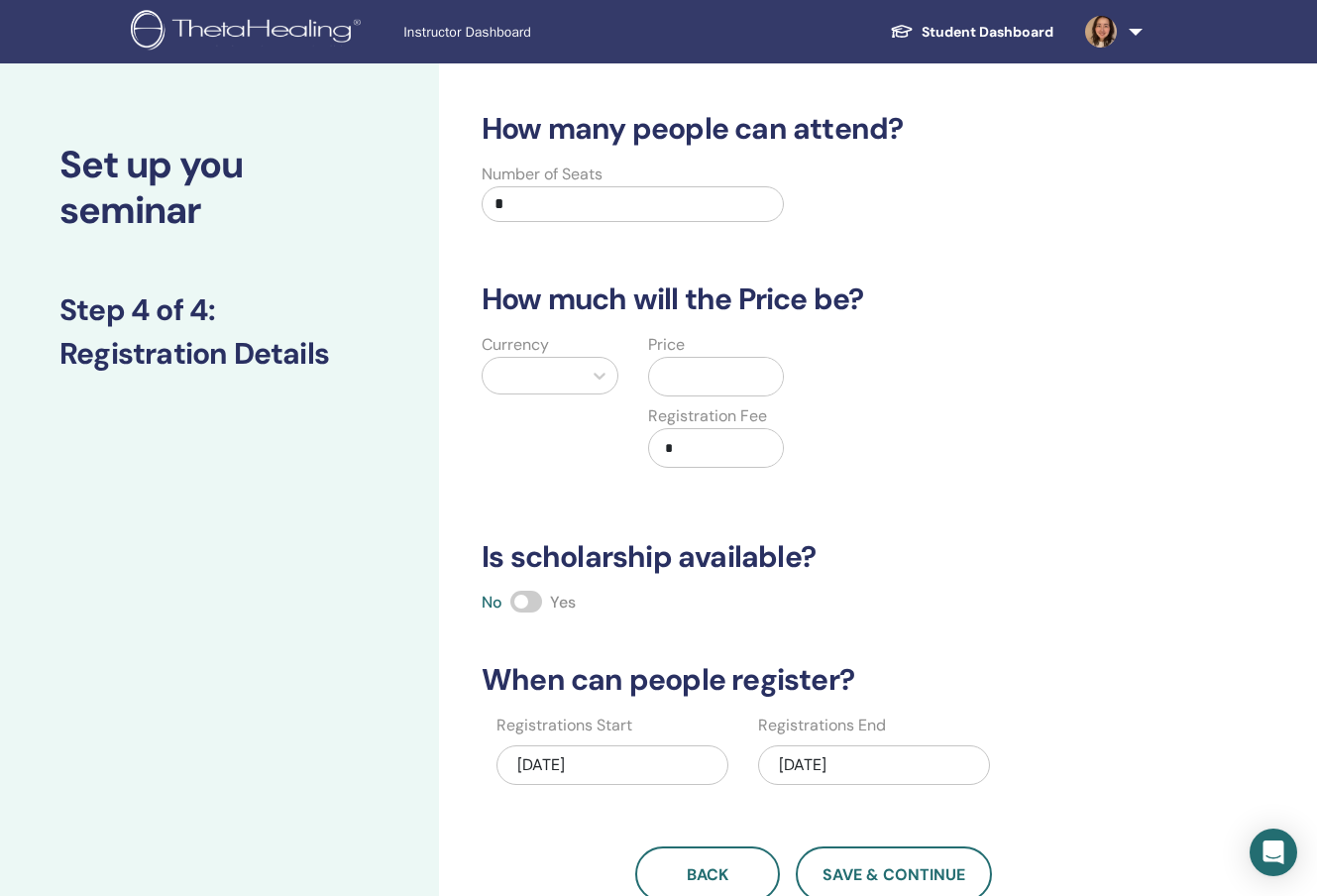 drag, startPoint x: 614, startPoint y: 206, endPoint x: 431, endPoint y: 199, distance: 183.13383 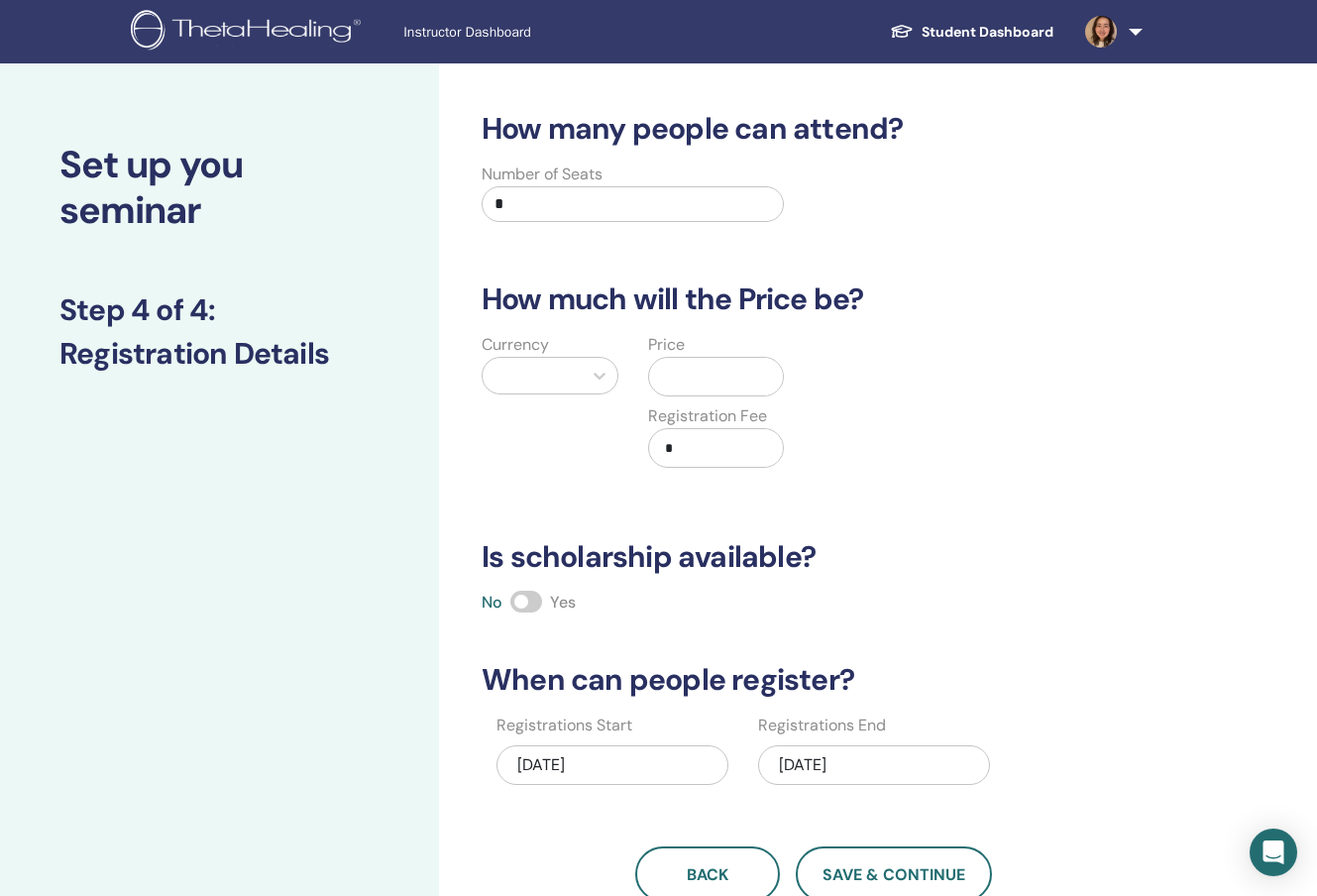 type on "*" 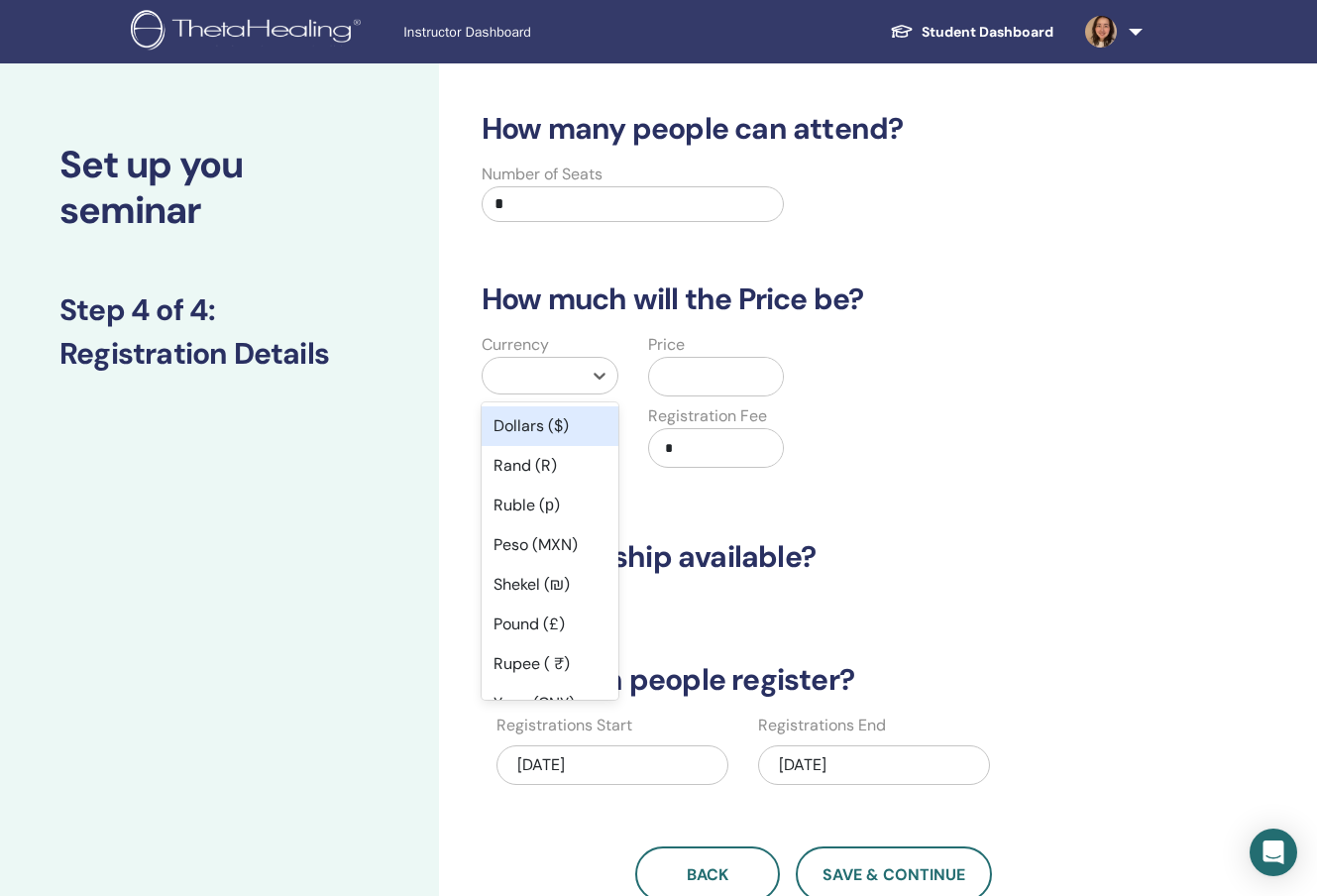 click at bounding box center (532, 376) 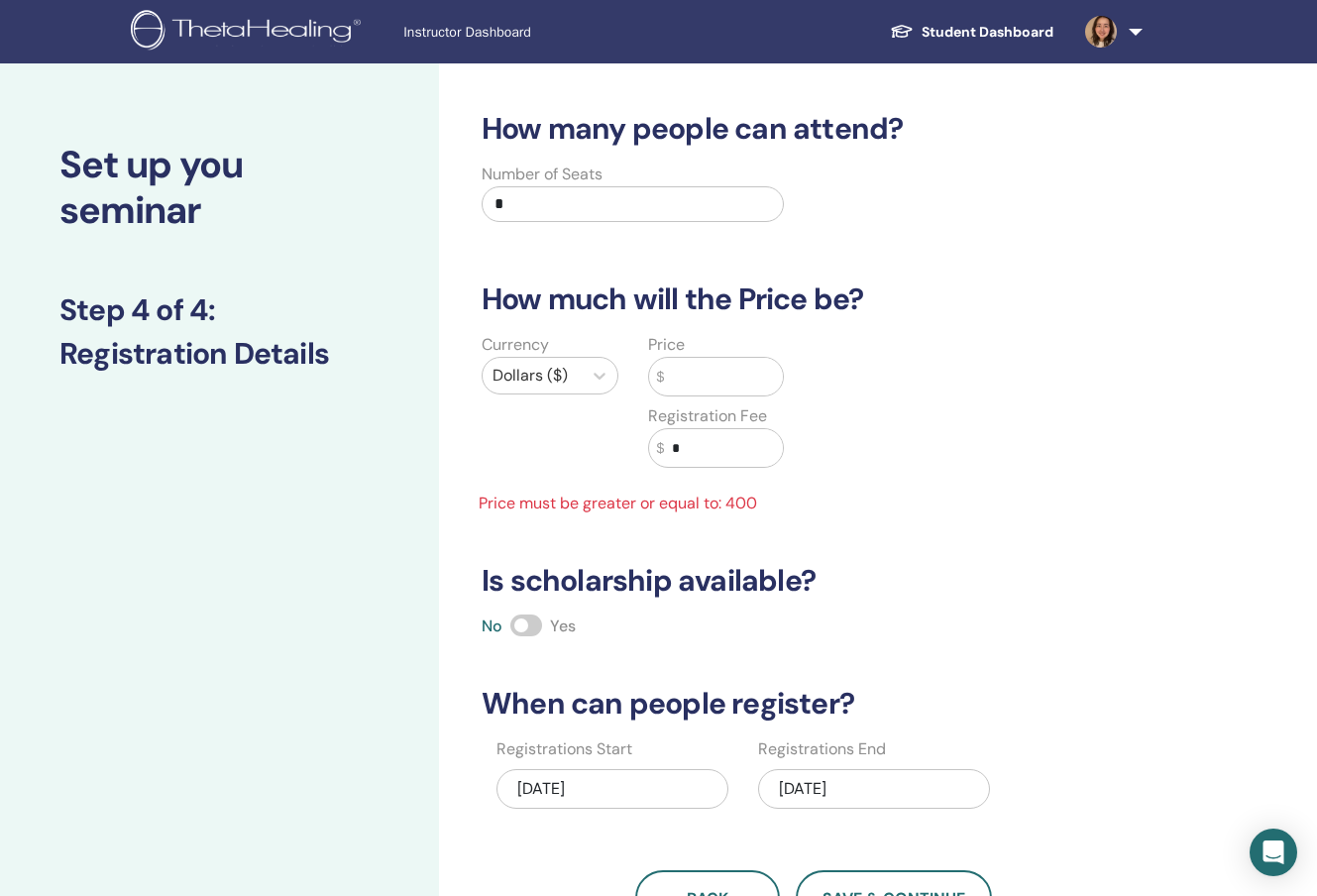 click at bounding box center [723, 377] 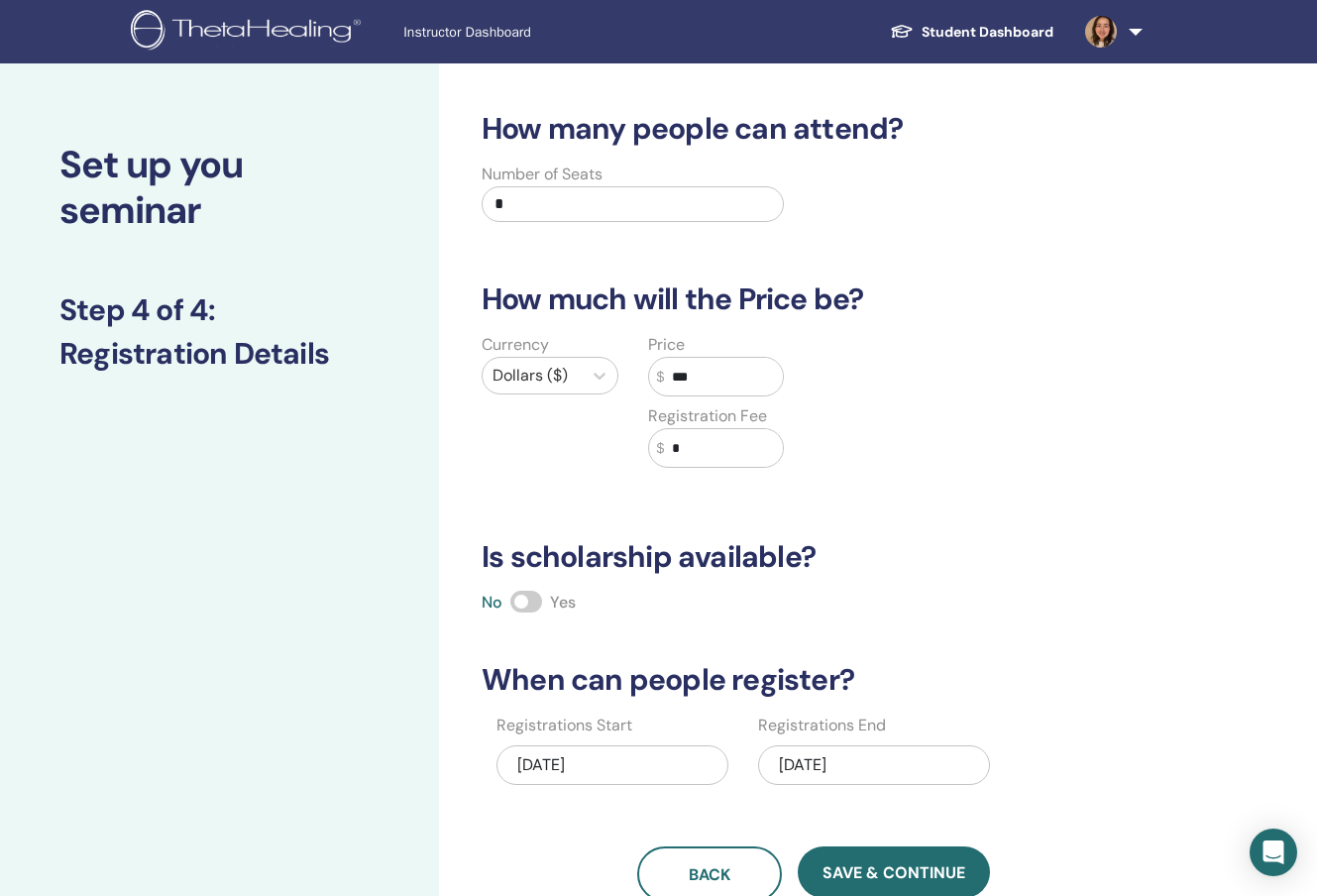 type on "***" 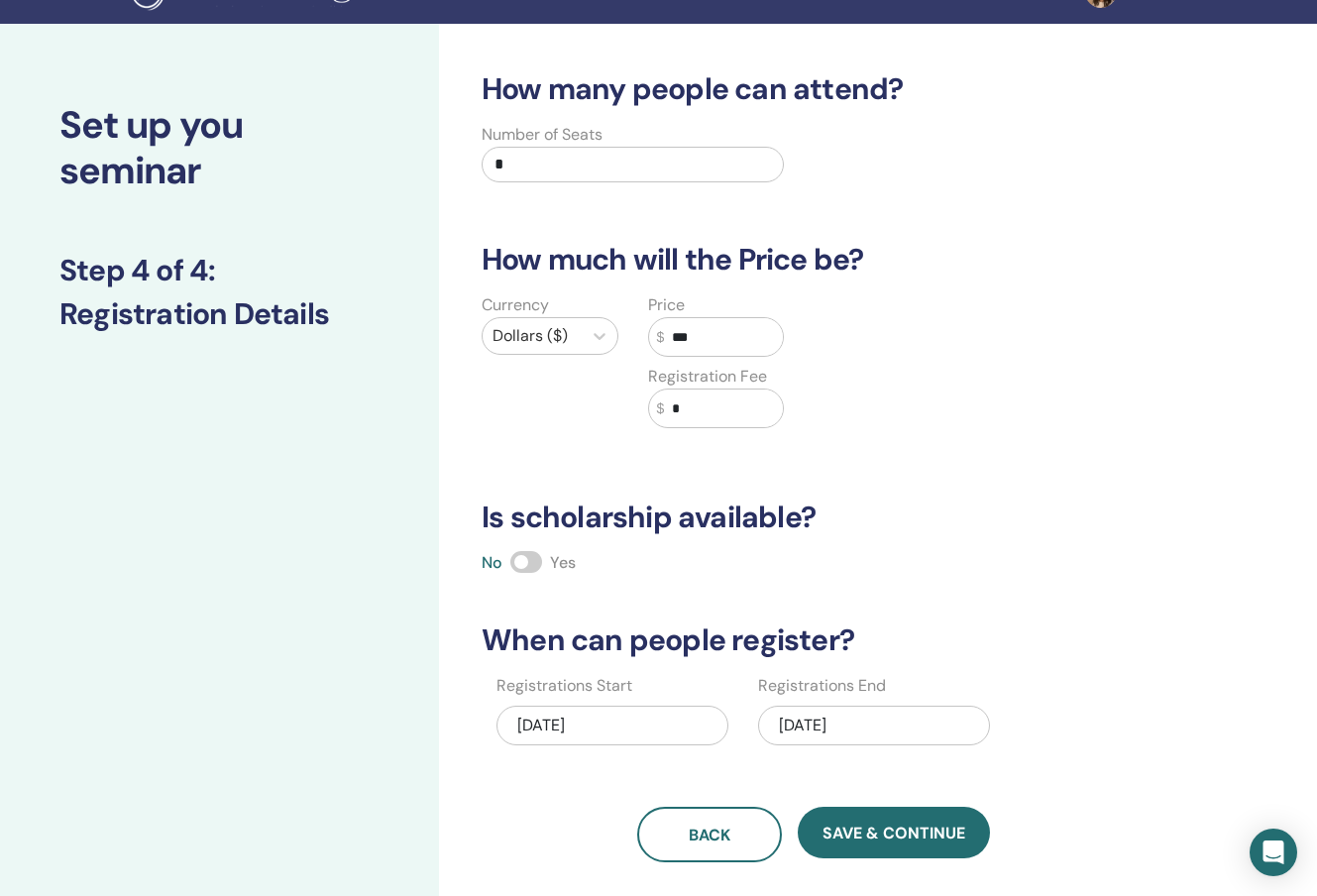 scroll, scrollTop: 77, scrollLeft: 0, axis: vertical 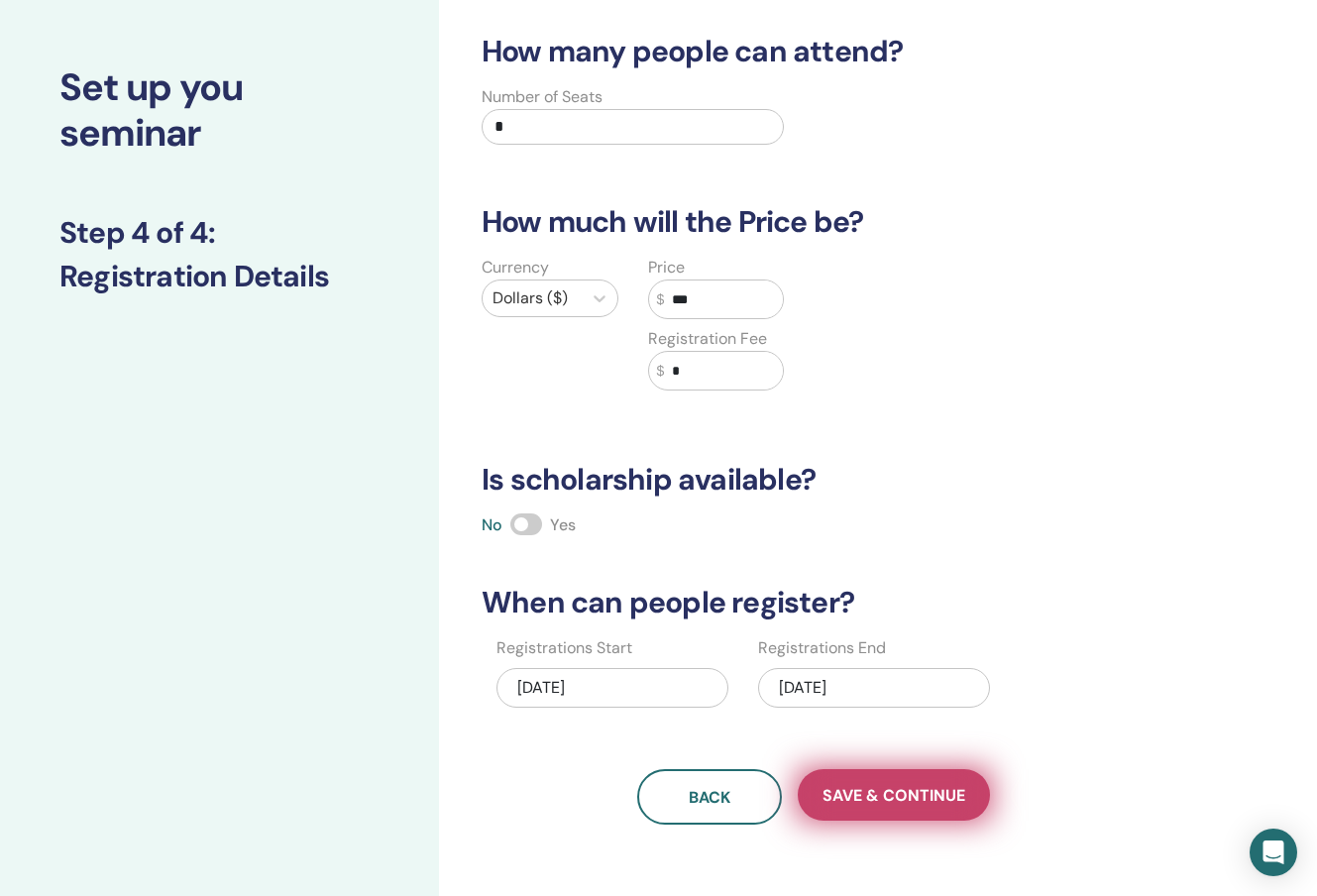 click on "Save & Continue" at bounding box center [894, 795] 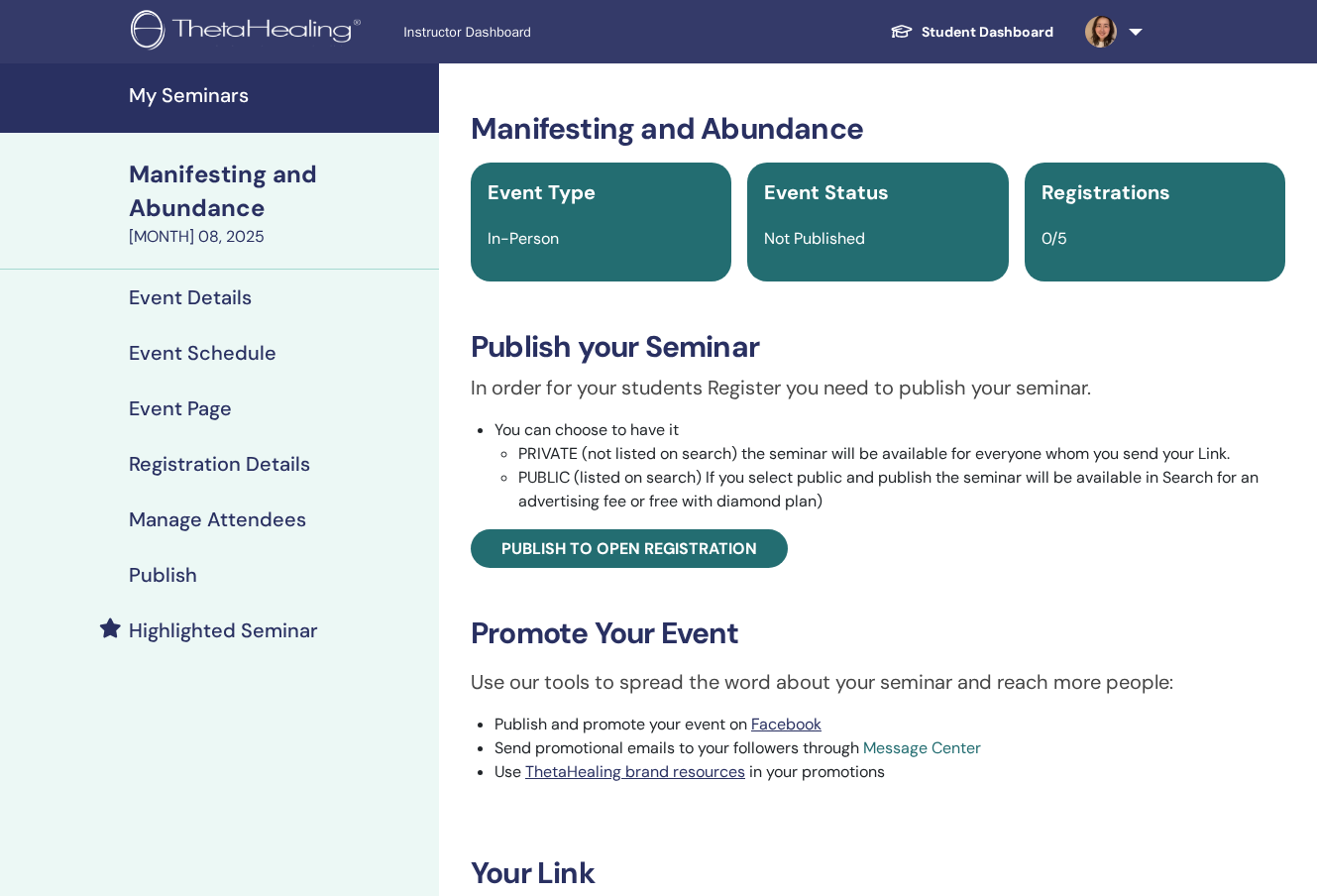 scroll, scrollTop: 184, scrollLeft: 0, axis: vertical 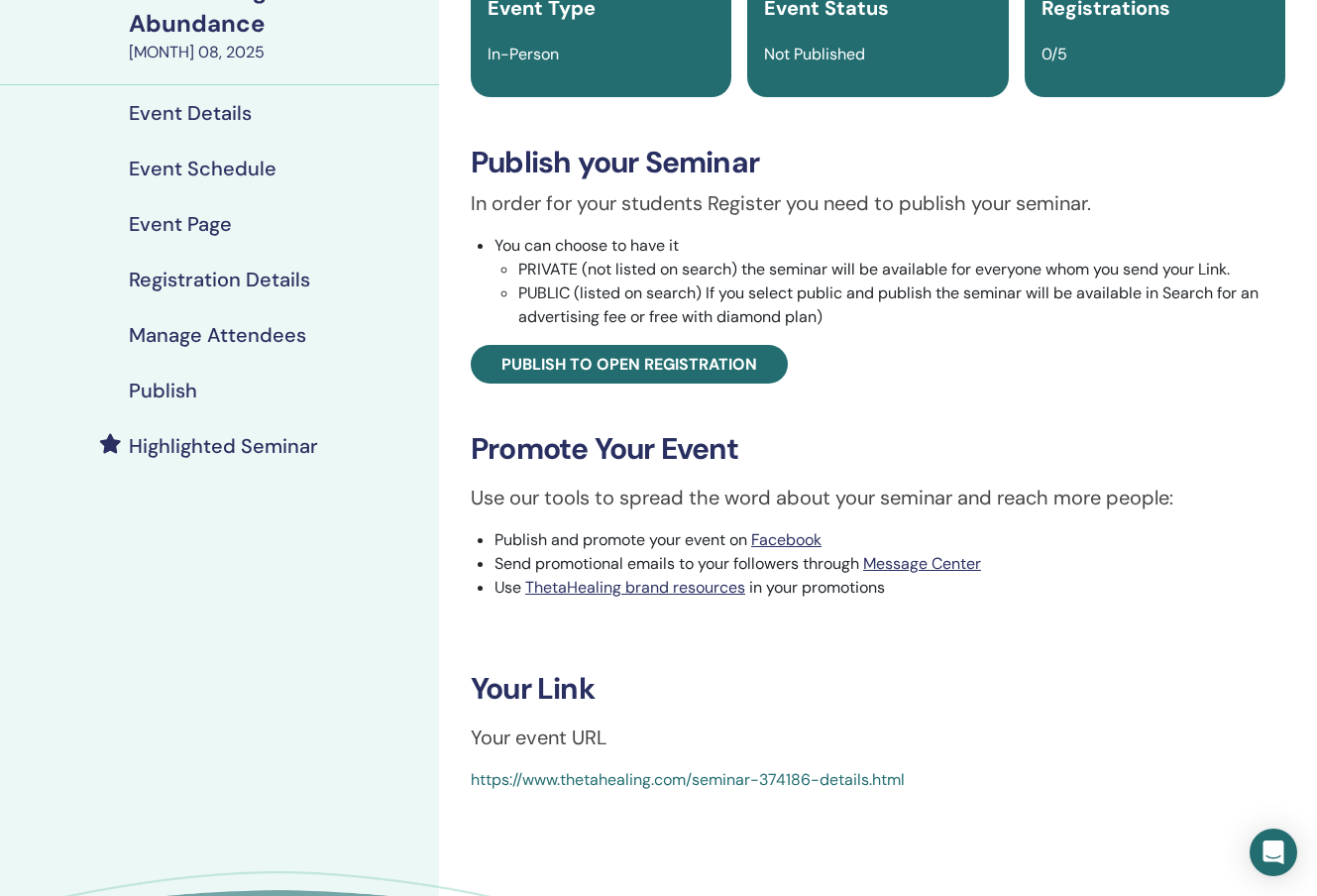 click on "Publish" at bounding box center [219, 391] 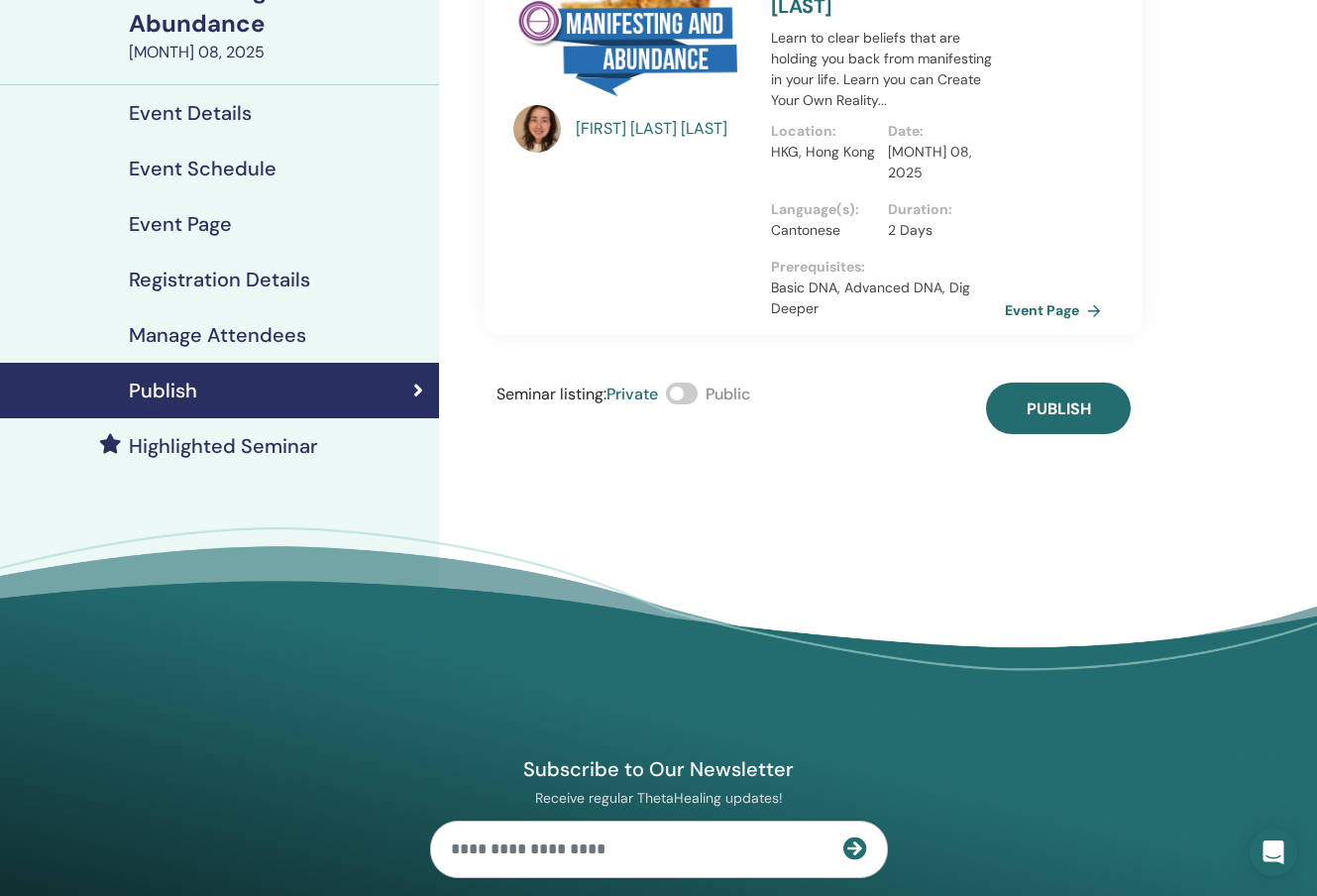 click at bounding box center [682, 393] 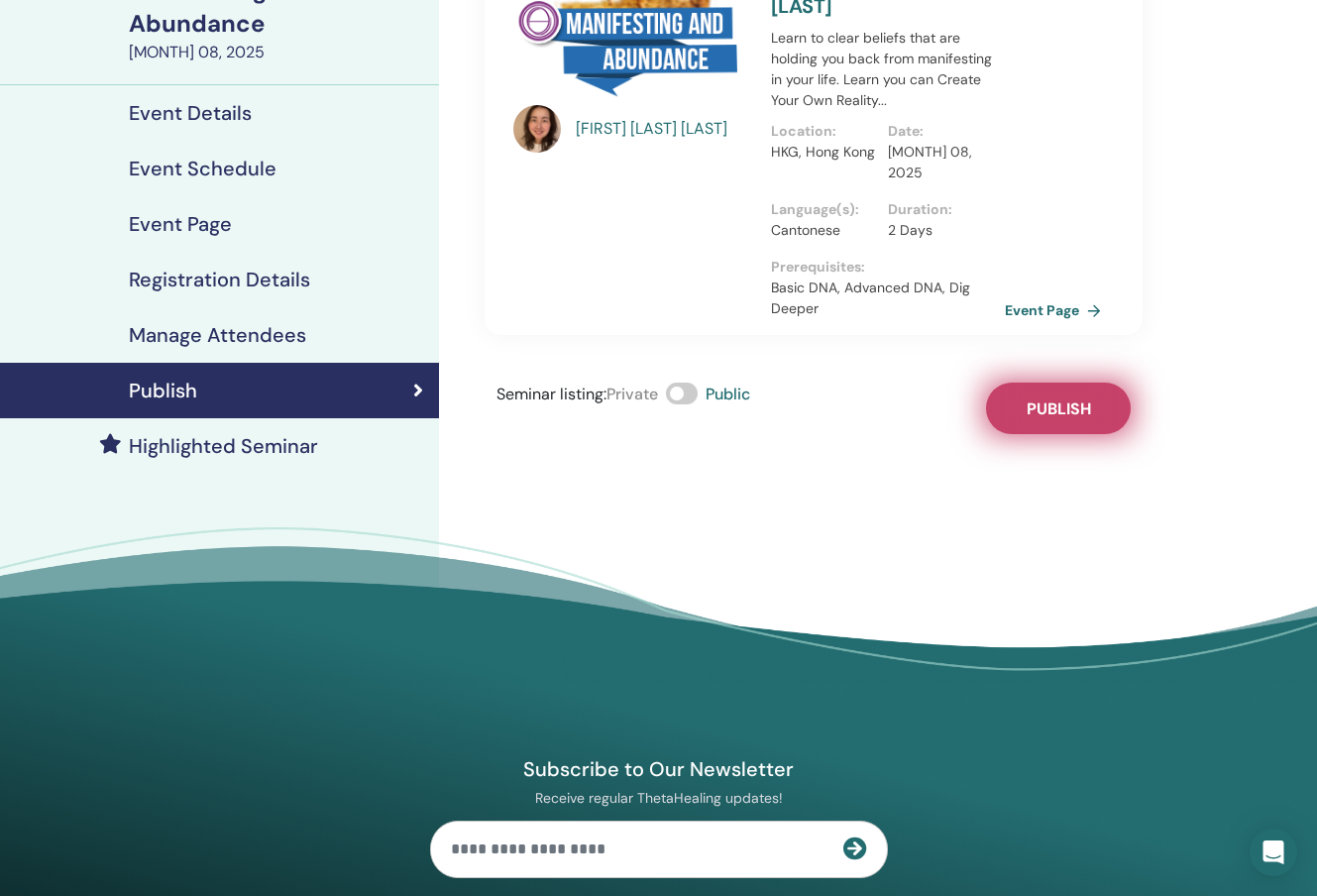 click on "Publish" at bounding box center [1058, 408] 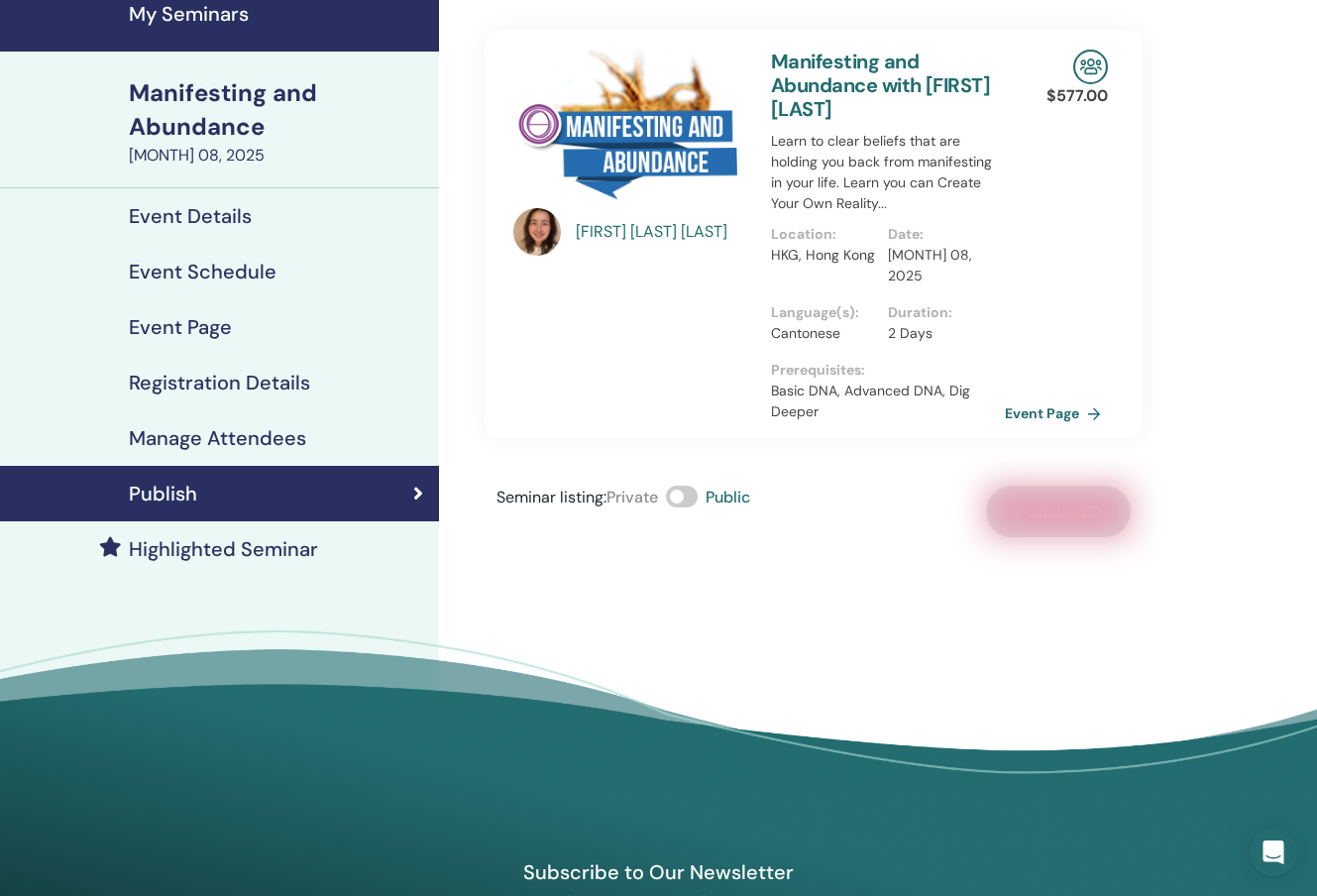 scroll, scrollTop: 0, scrollLeft: 0, axis: both 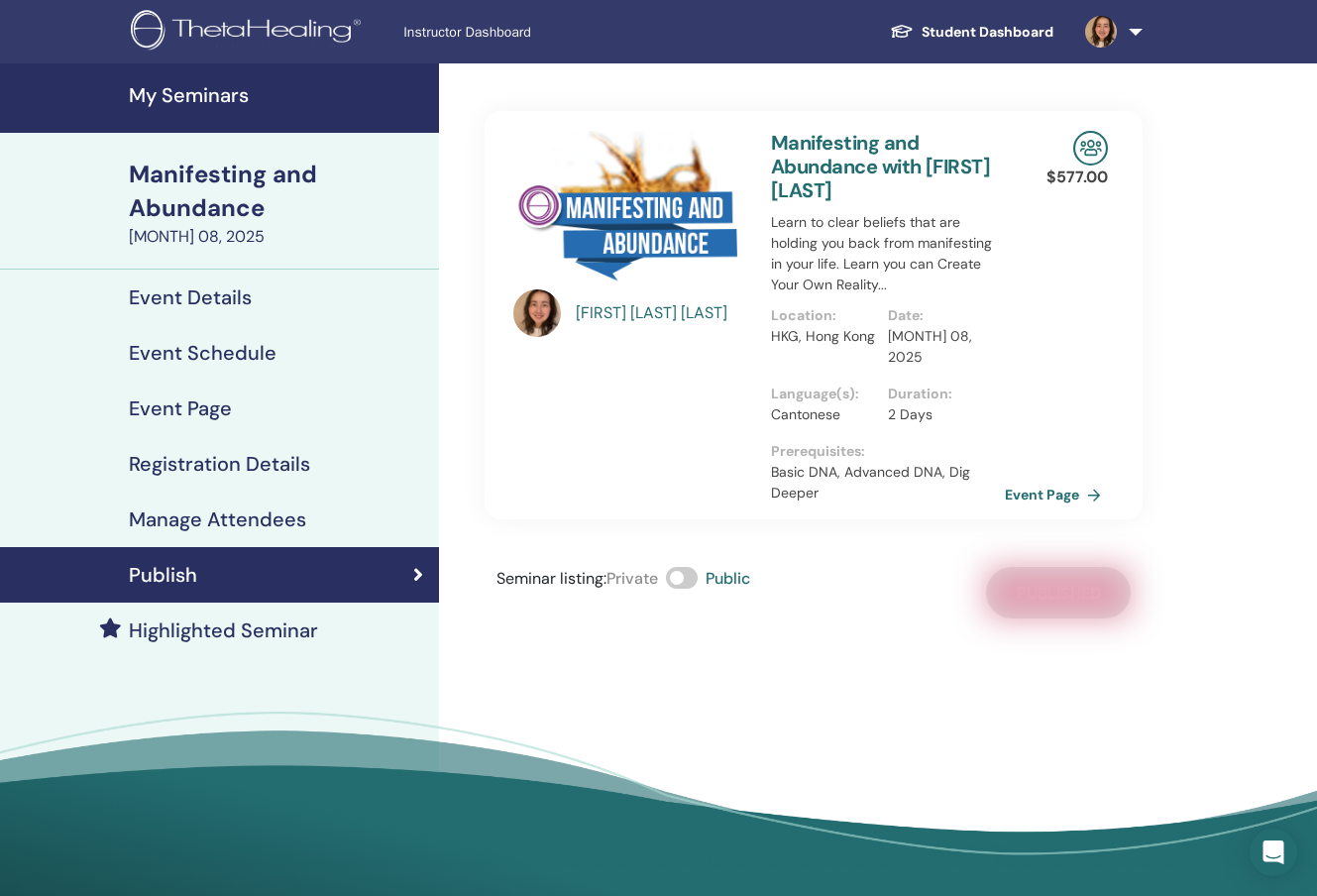 click on "Manifesting and Abundance with Pui Ying Michelle Wong" at bounding box center [880, 167] 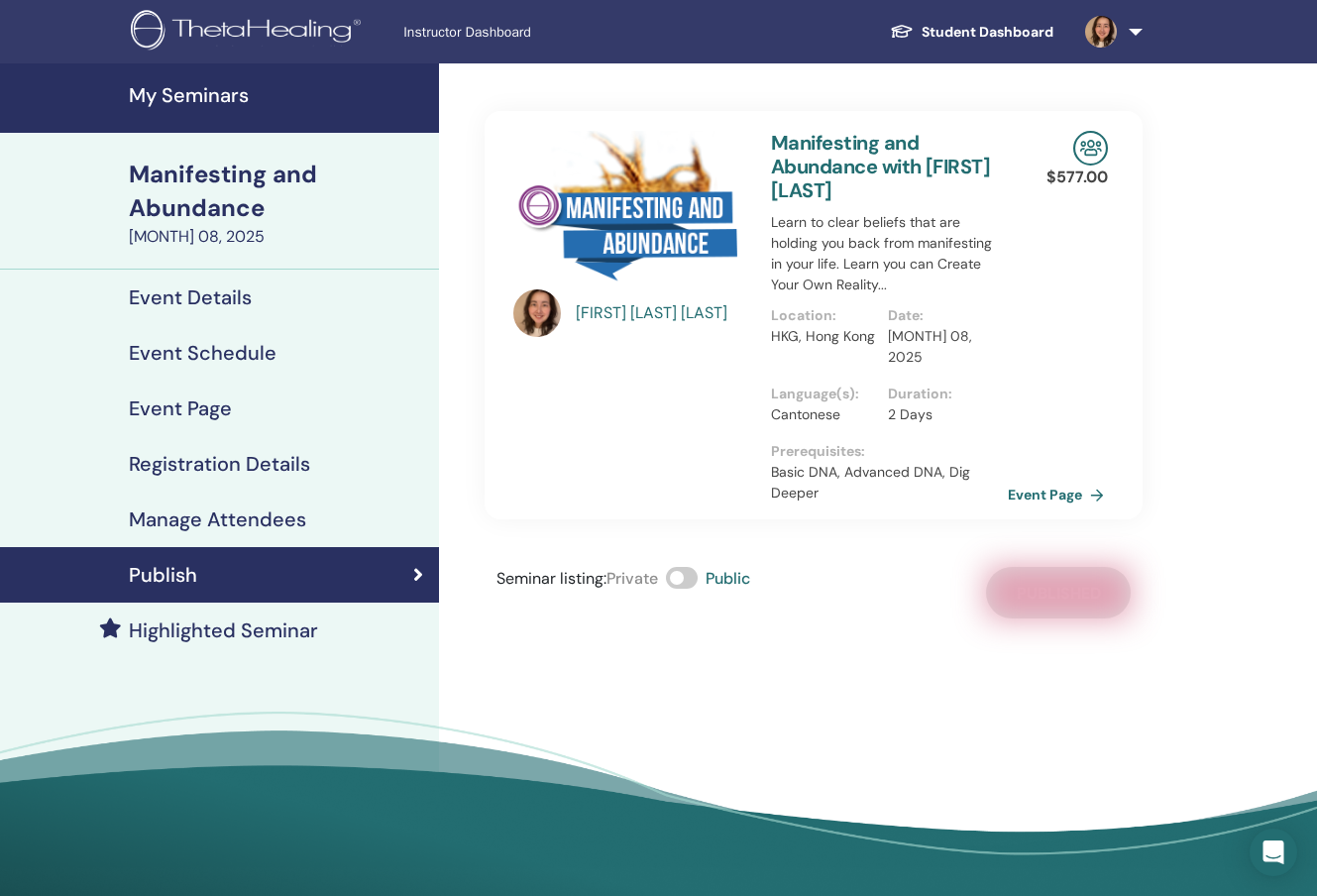click on "Event Page" at bounding box center [1059, 495] 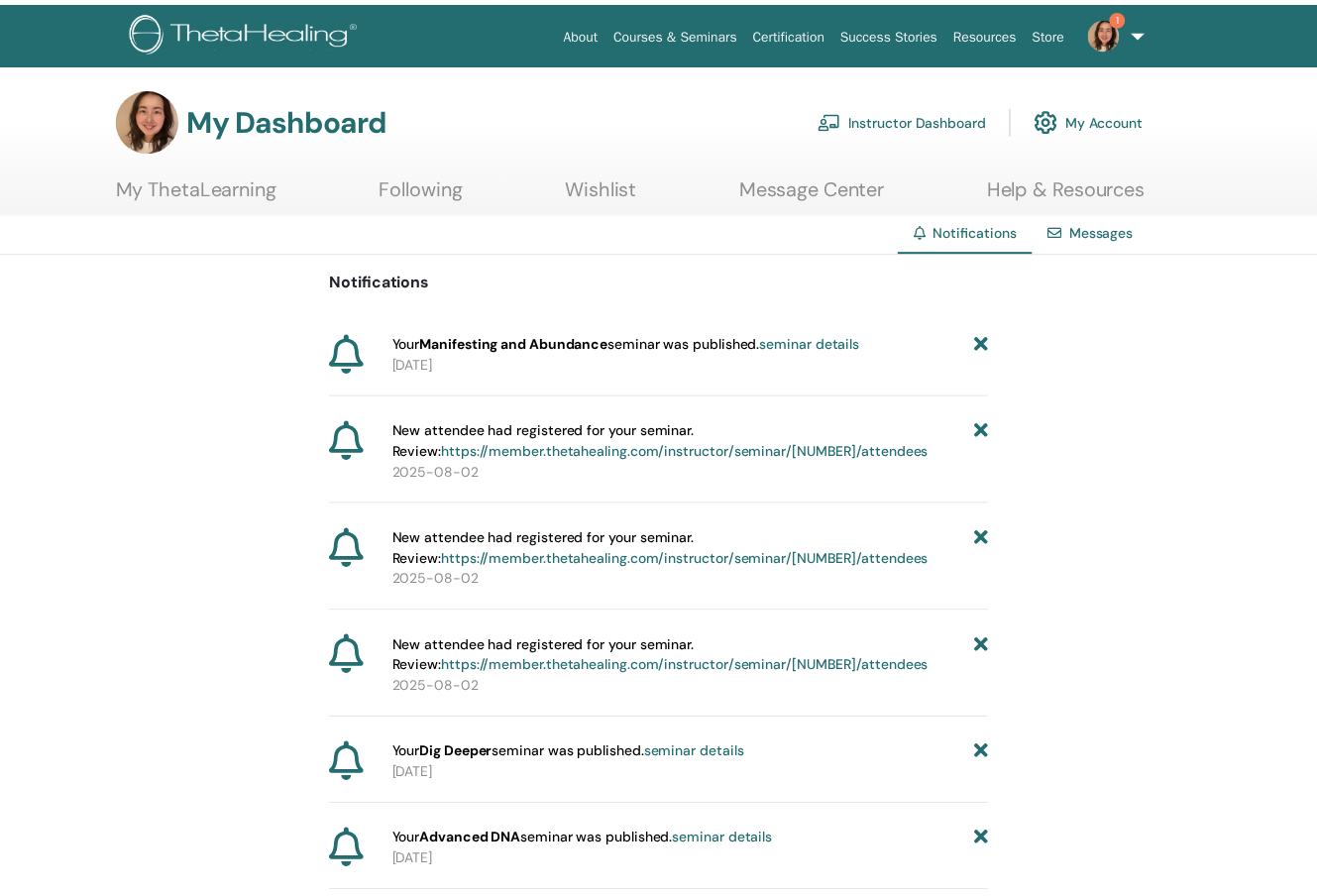 scroll, scrollTop: 0, scrollLeft: 0, axis: both 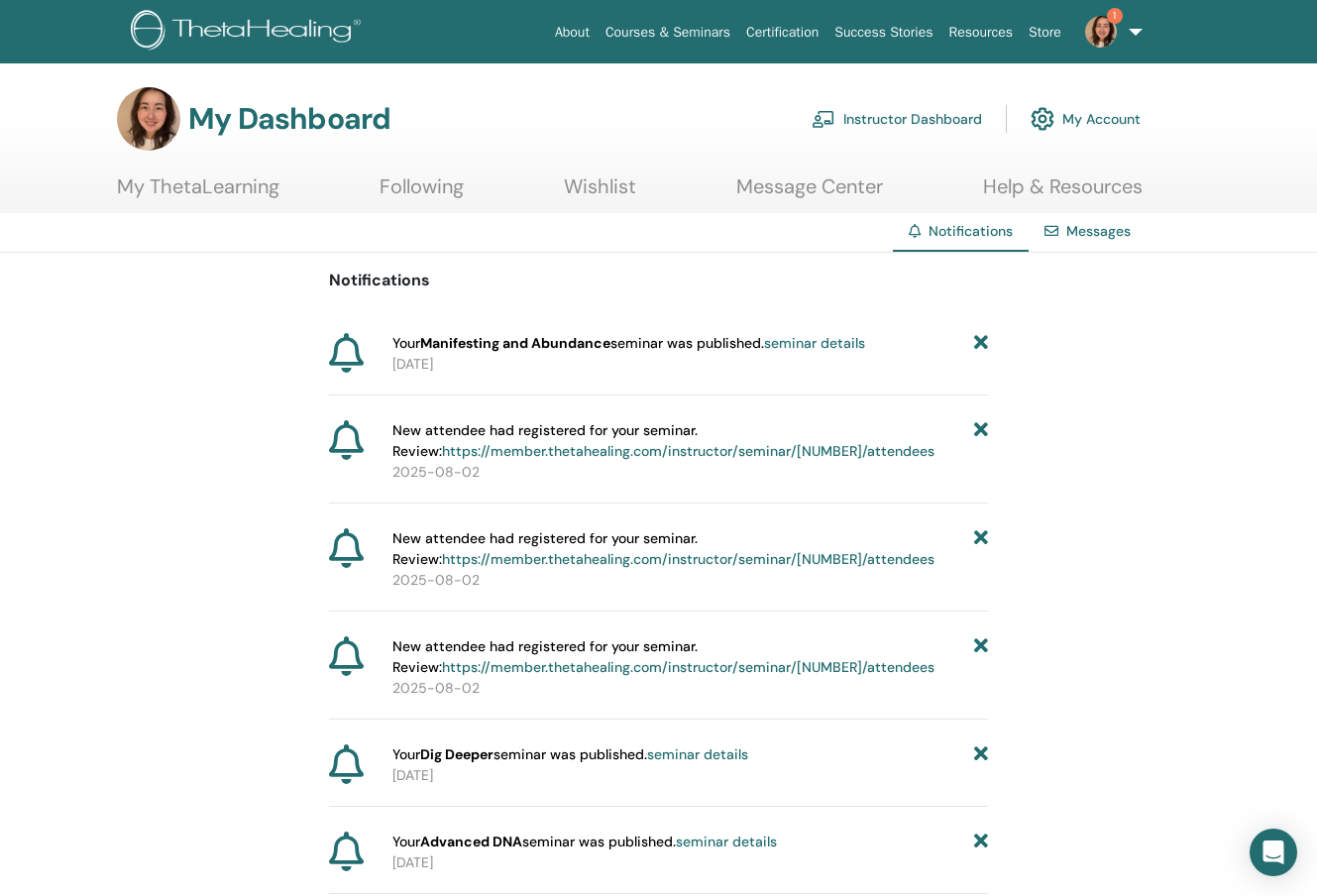 click on "Instructor Dashboard" at bounding box center (897, 119) 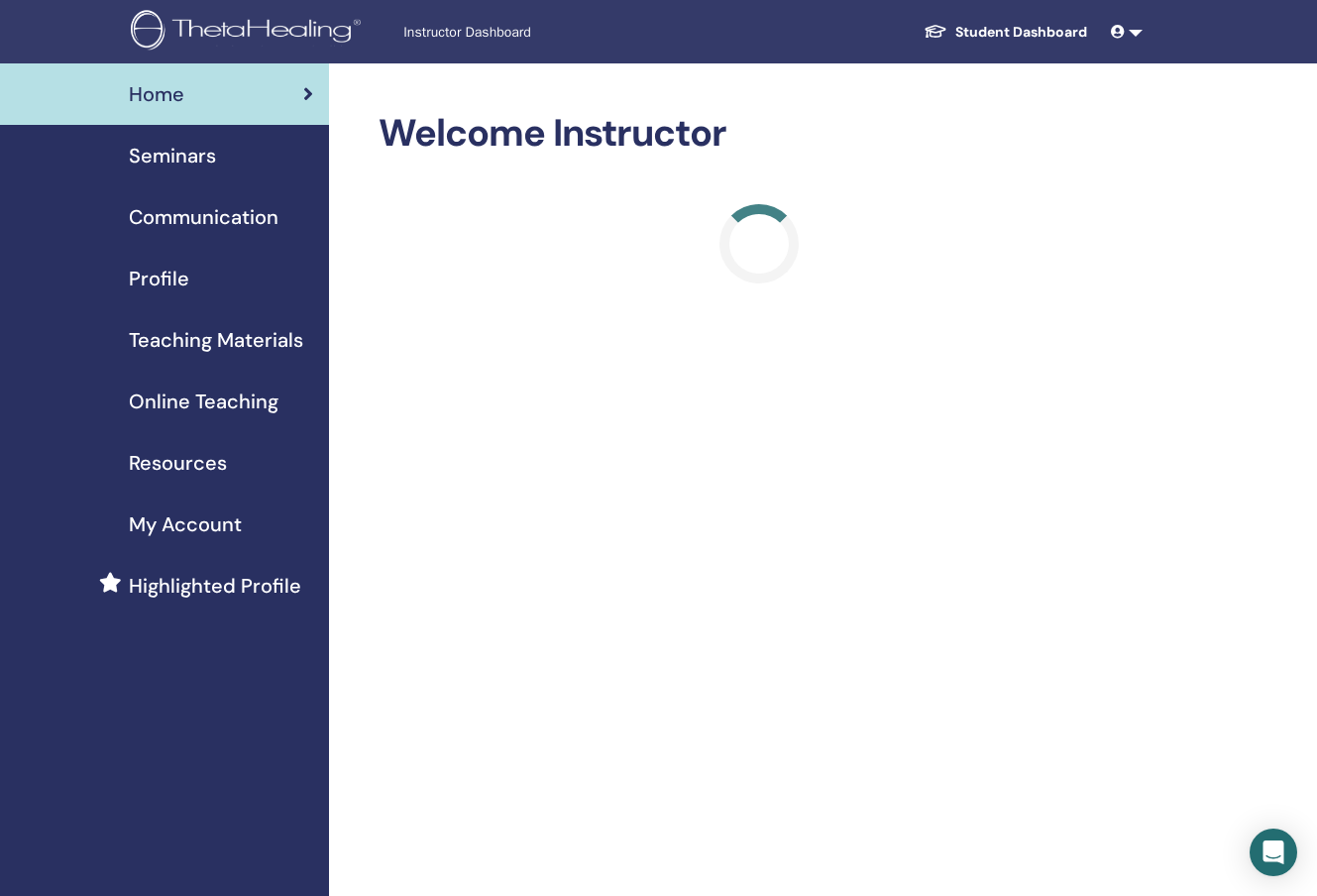 scroll, scrollTop: 0, scrollLeft: 0, axis: both 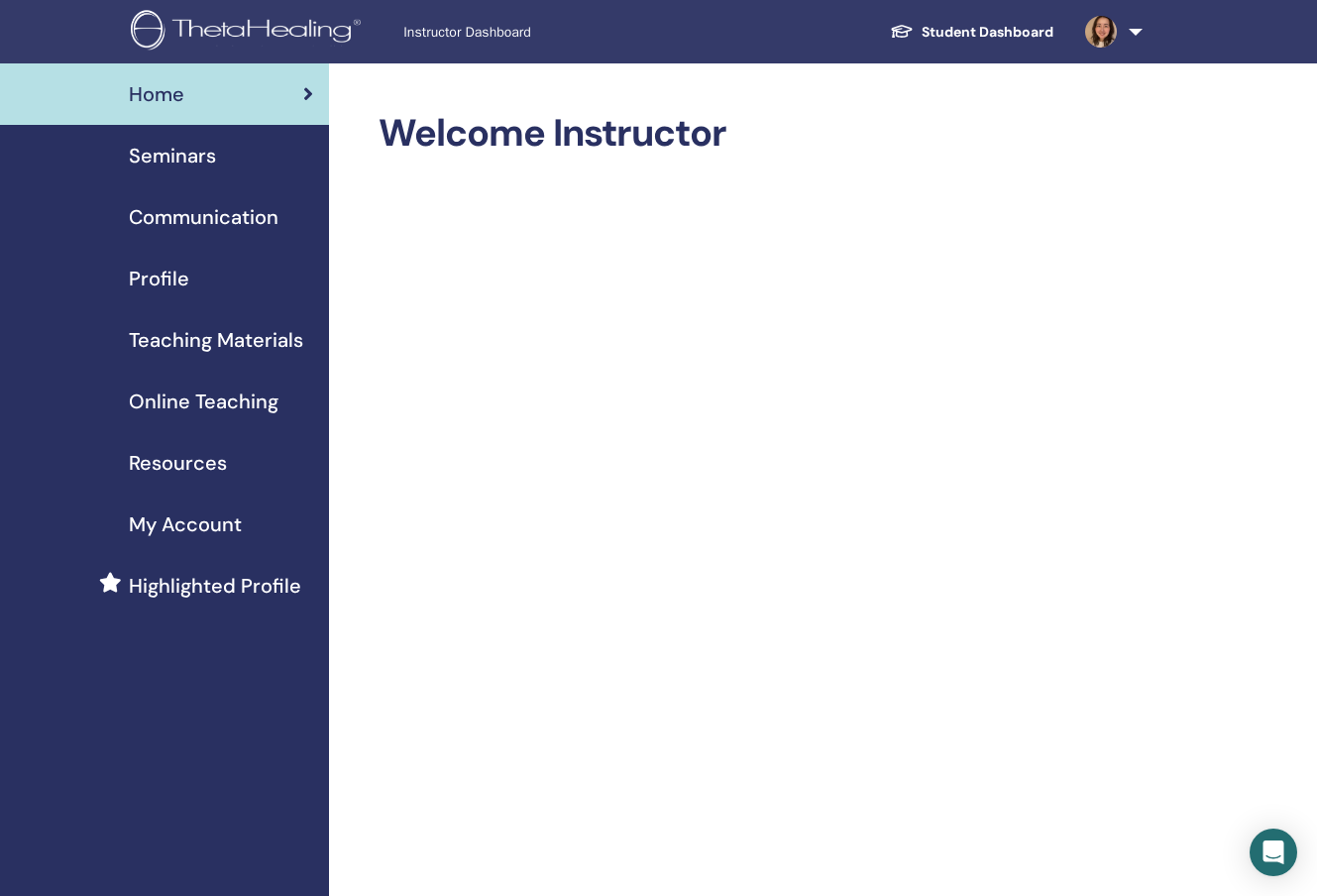 click on "My Account" at bounding box center (185, 524) 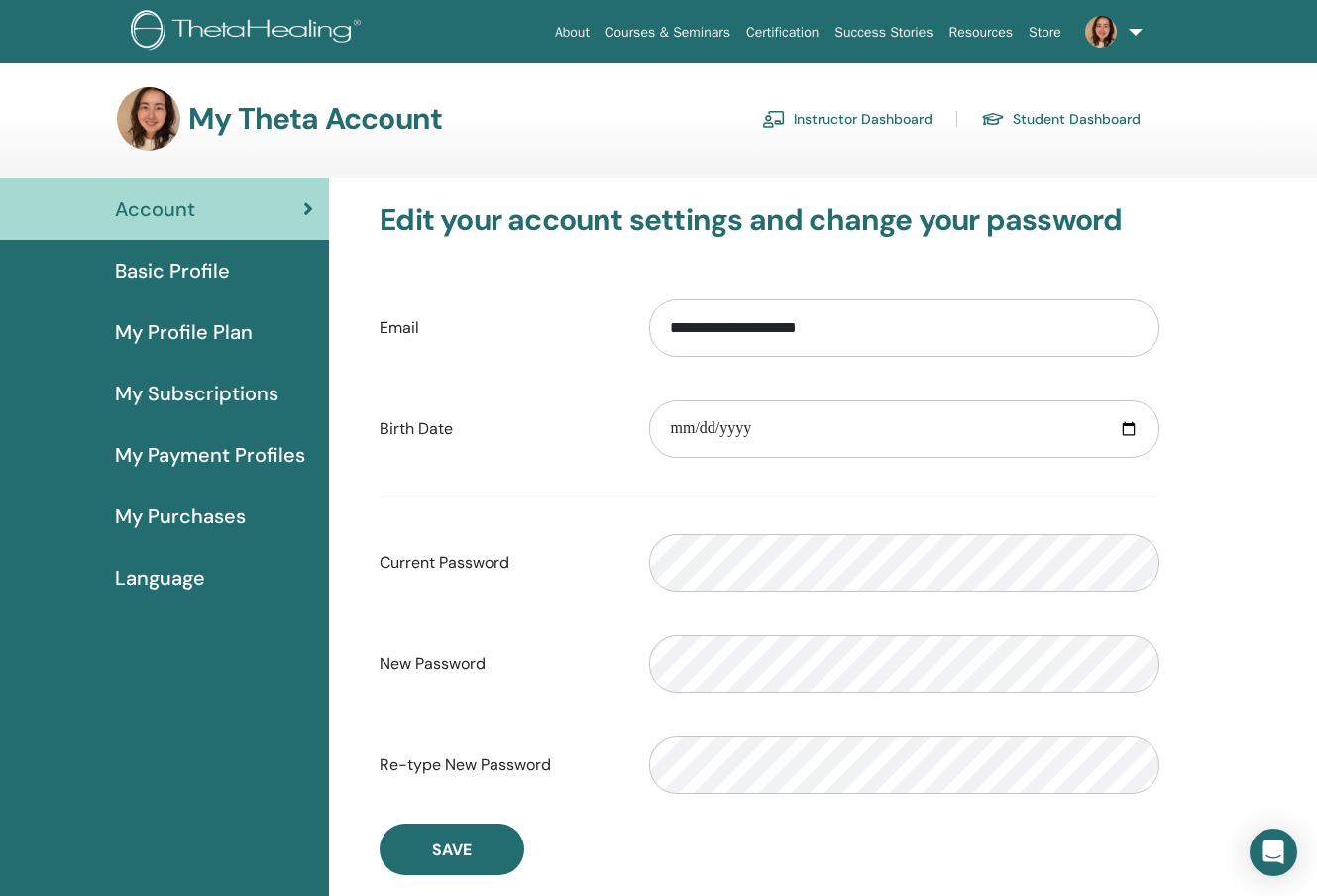 scroll, scrollTop: 0, scrollLeft: 0, axis: both 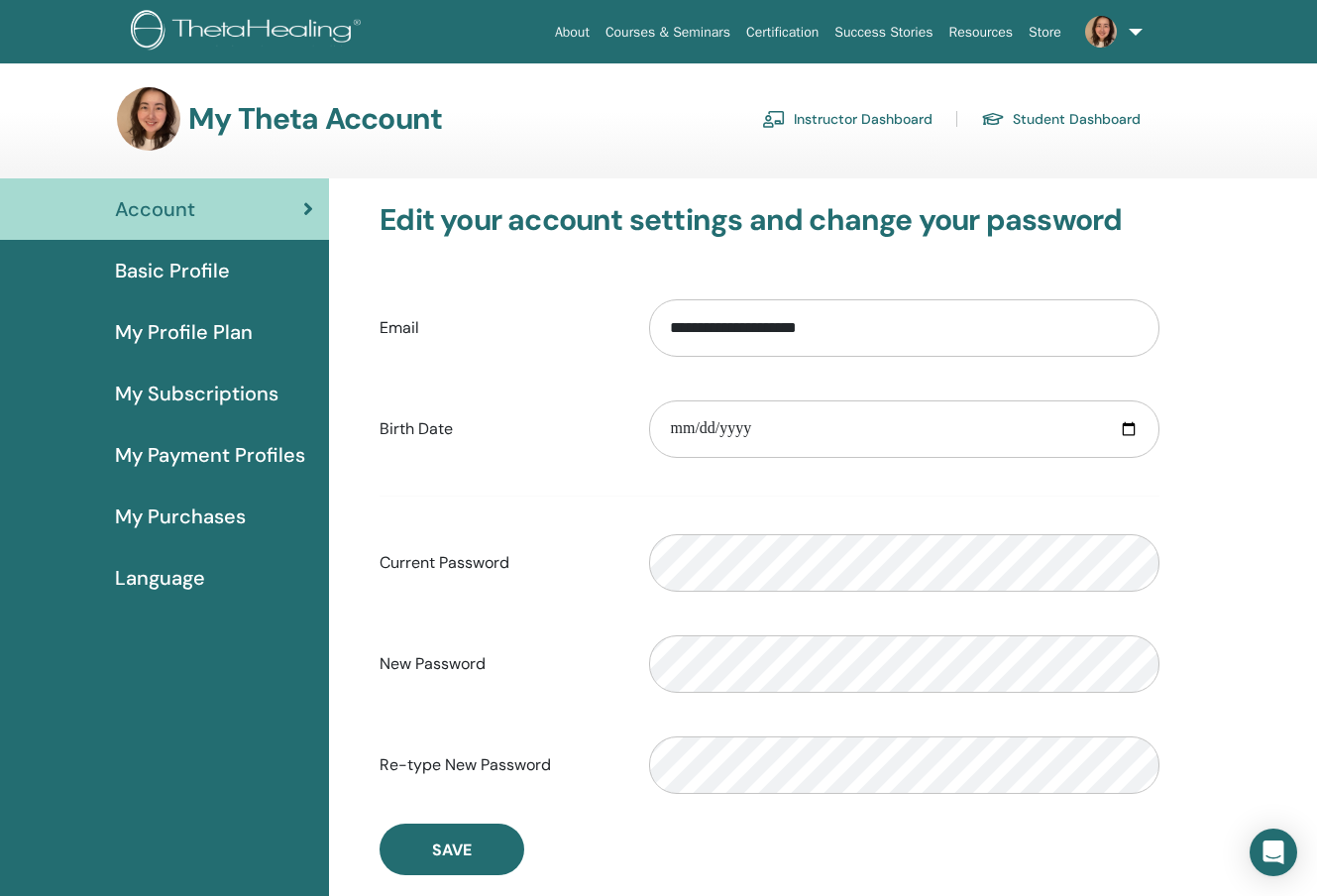 click on "Courses & Seminars" at bounding box center [668, 32] 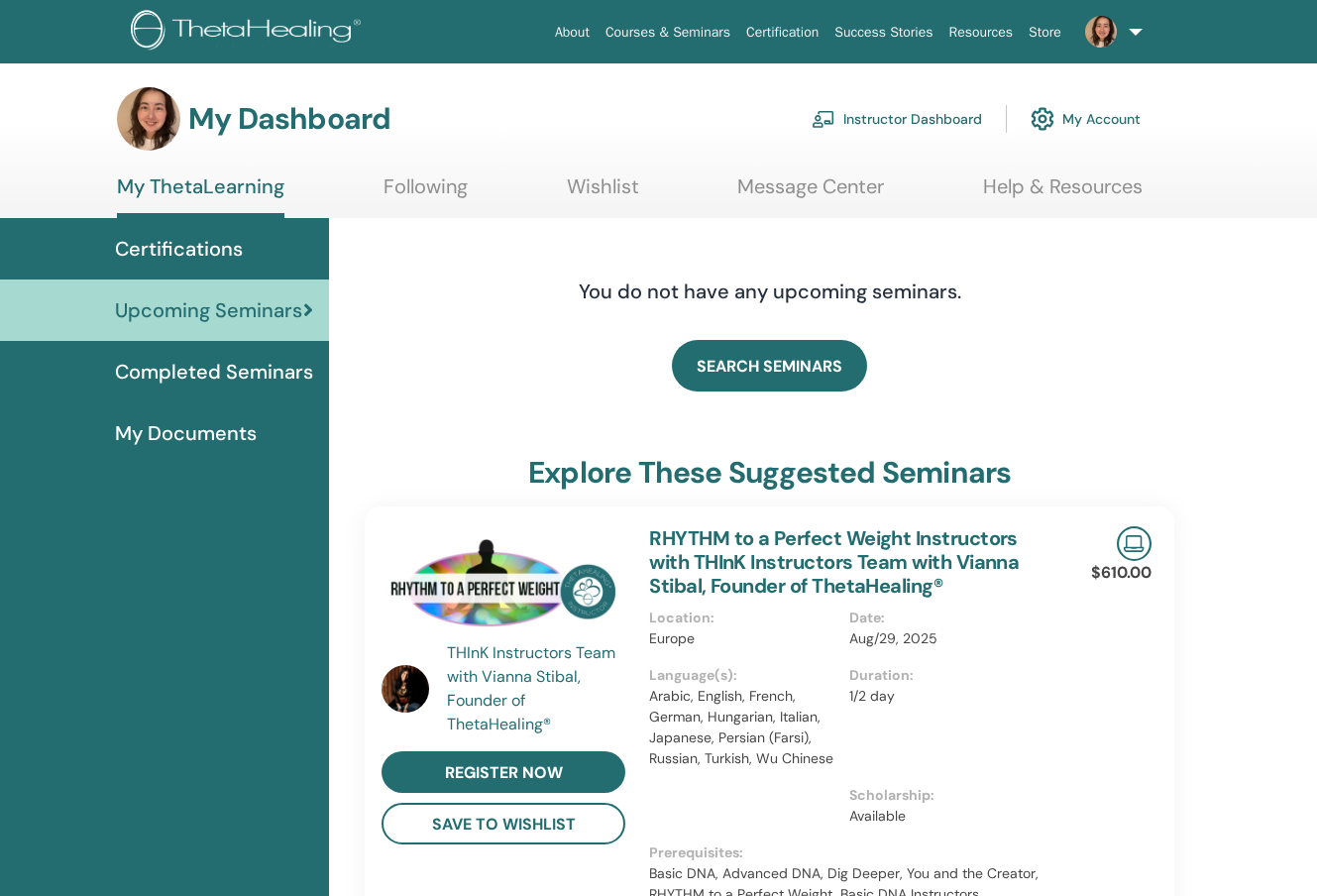 scroll, scrollTop: 0, scrollLeft: 0, axis: both 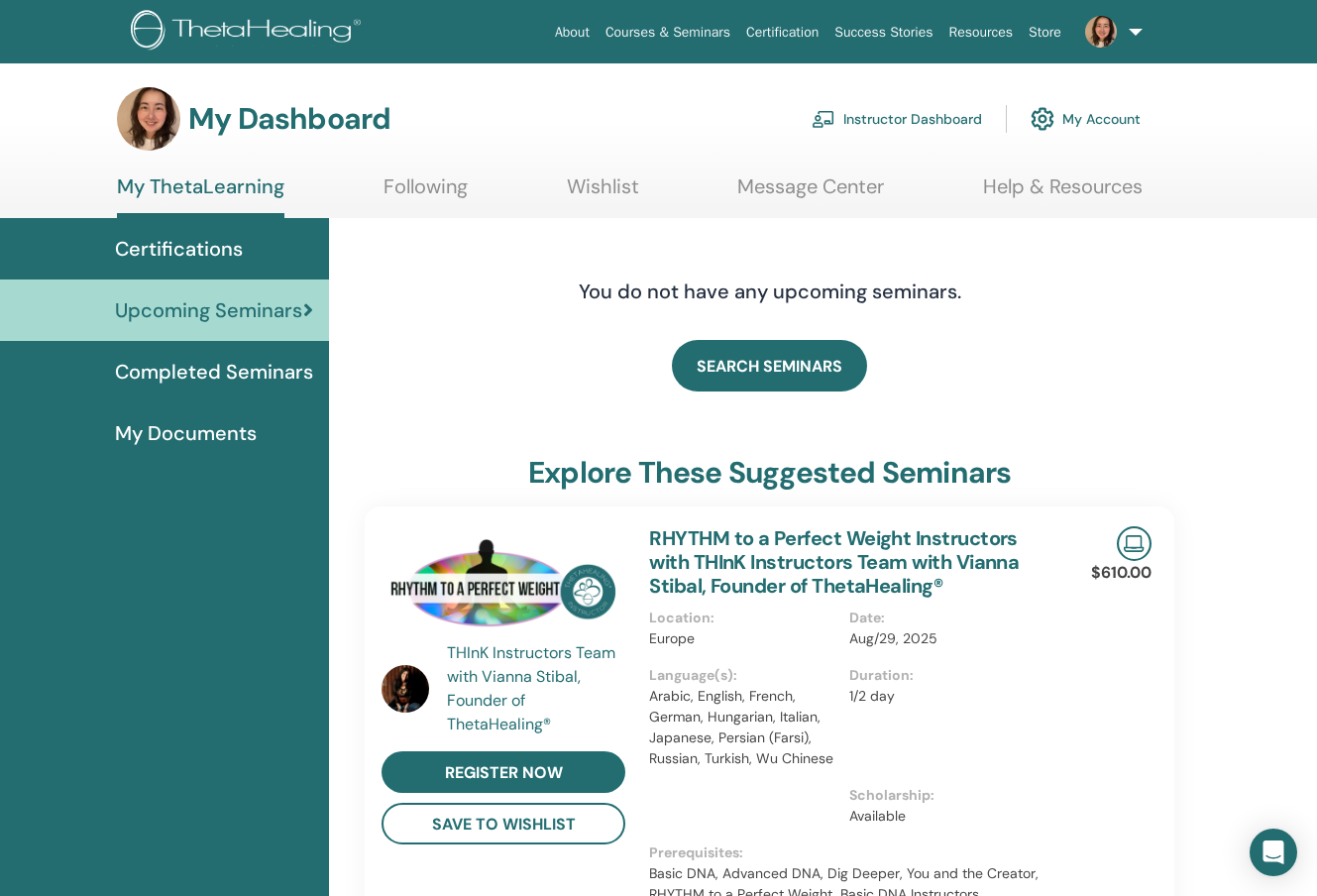 click on "Instructor Dashboard" at bounding box center [897, 119] 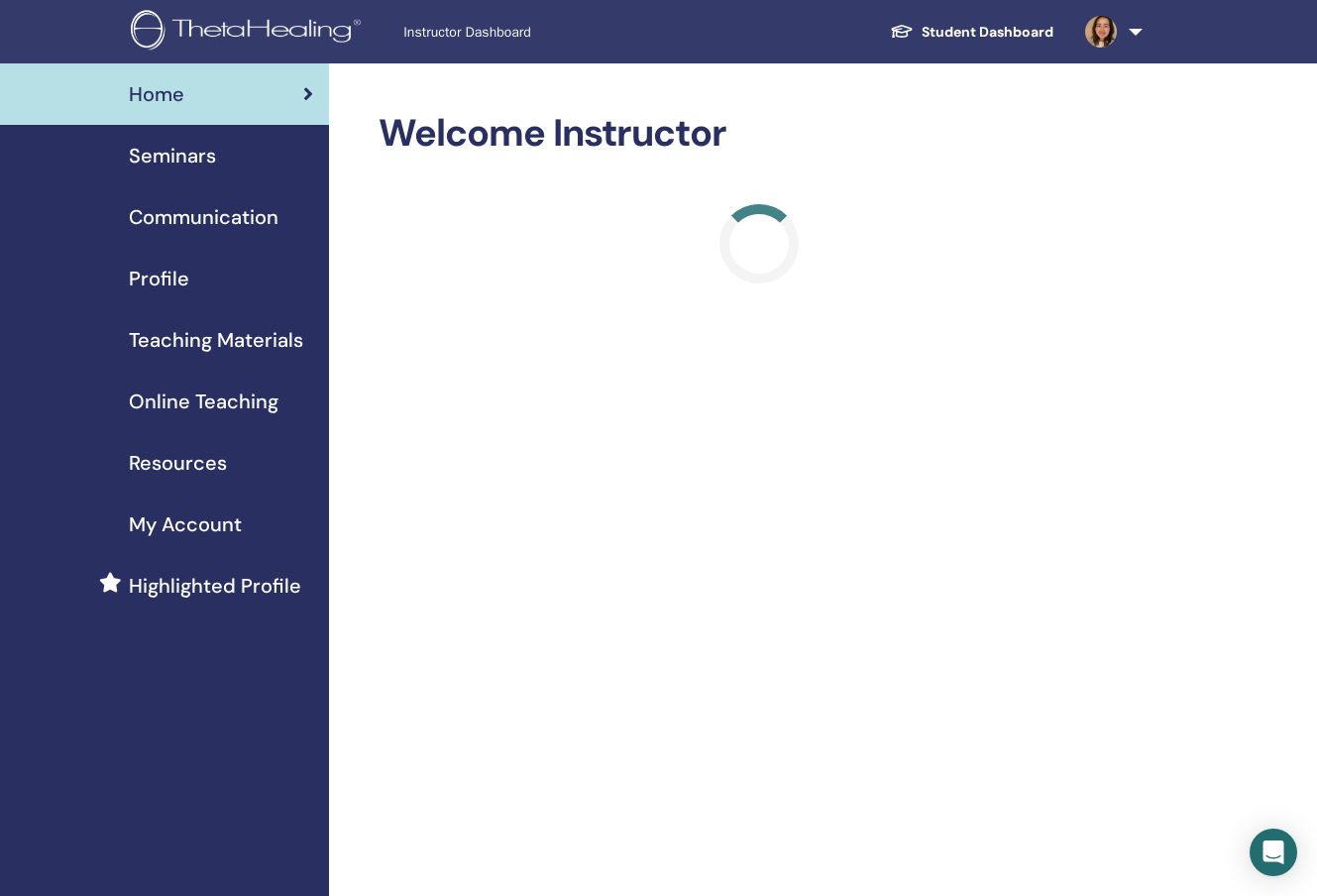 scroll, scrollTop: 0, scrollLeft: 0, axis: both 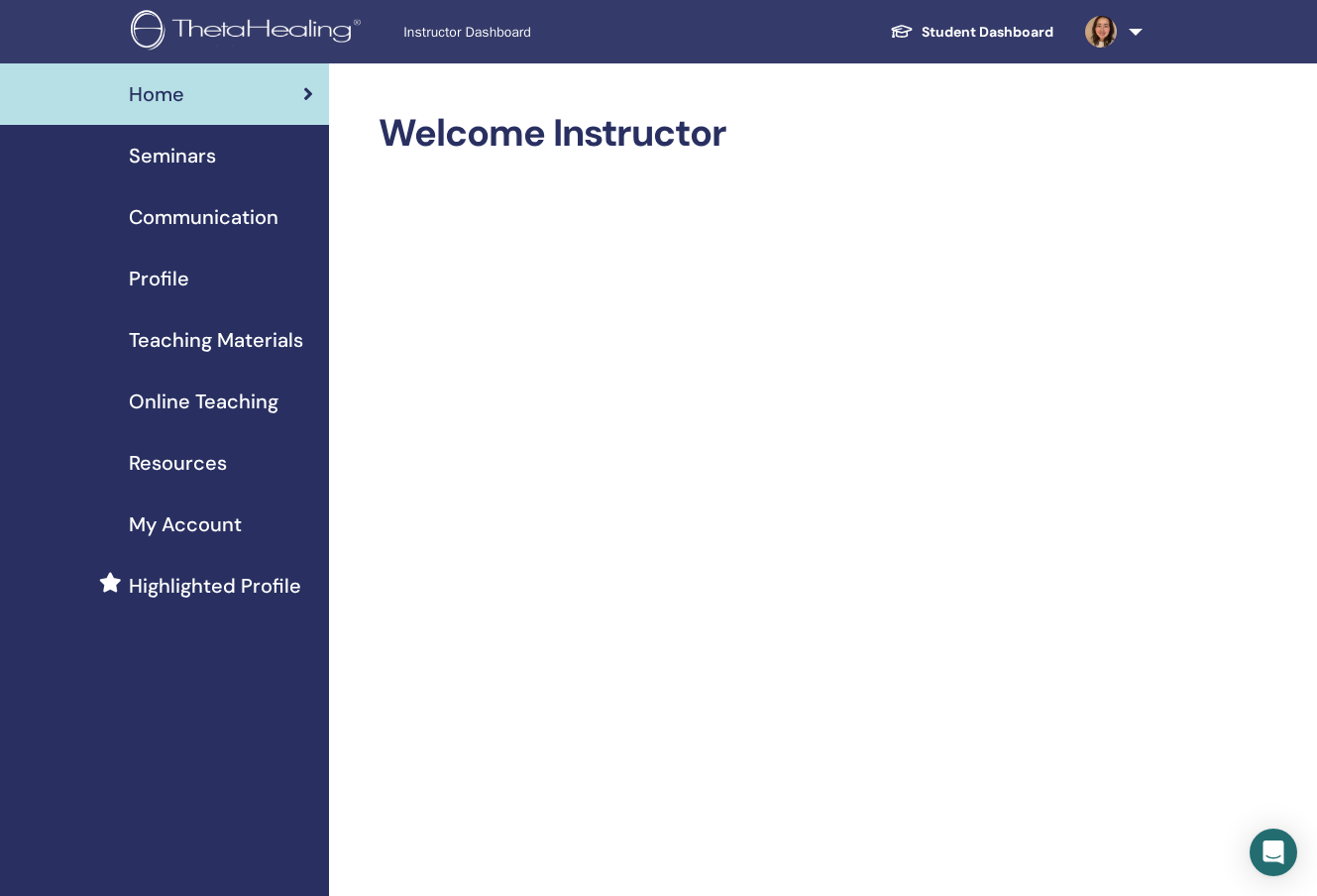 click on "Communication" at bounding box center [203, 217] 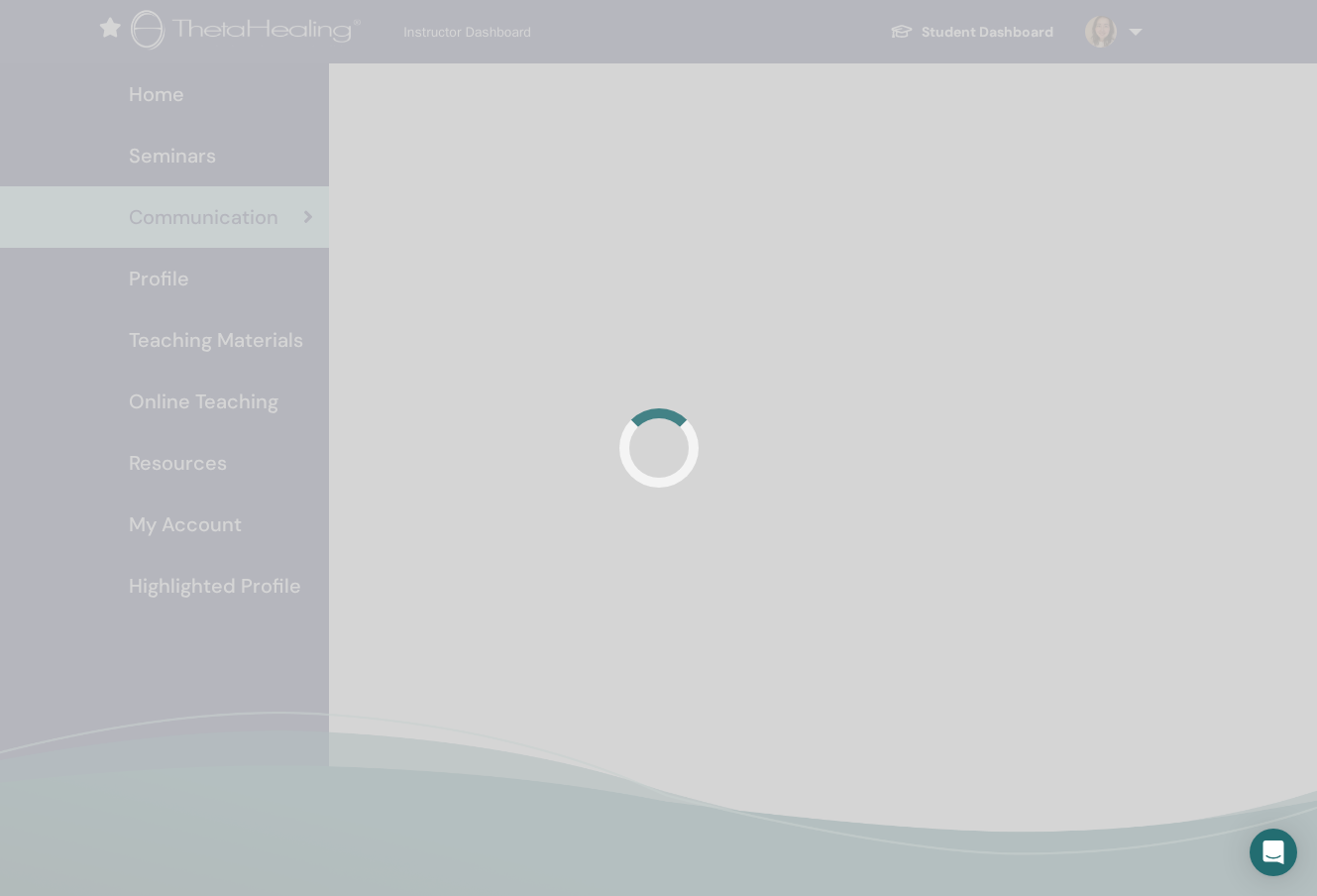 scroll, scrollTop: 0, scrollLeft: 0, axis: both 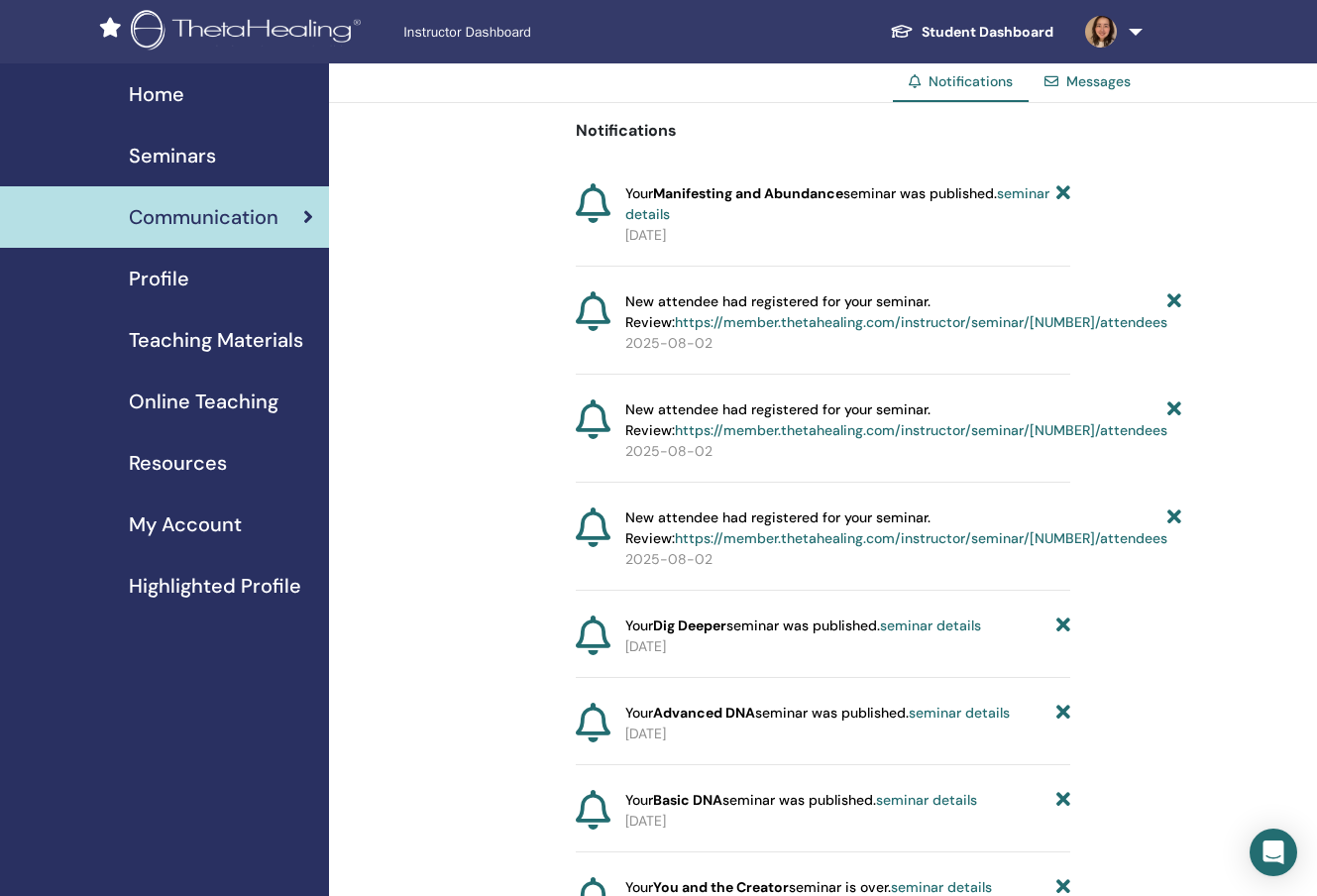 click on "Seminars" at bounding box center [165, 156] 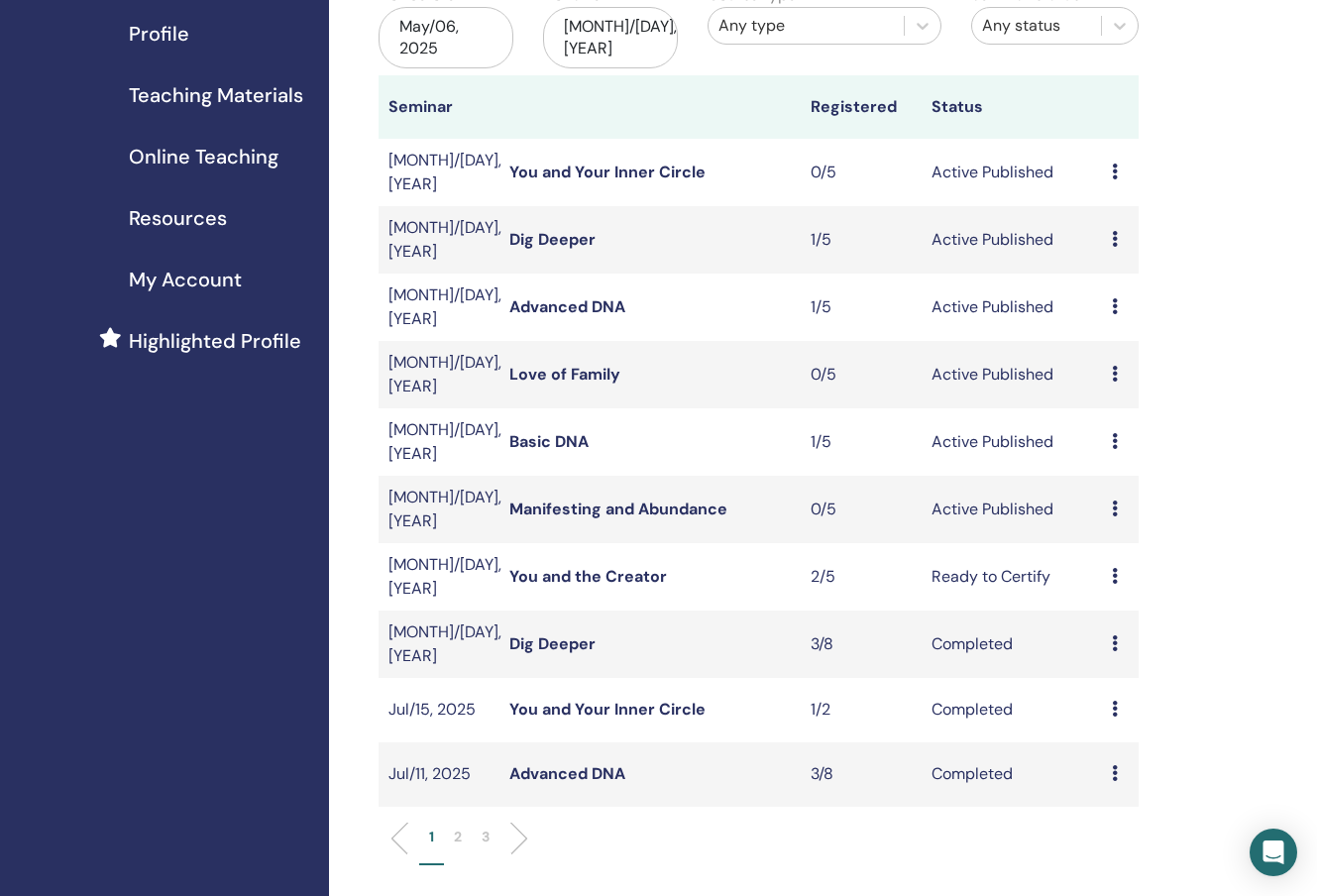 scroll, scrollTop: 288, scrollLeft: 0, axis: vertical 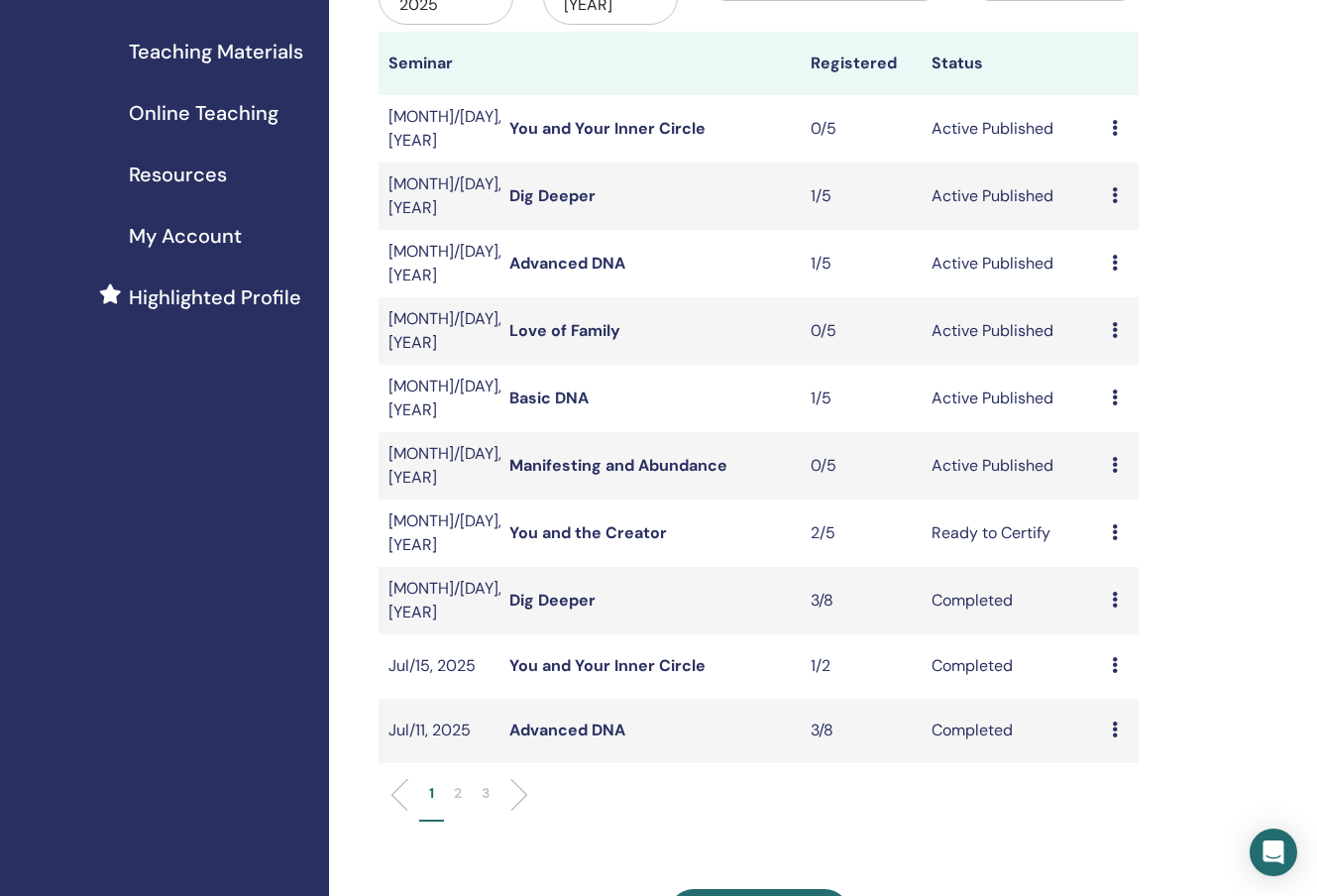 click on "You and the Creator" at bounding box center (588, 532) 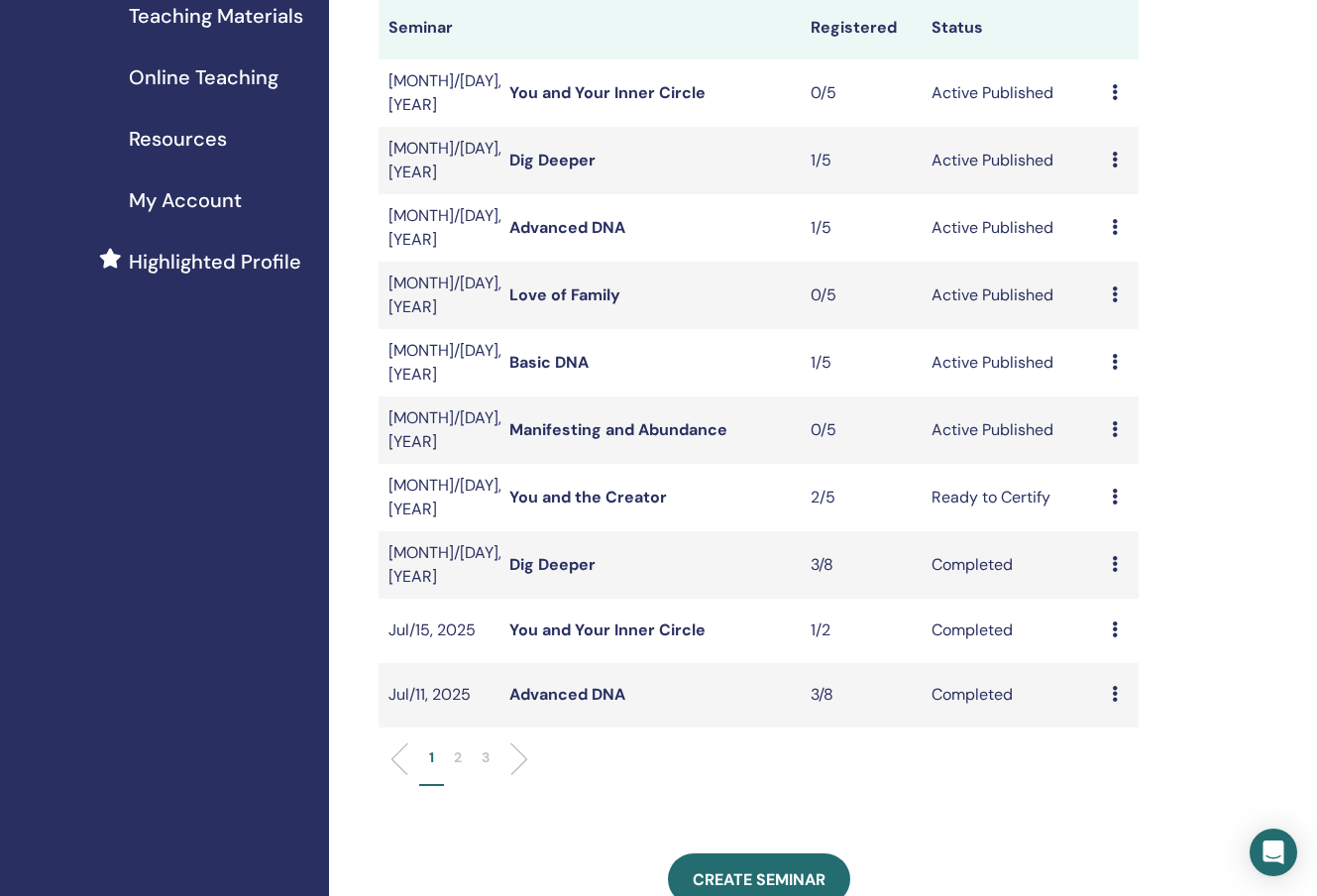click on "2" at bounding box center [458, 757] 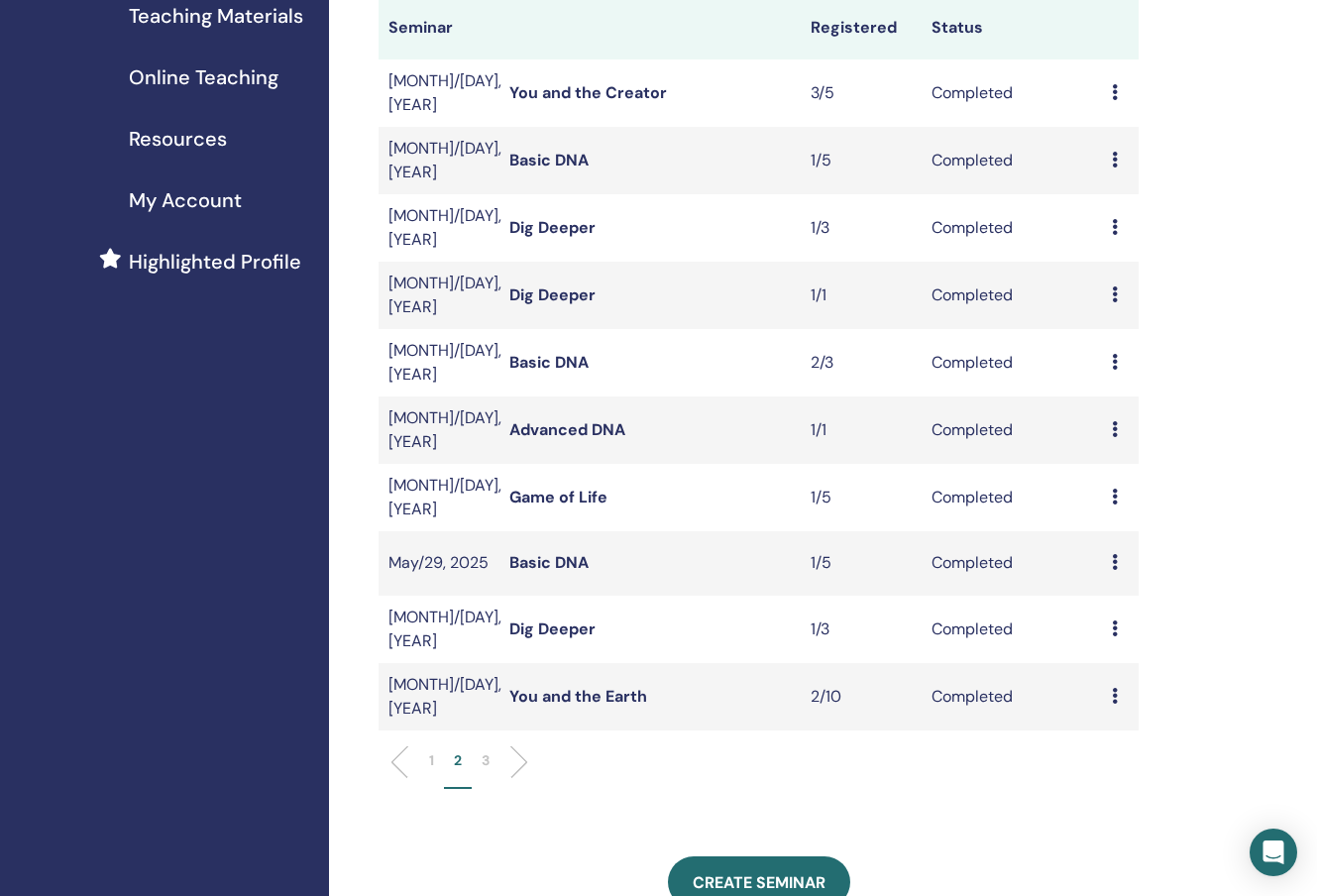 click on "Advanced DNA" at bounding box center (567, 429) 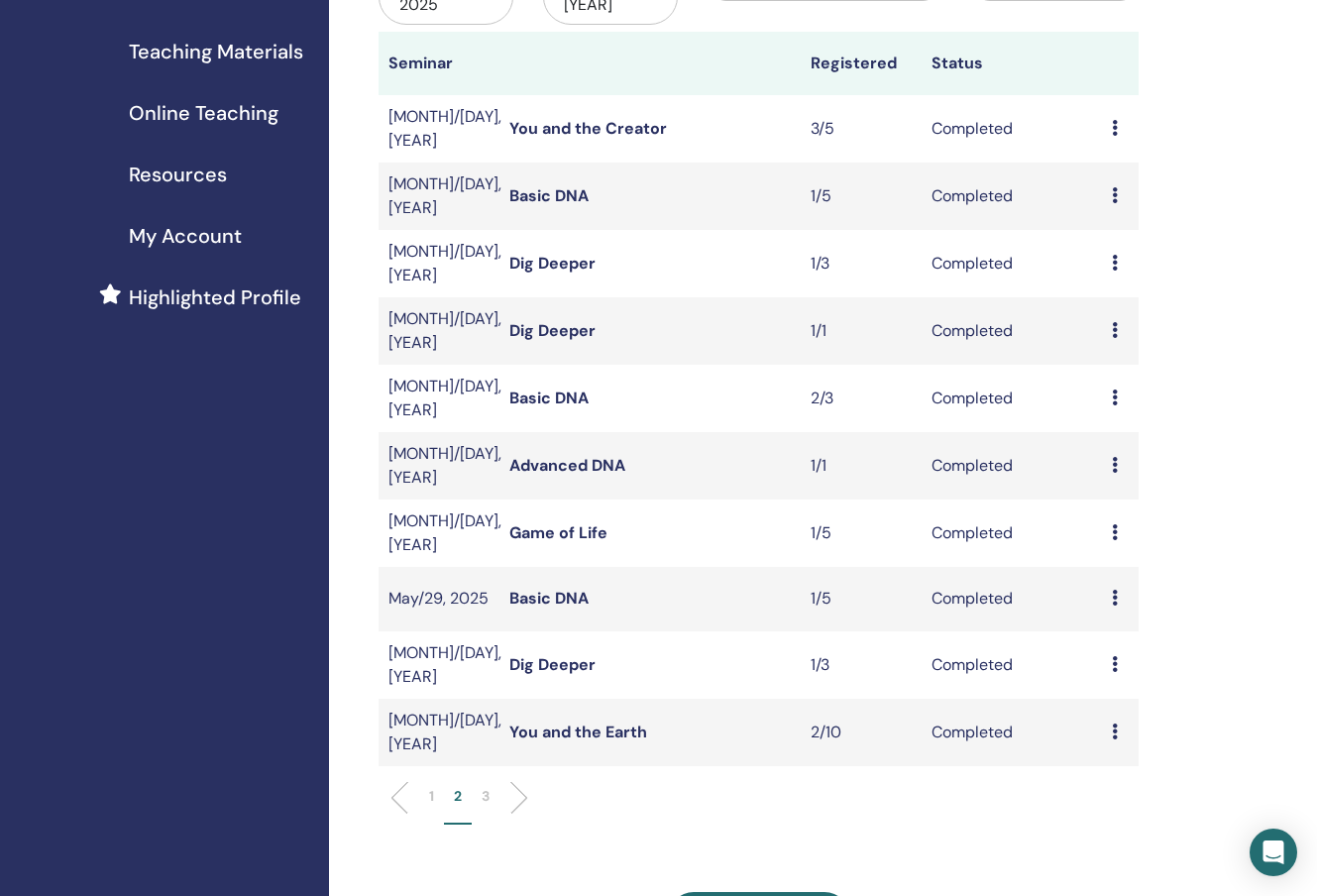 scroll, scrollTop: 324, scrollLeft: 0, axis: vertical 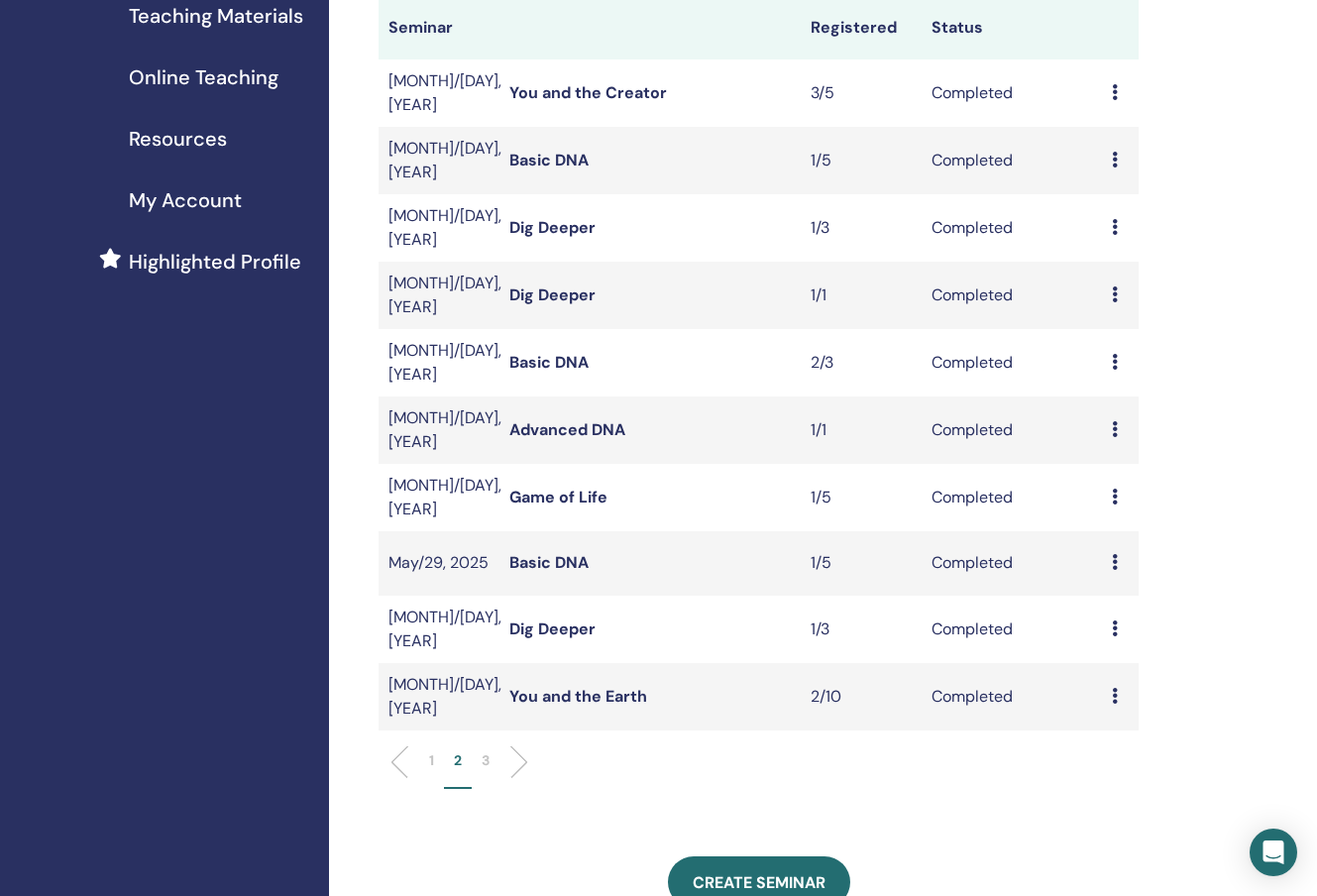 click on "3" at bounding box center (486, 760) 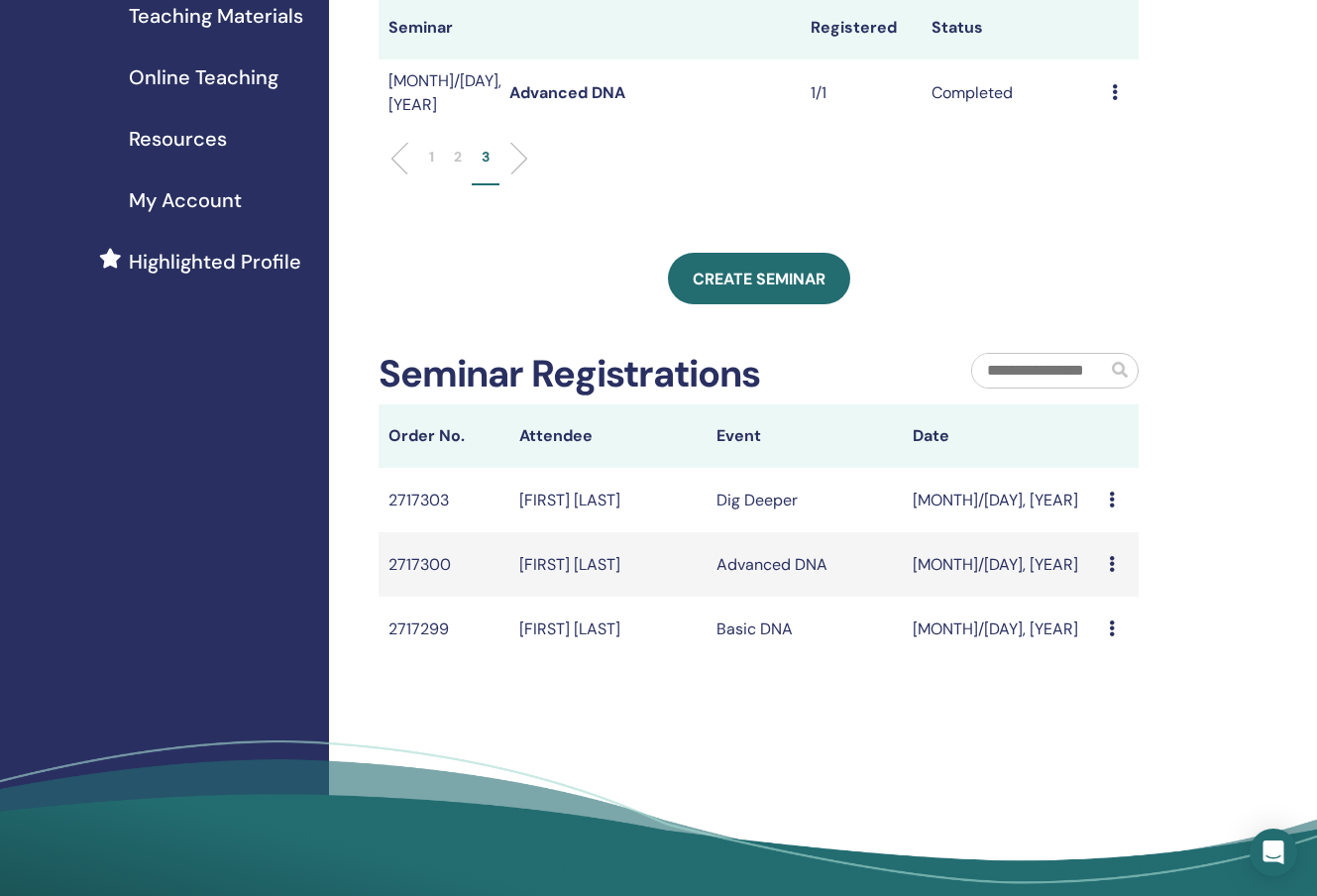 scroll, scrollTop: 0, scrollLeft: 0, axis: both 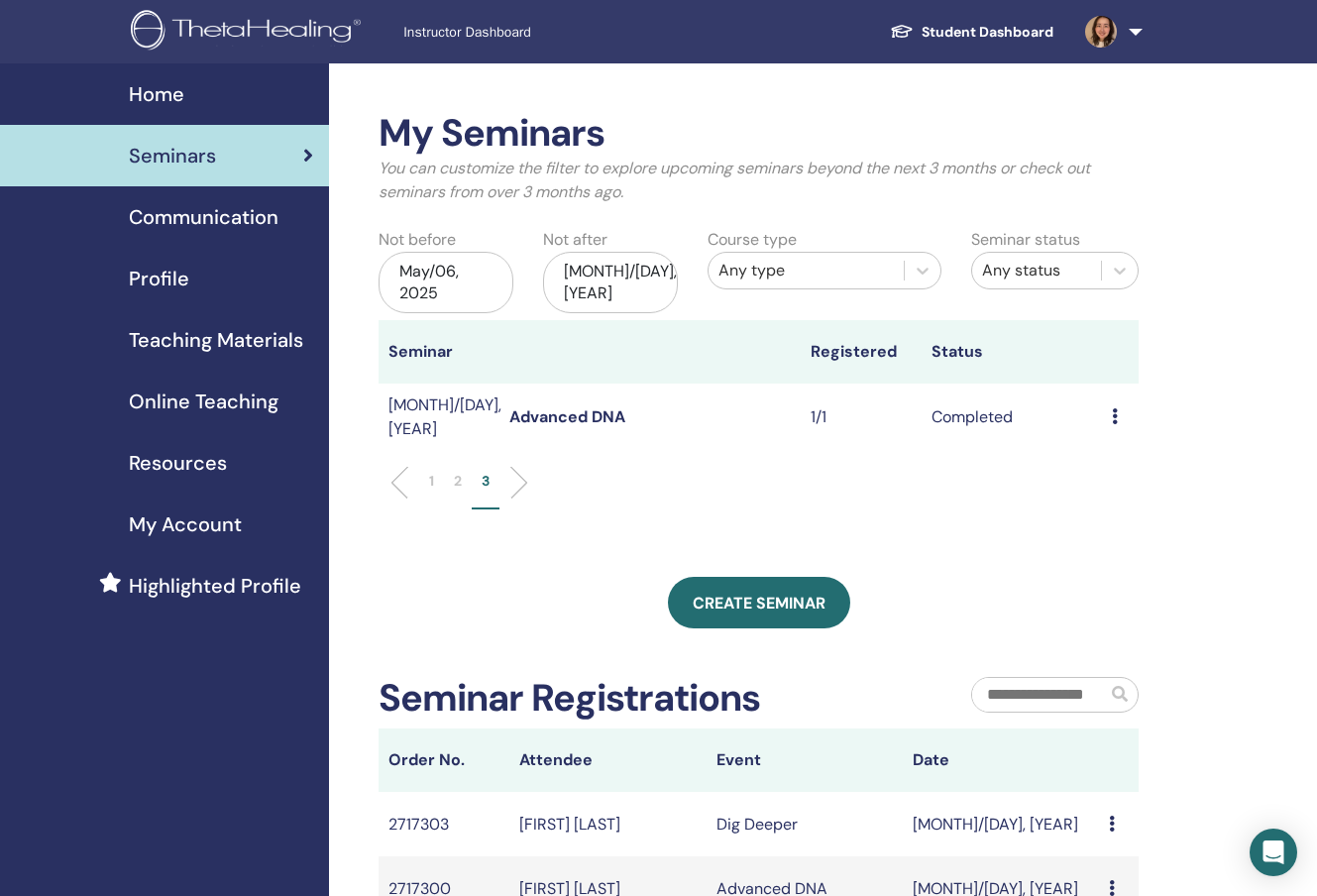 click on "2" at bounding box center (458, 481) 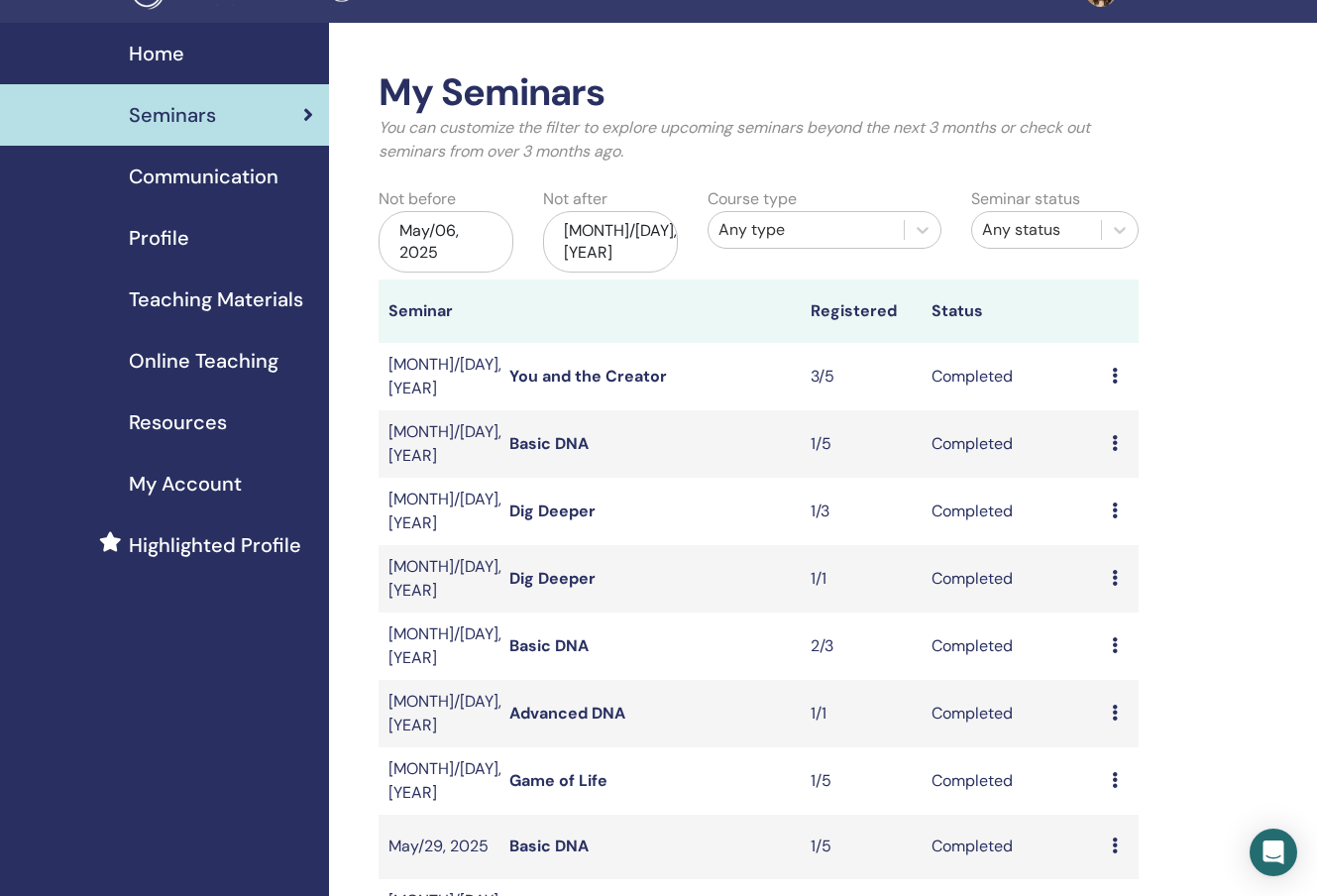 scroll, scrollTop: 230, scrollLeft: 0, axis: vertical 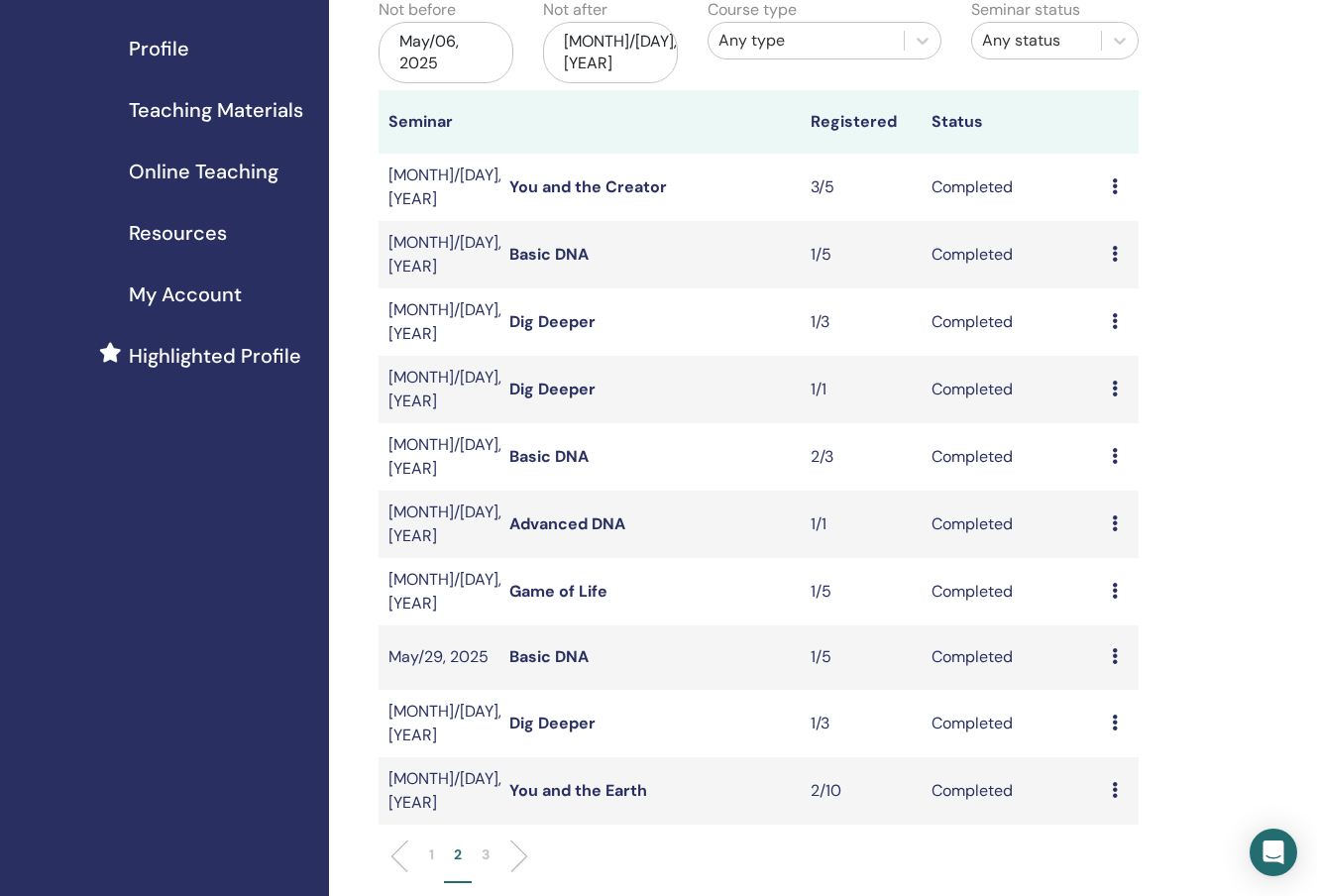 click on "Dig Deeper" at bounding box center [552, 723] 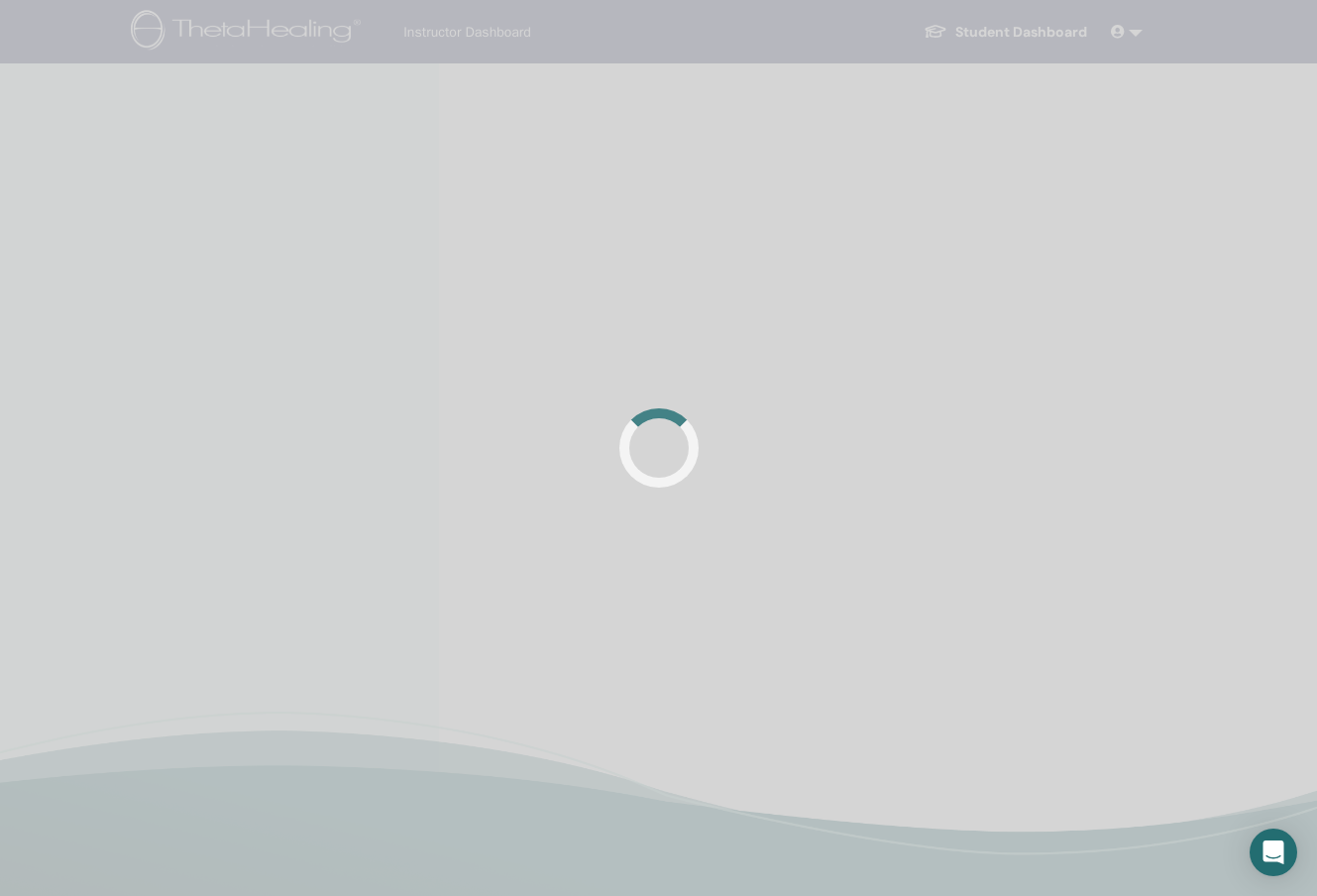 scroll, scrollTop: 0, scrollLeft: 0, axis: both 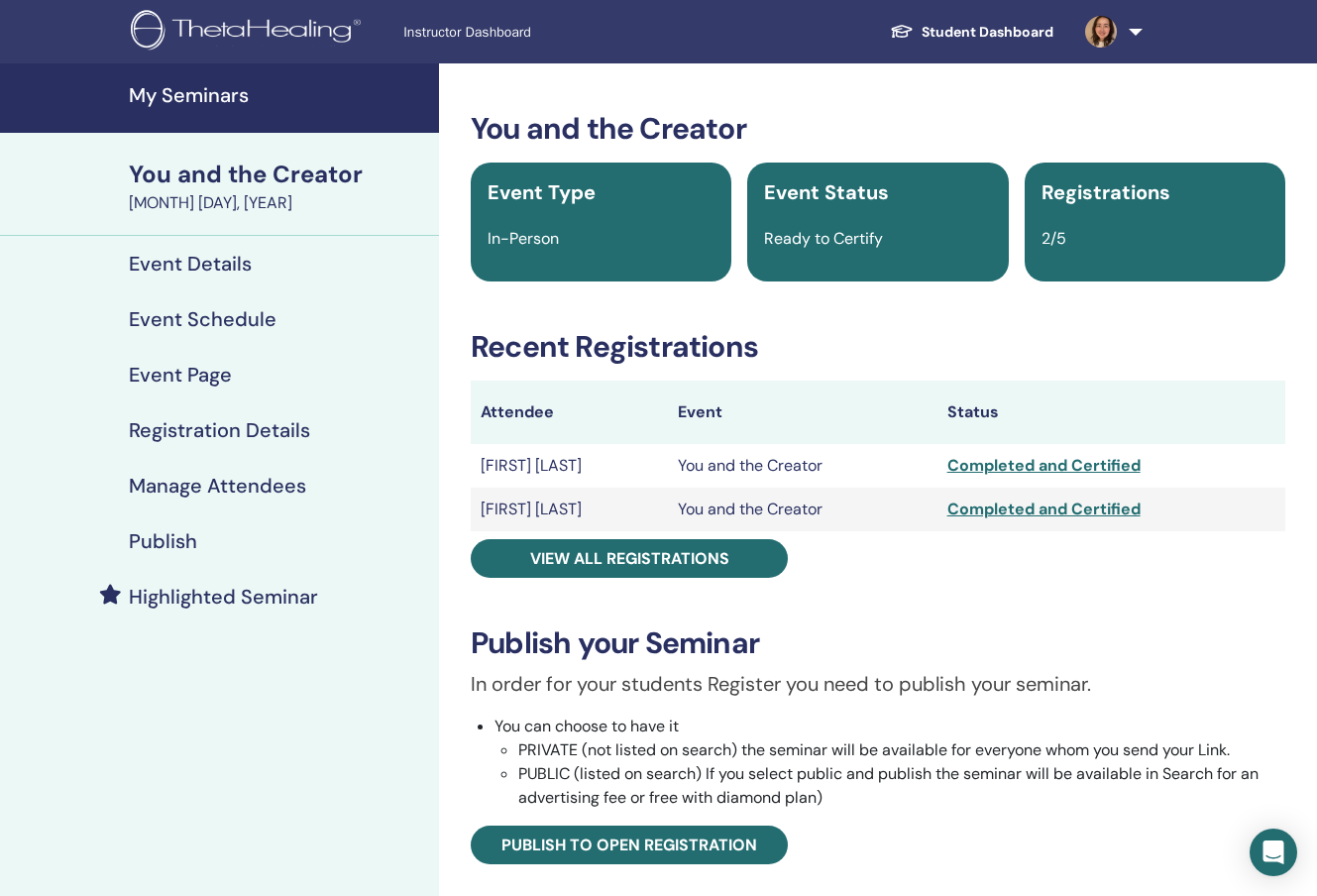 click on "You and the Creator Event Type In-Person Event Status Ready to Certify Registrations 2/5 Recent Registrations Attendee Event Status [FIRST] [LAST] You and the Creator Completed and Certified [FIRST] [LAST] You and the Creator Completed and Certified View all registrations Publish your Seminar In order for your students Register you need to publish your seminar. You can choose to have it PRIVATE (not listed on search) the seminar will be available for everyone whom you send your Link. PUBLIC (listed on search) If you select public and publish the seminar will be available in Search for an advertising fee or free with diamond plan) Publish to open registration Promote Your Event Use our tools to spread the word about your seminar and reach more people: Publish and promote your event on Facebook Send promotional emails to your followers through Message Center Use ThetaHealing brand resources in your promotions Your Link Your event URL https://www.thetahealing.com/seminar-372823-details.html" at bounding box center (878, 692) 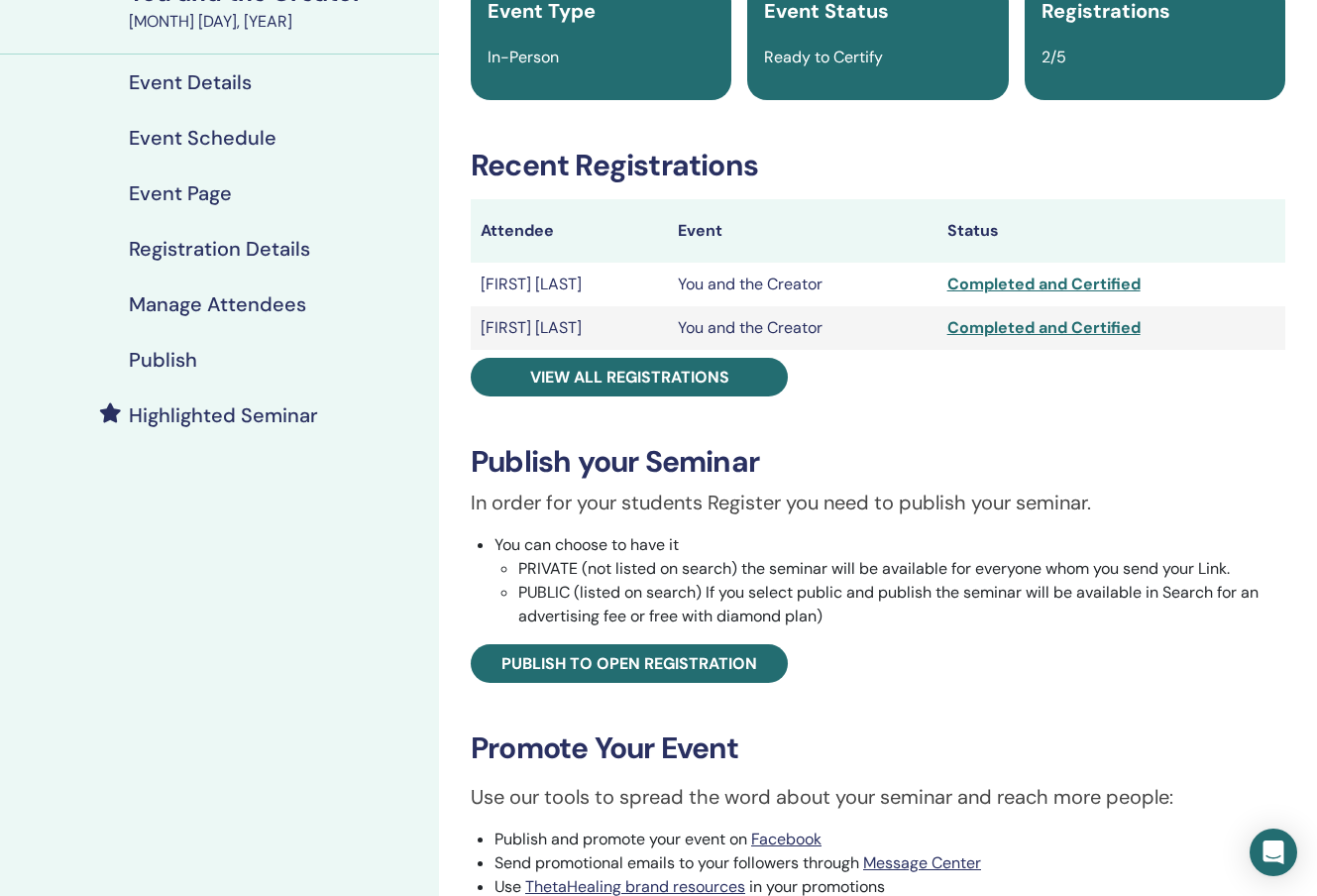 scroll, scrollTop: 27, scrollLeft: 0, axis: vertical 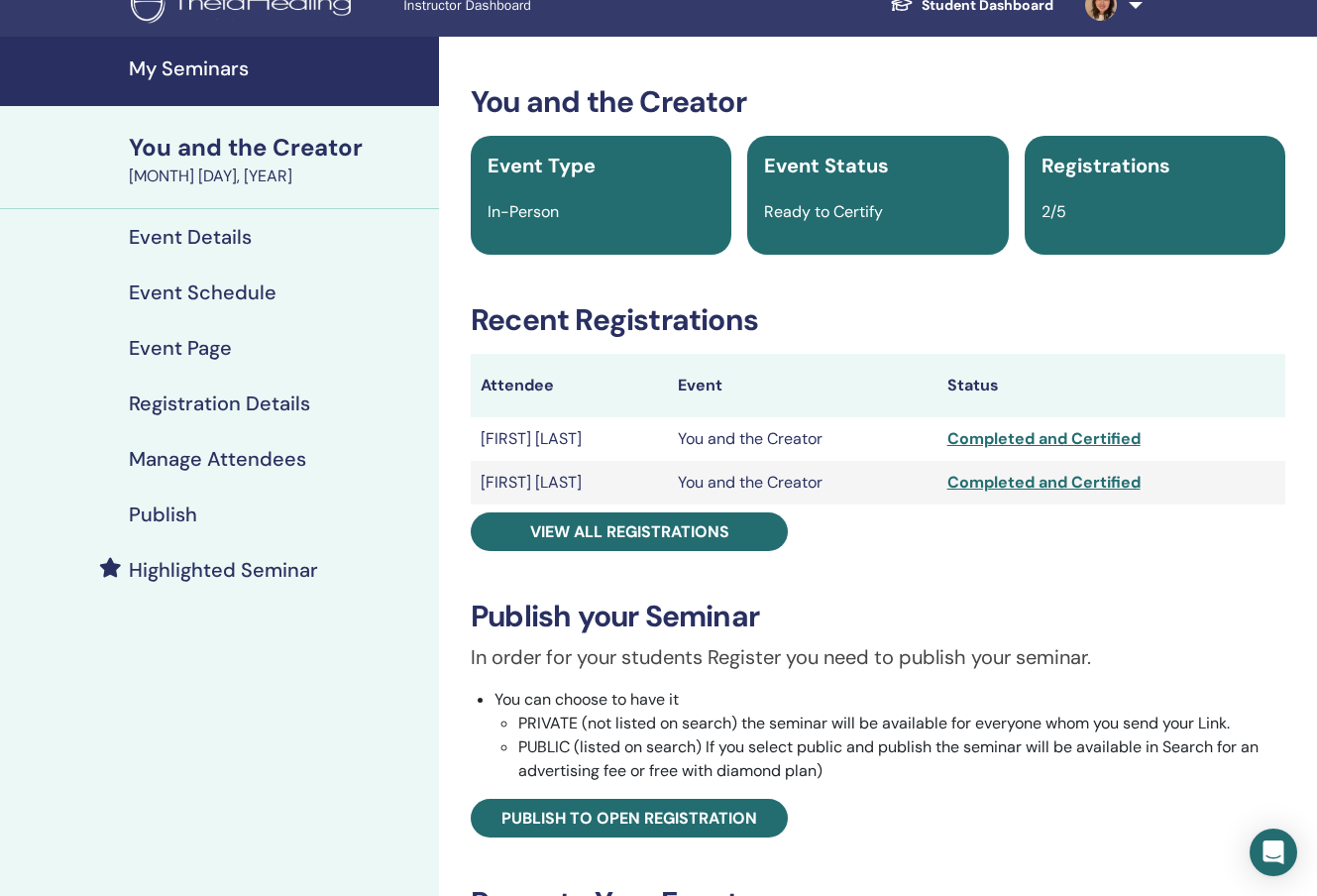 click on "Completed and Certified" at bounding box center [1111, 483] 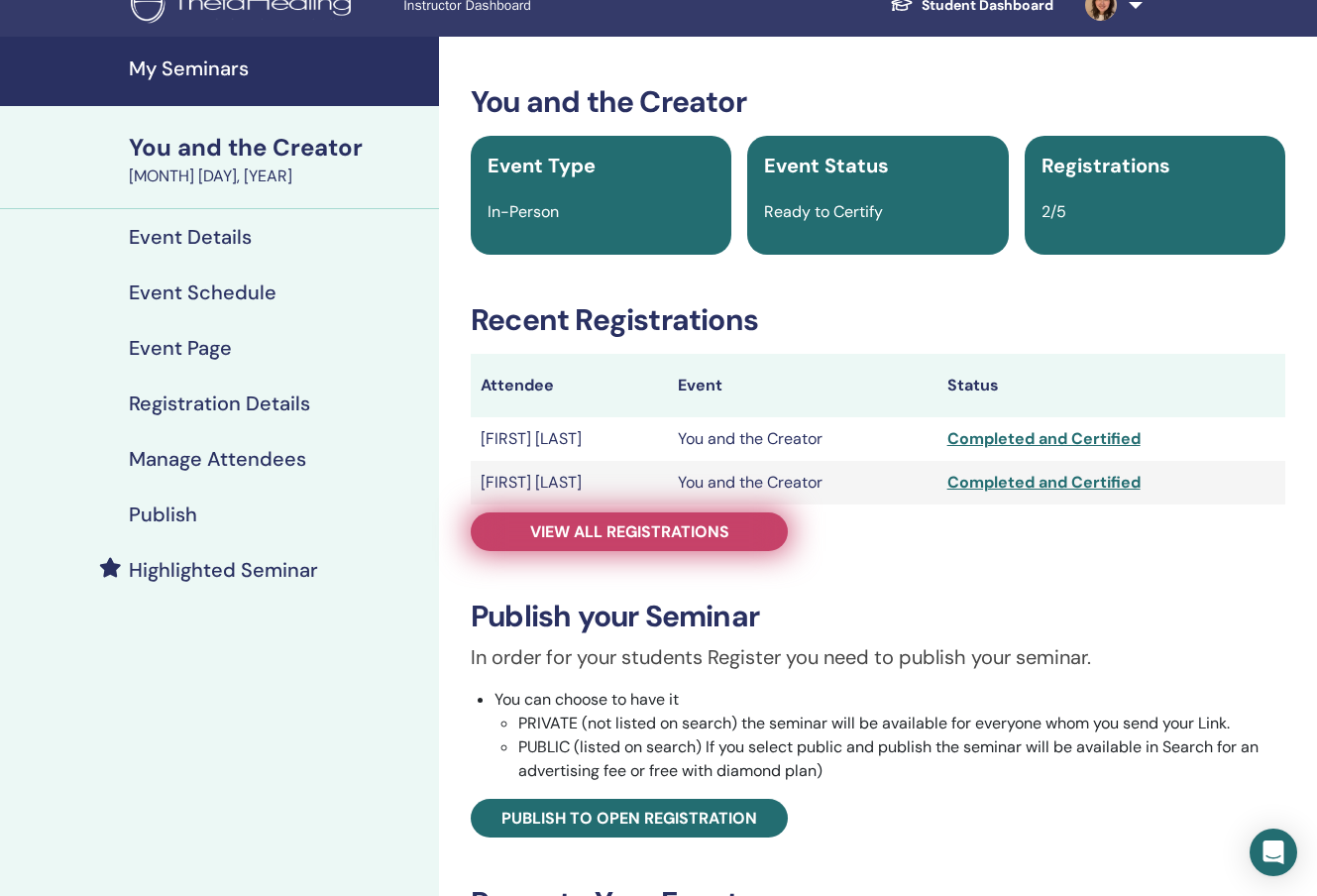 click on "View all registrations" at bounding box center (629, 531) 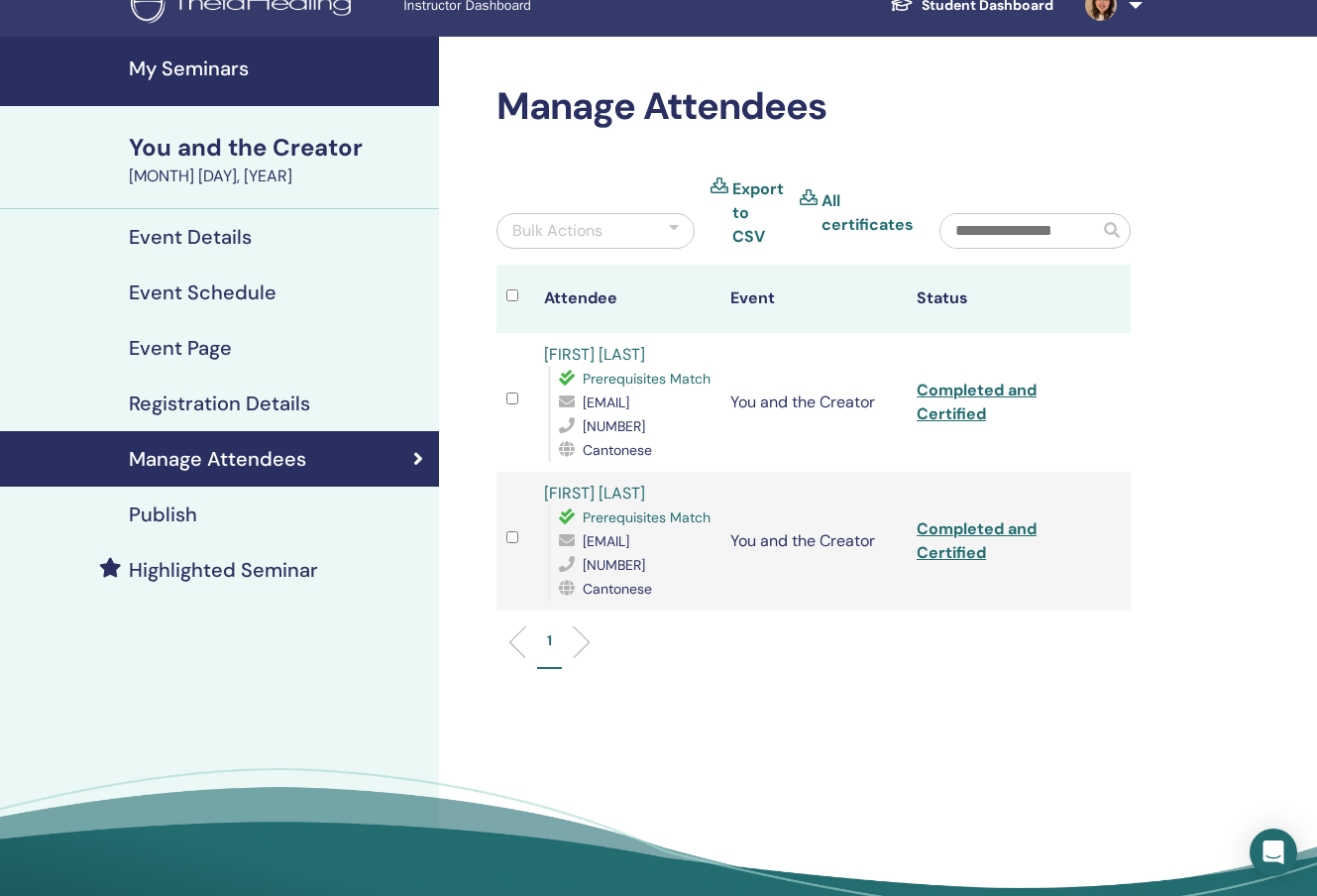 click on "Completed and Certified" at bounding box center (1000, 541) 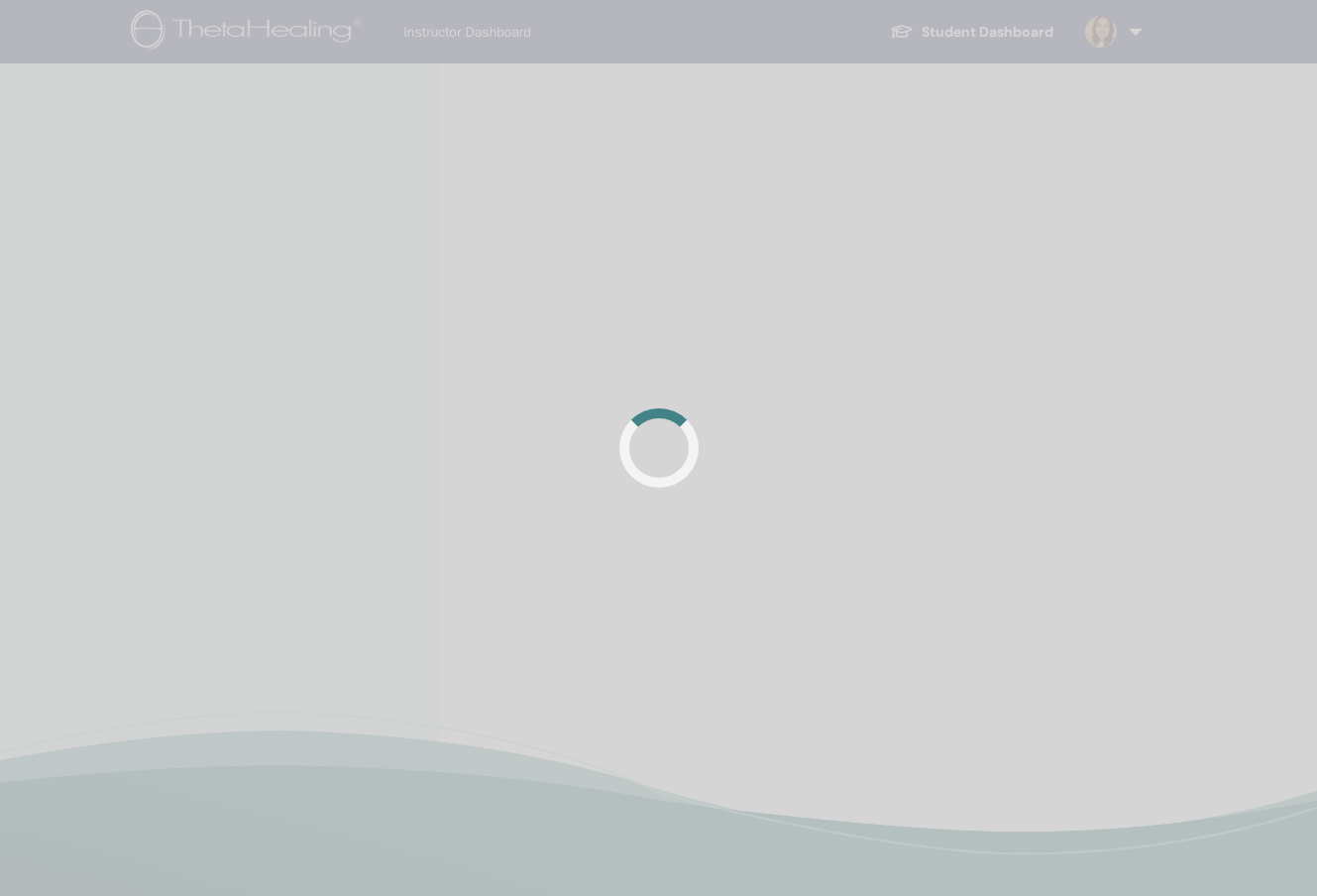 scroll, scrollTop: 0, scrollLeft: 0, axis: both 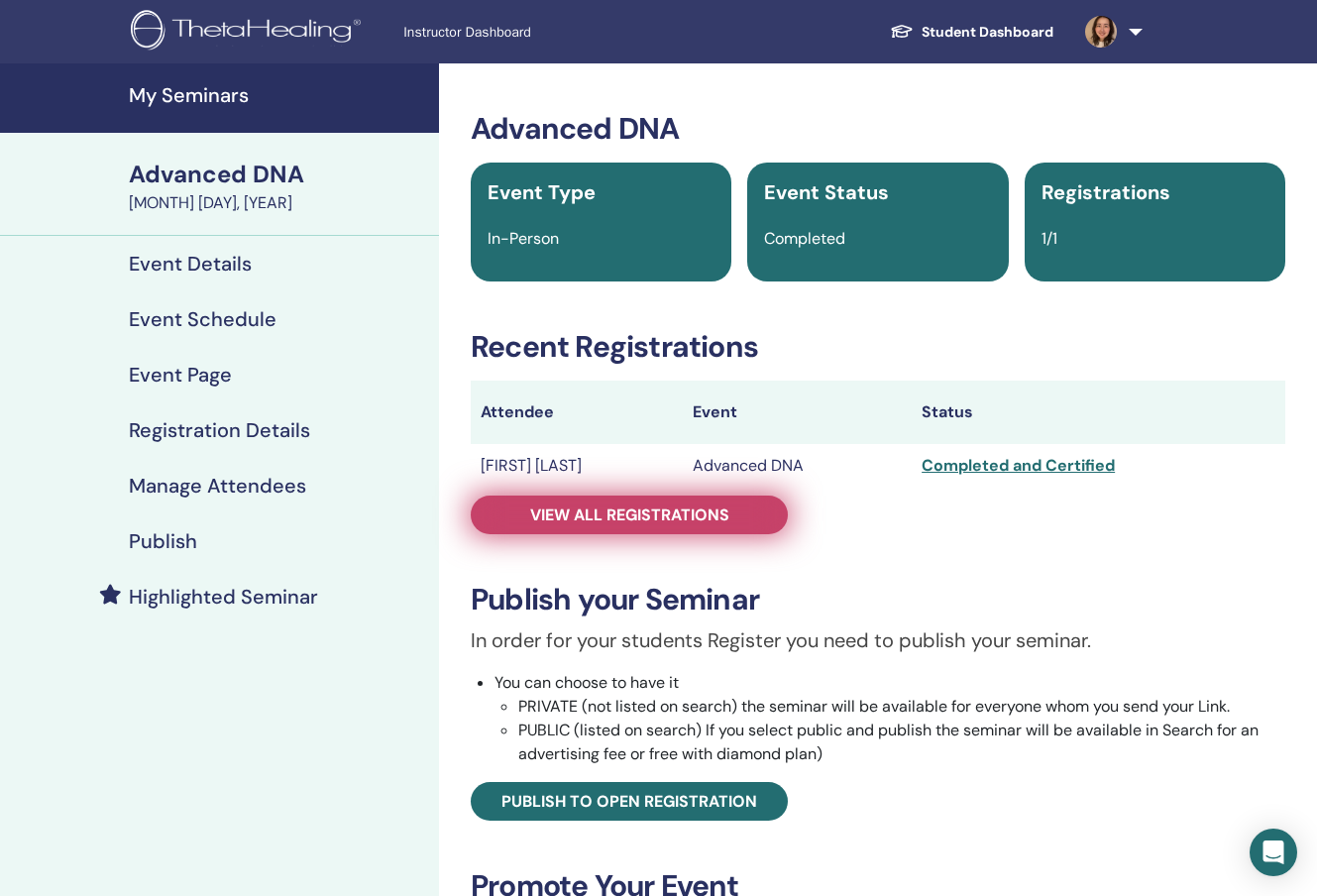 click on "View all registrations" at bounding box center (629, 514) 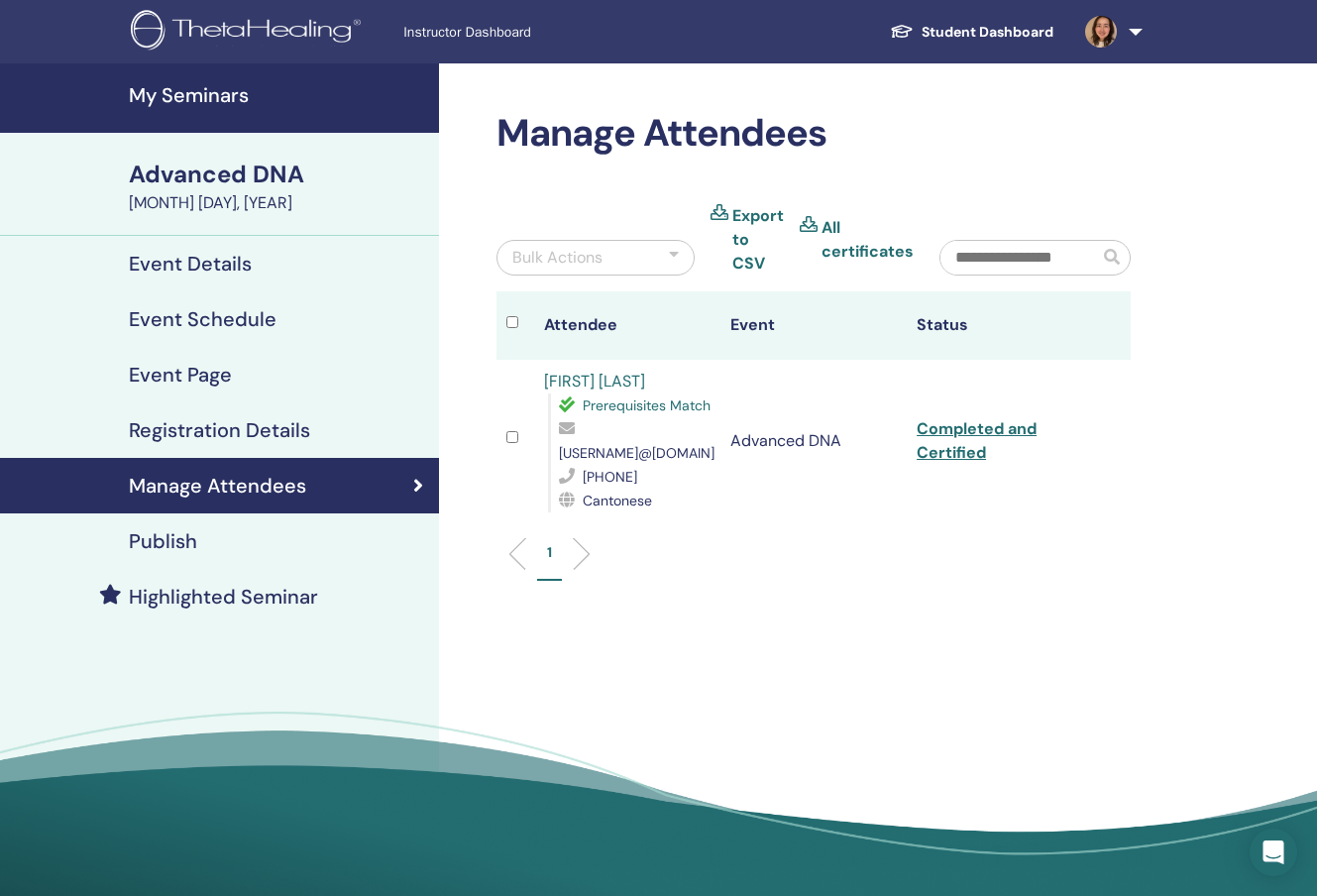 click on "Completed and Certified" at bounding box center (976, 440) 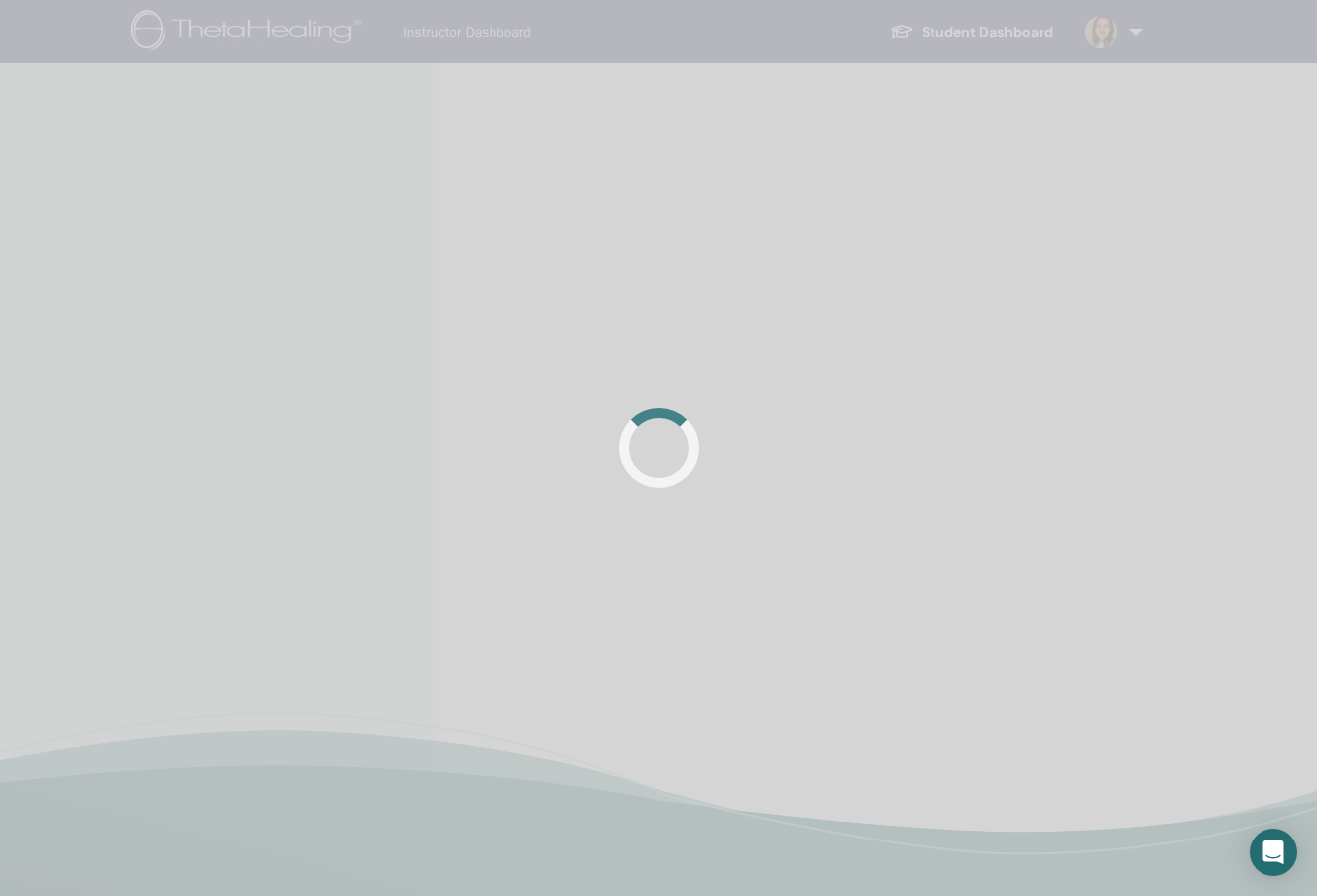 scroll, scrollTop: 0, scrollLeft: 0, axis: both 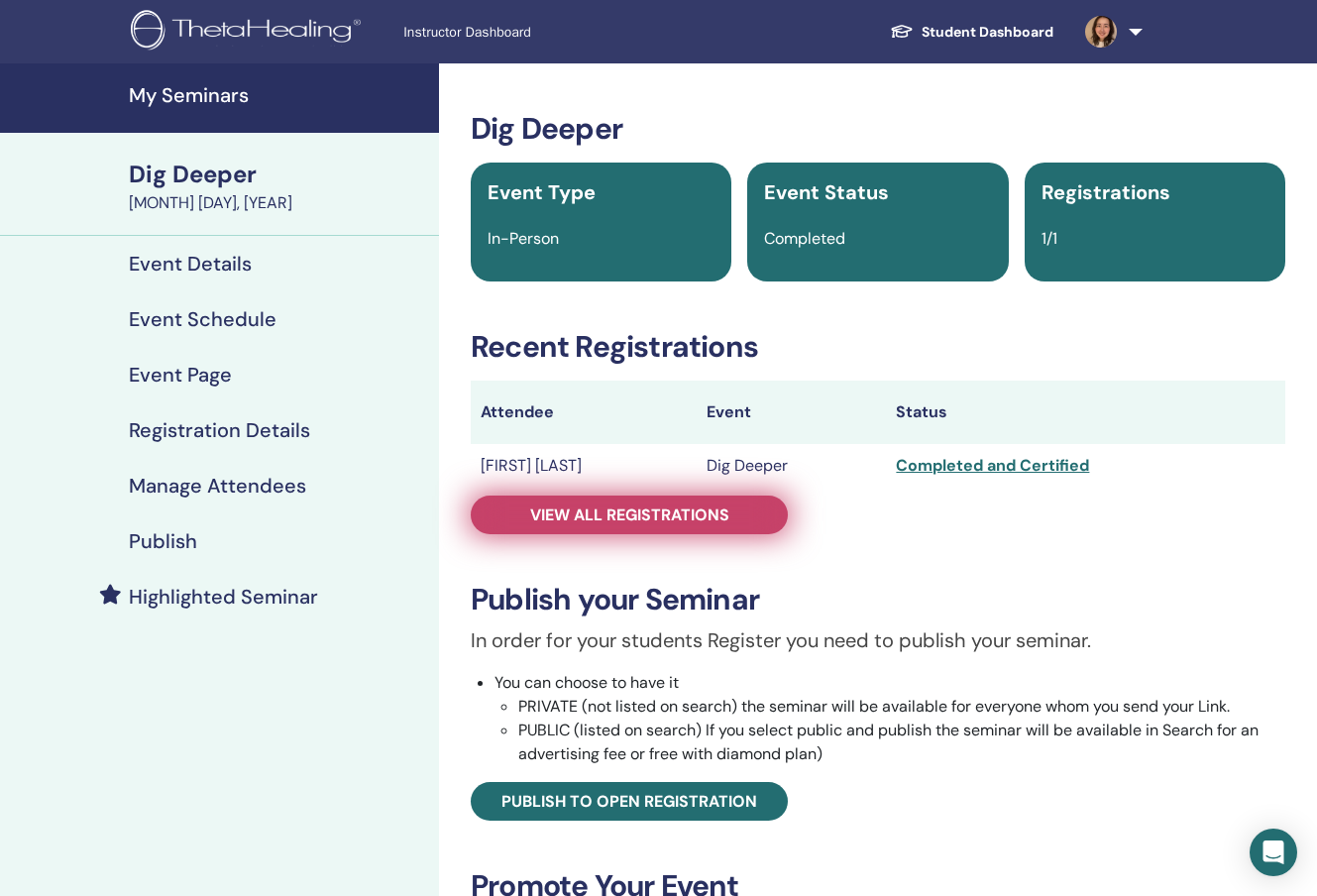click on "View all registrations" at bounding box center (629, 514) 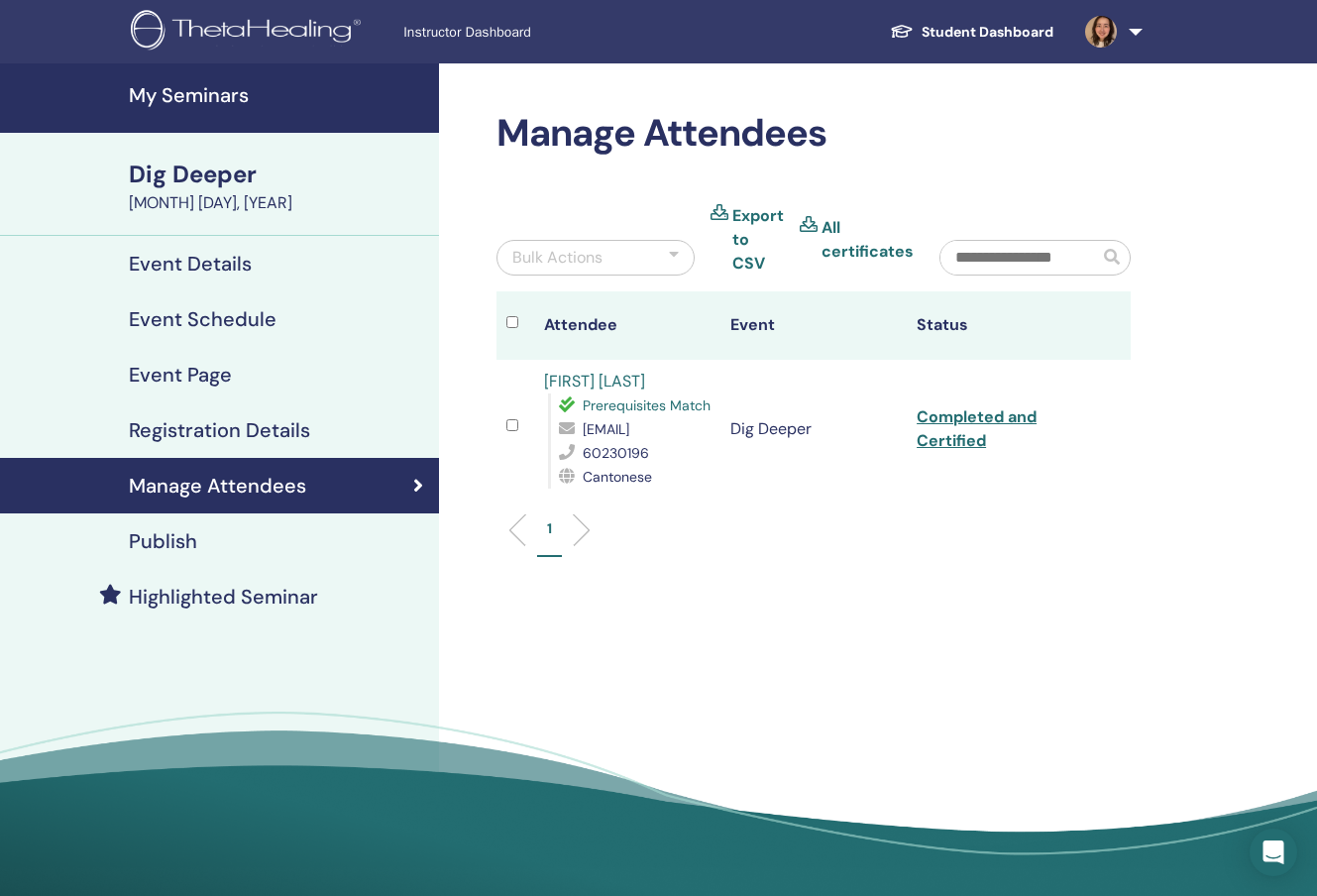 click on "Completed and Certified" at bounding box center [976, 428] 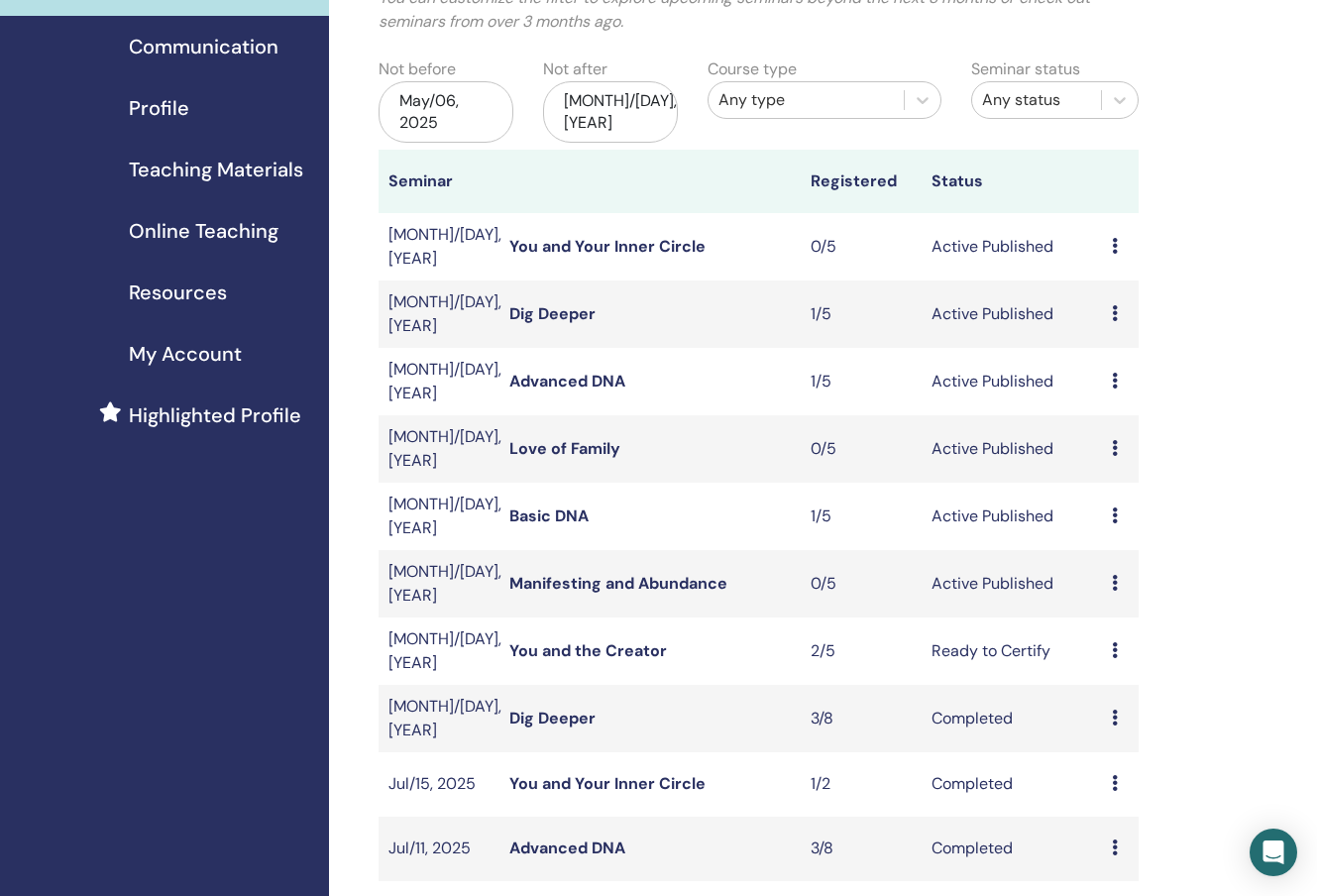 scroll, scrollTop: 209, scrollLeft: 0, axis: vertical 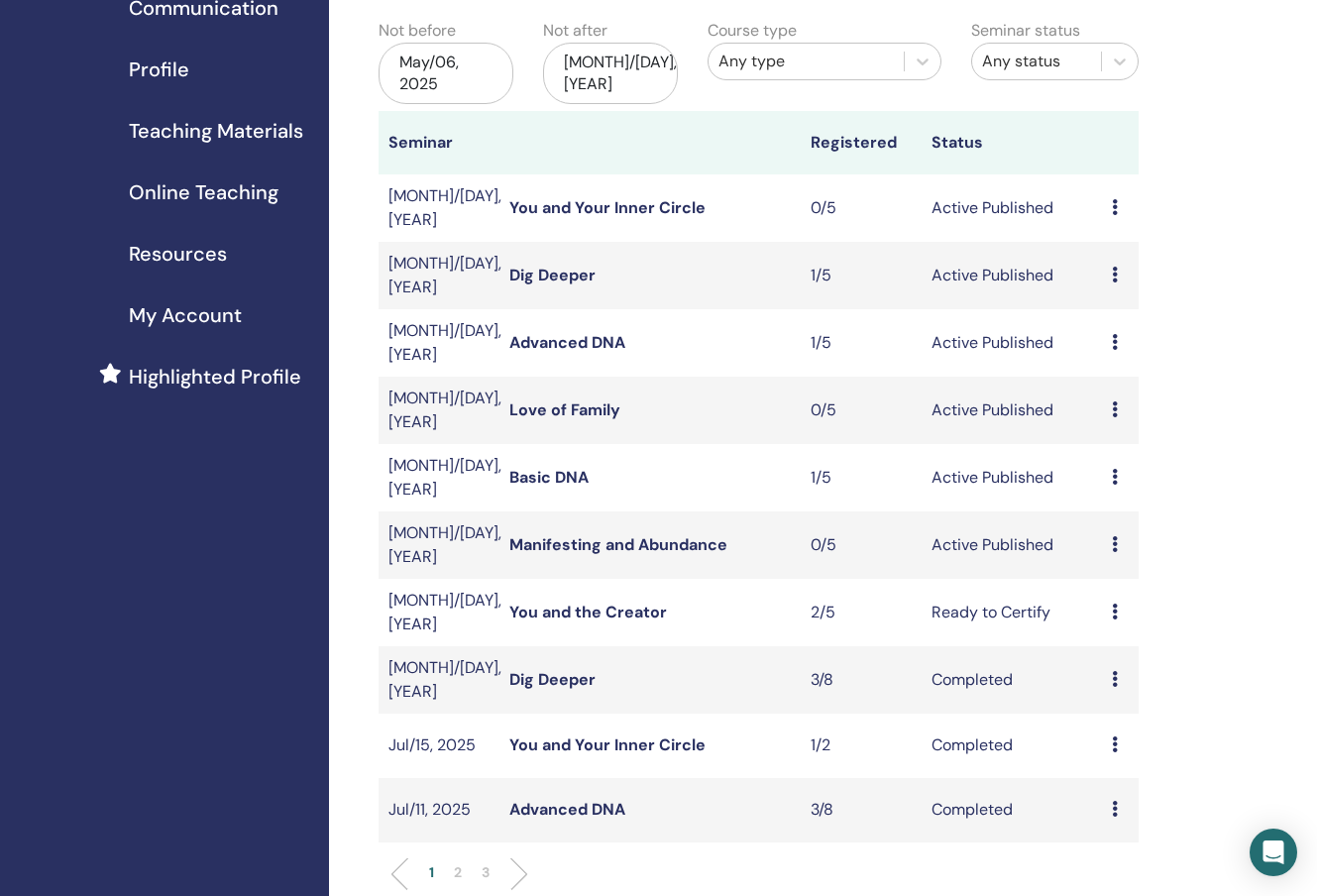 click on "Love of Family" at bounding box center [565, 409] 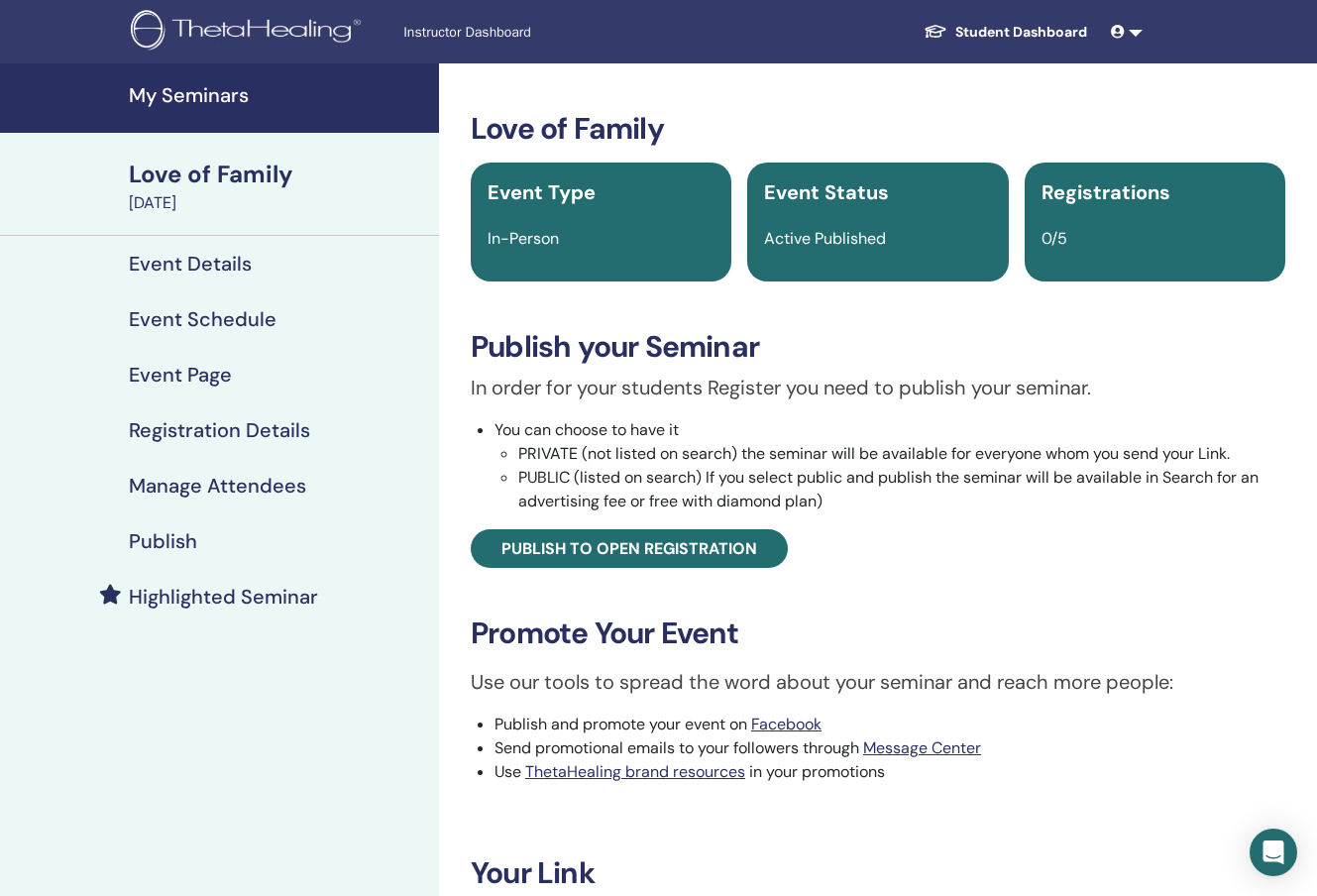 scroll, scrollTop: 0, scrollLeft: 0, axis: both 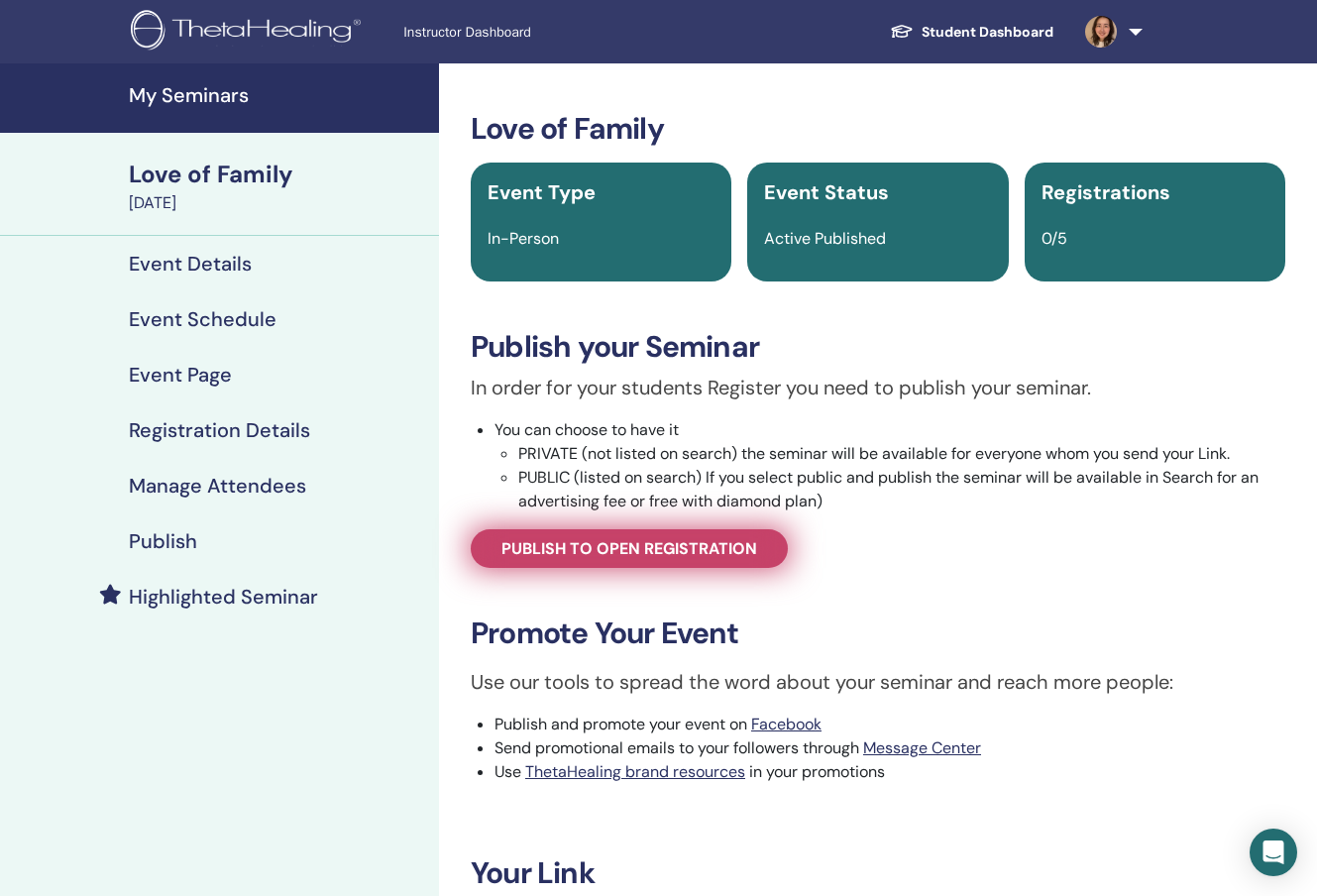 click on "Publish to open registration" at bounding box center [629, 548] 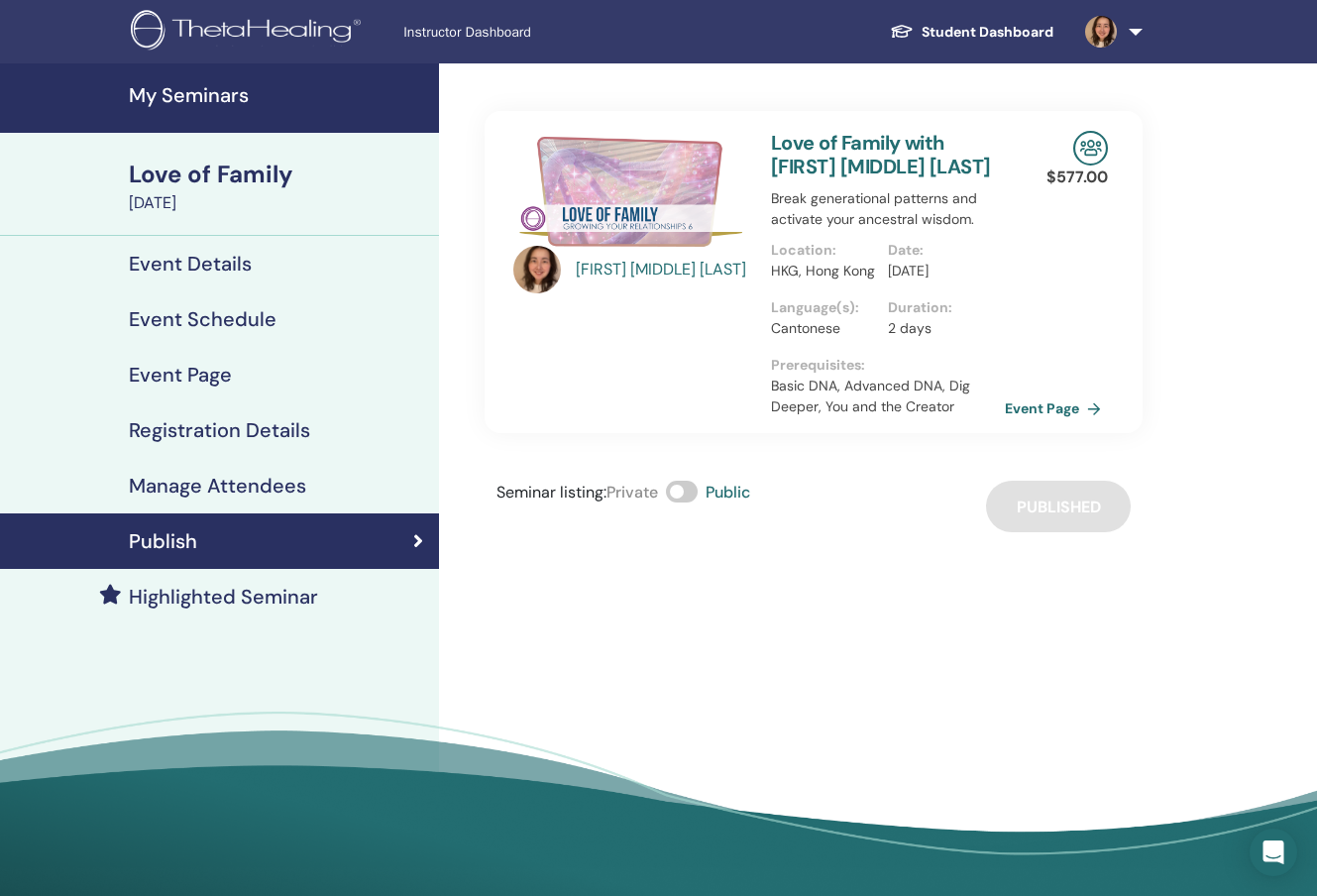 click on "Love of Family with Pui Ying Michelle Wong" at bounding box center [881, 155] 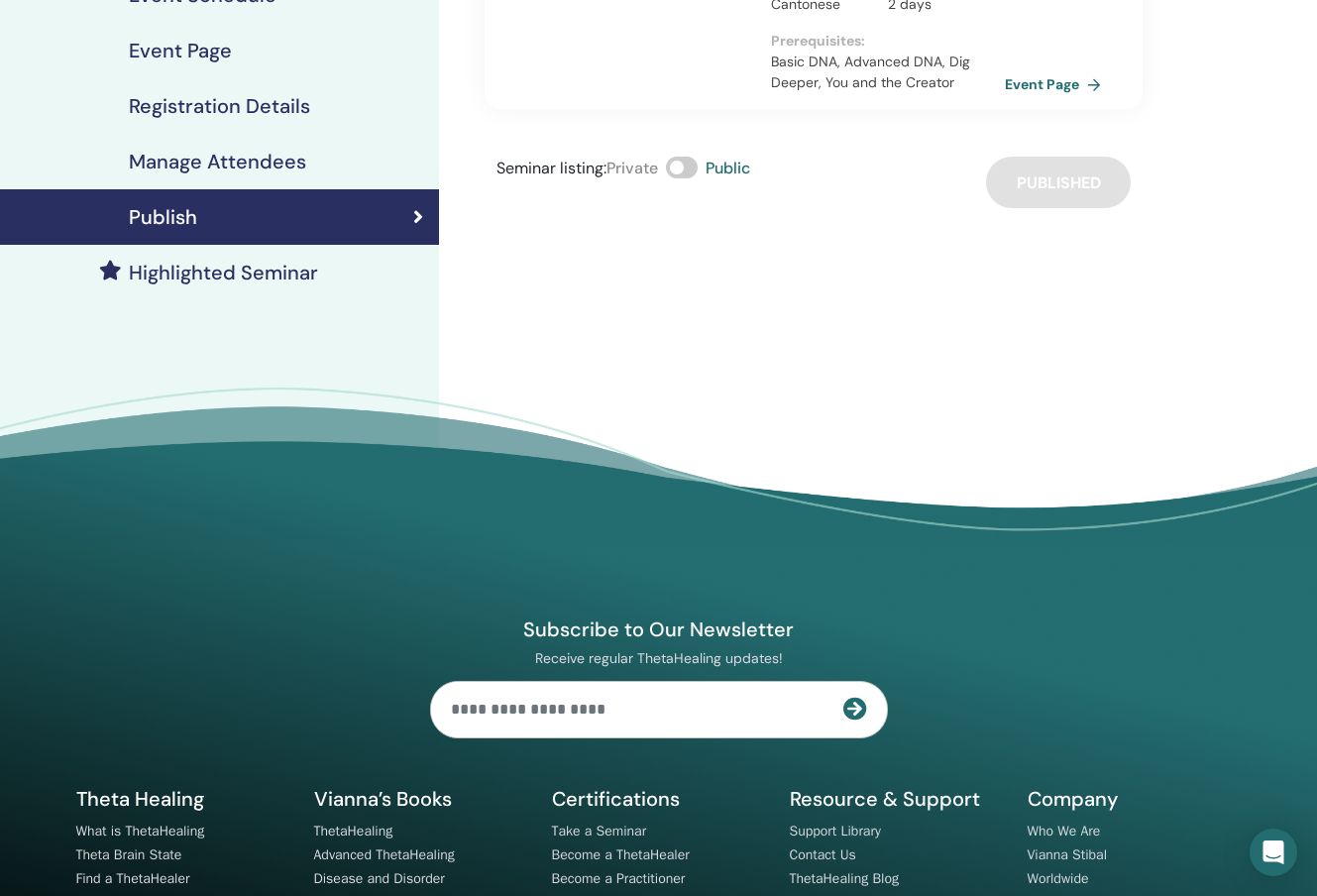 scroll, scrollTop: 0, scrollLeft: 0, axis: both 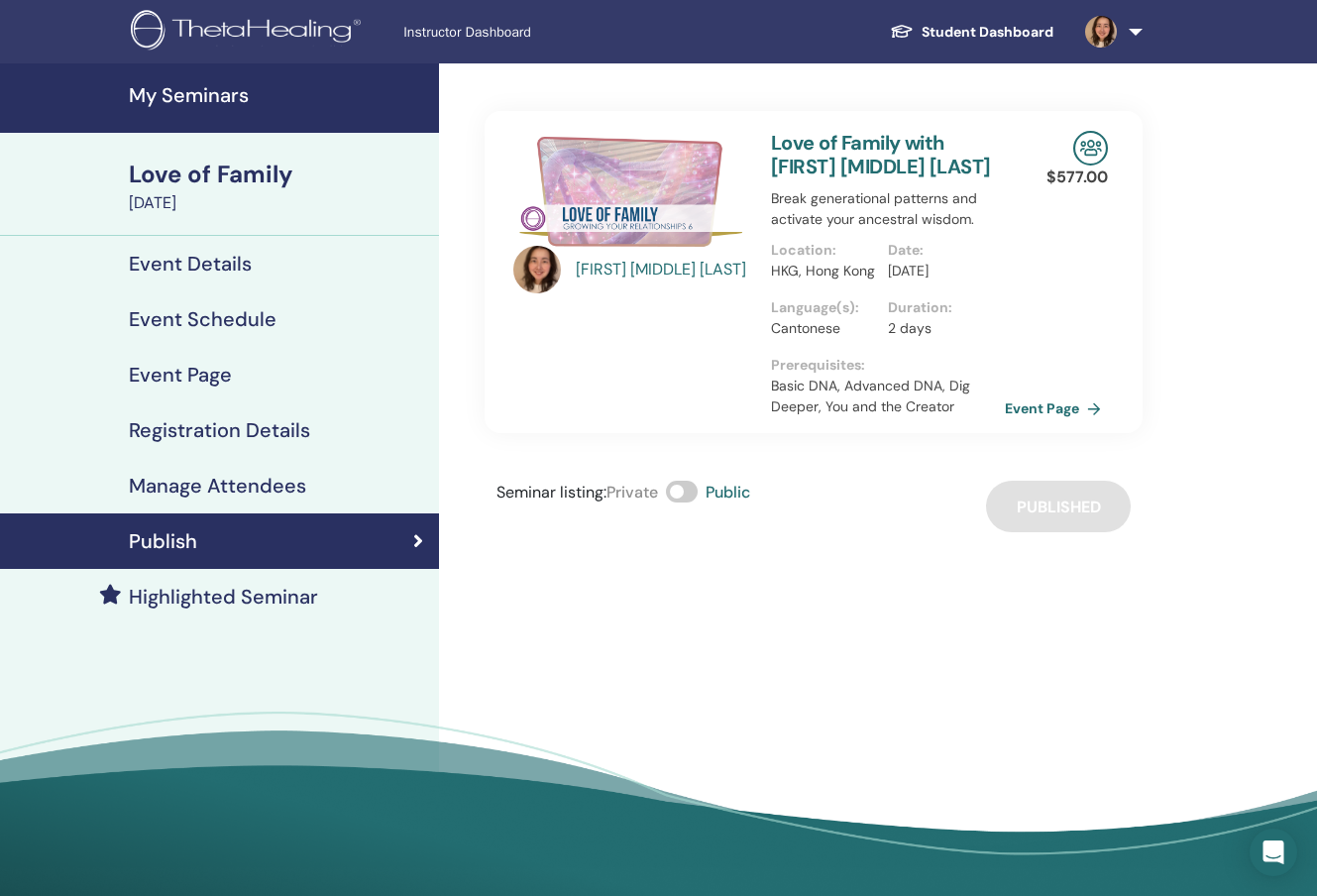 click on "Love of Family with Pui Ying Michelle Wong" at bounding box center [881, 155] 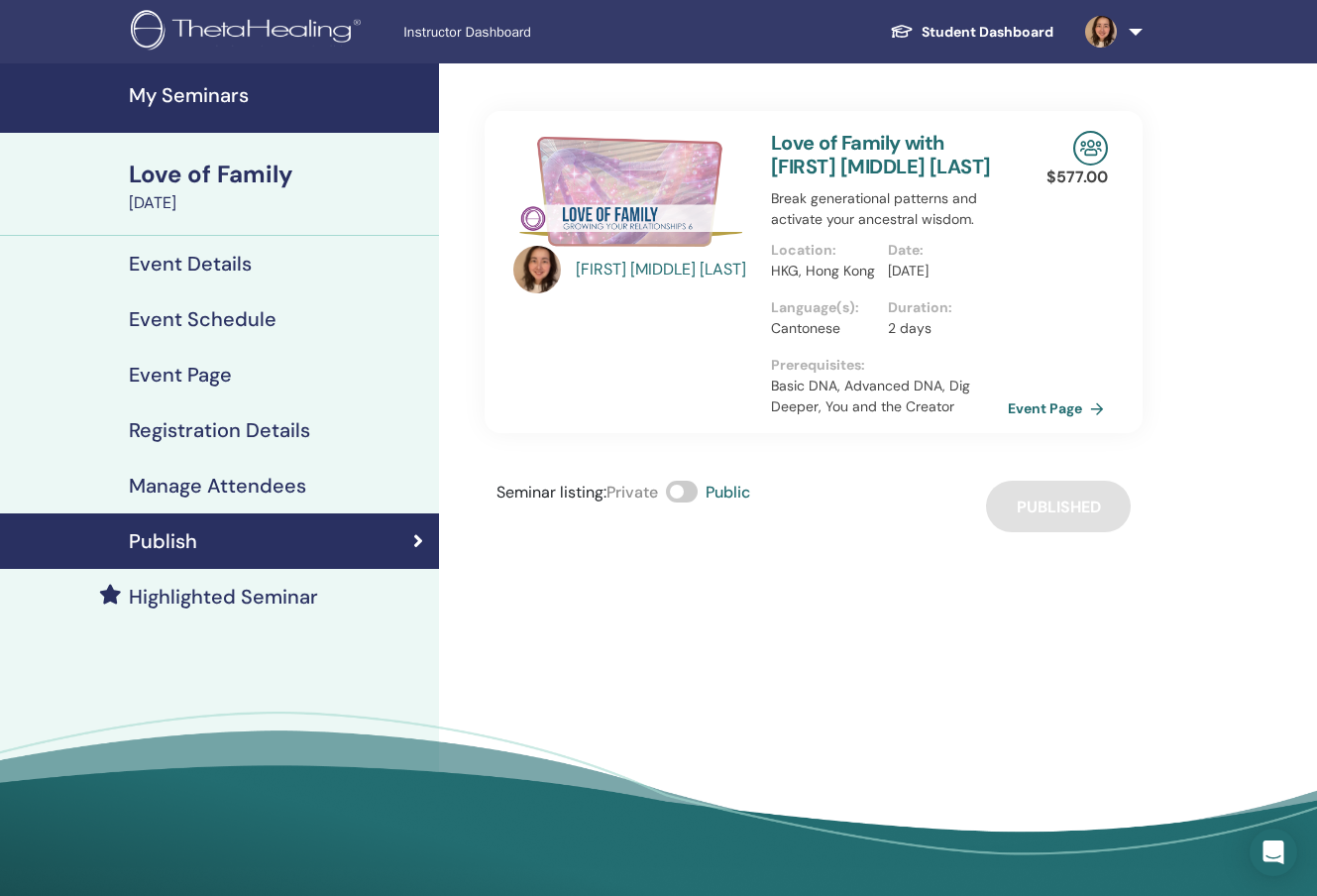 click on "Event Page" at bounding box center (1059, 408) 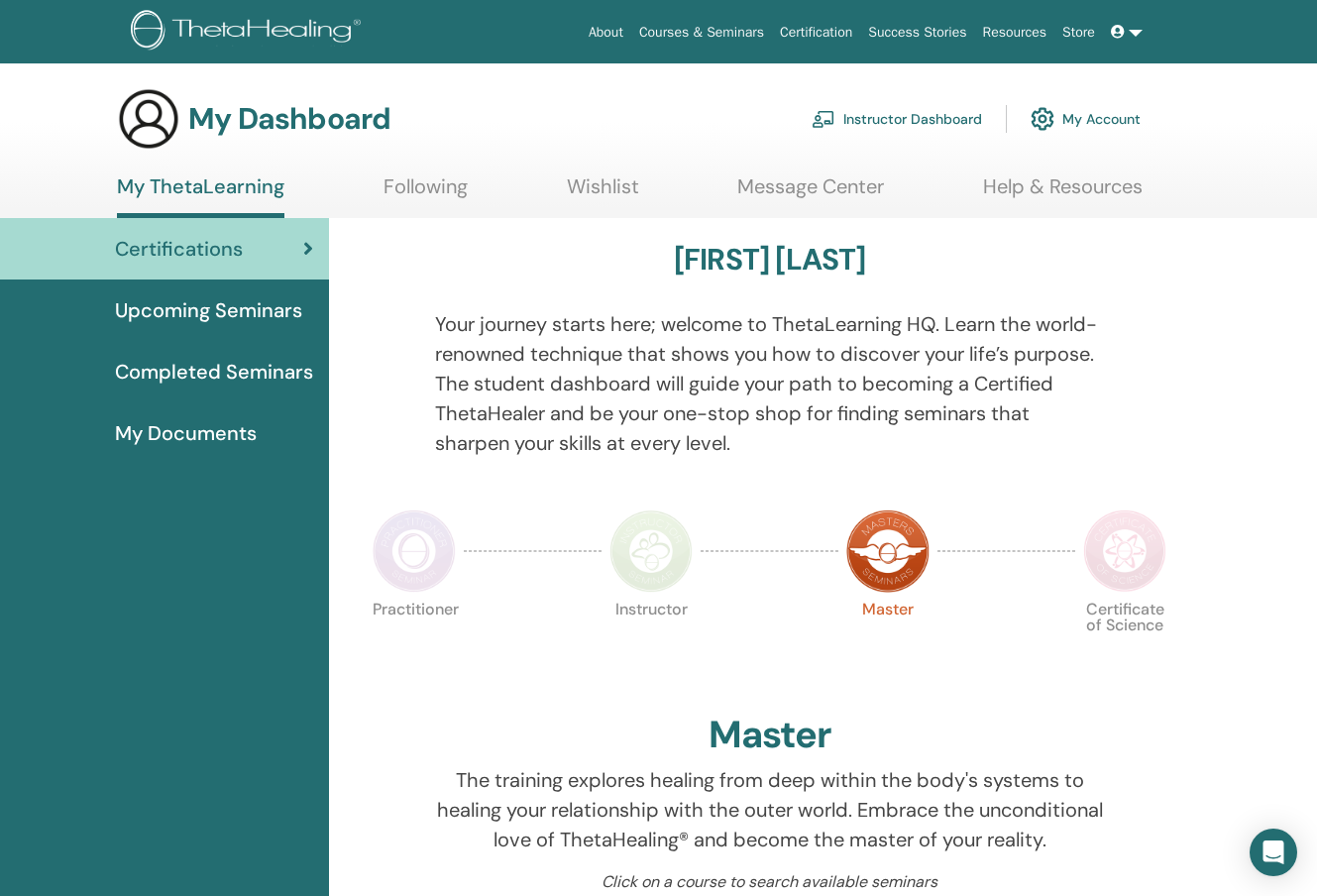 scroll, scrollTop: 0, scrollLeft: 0, axis: both 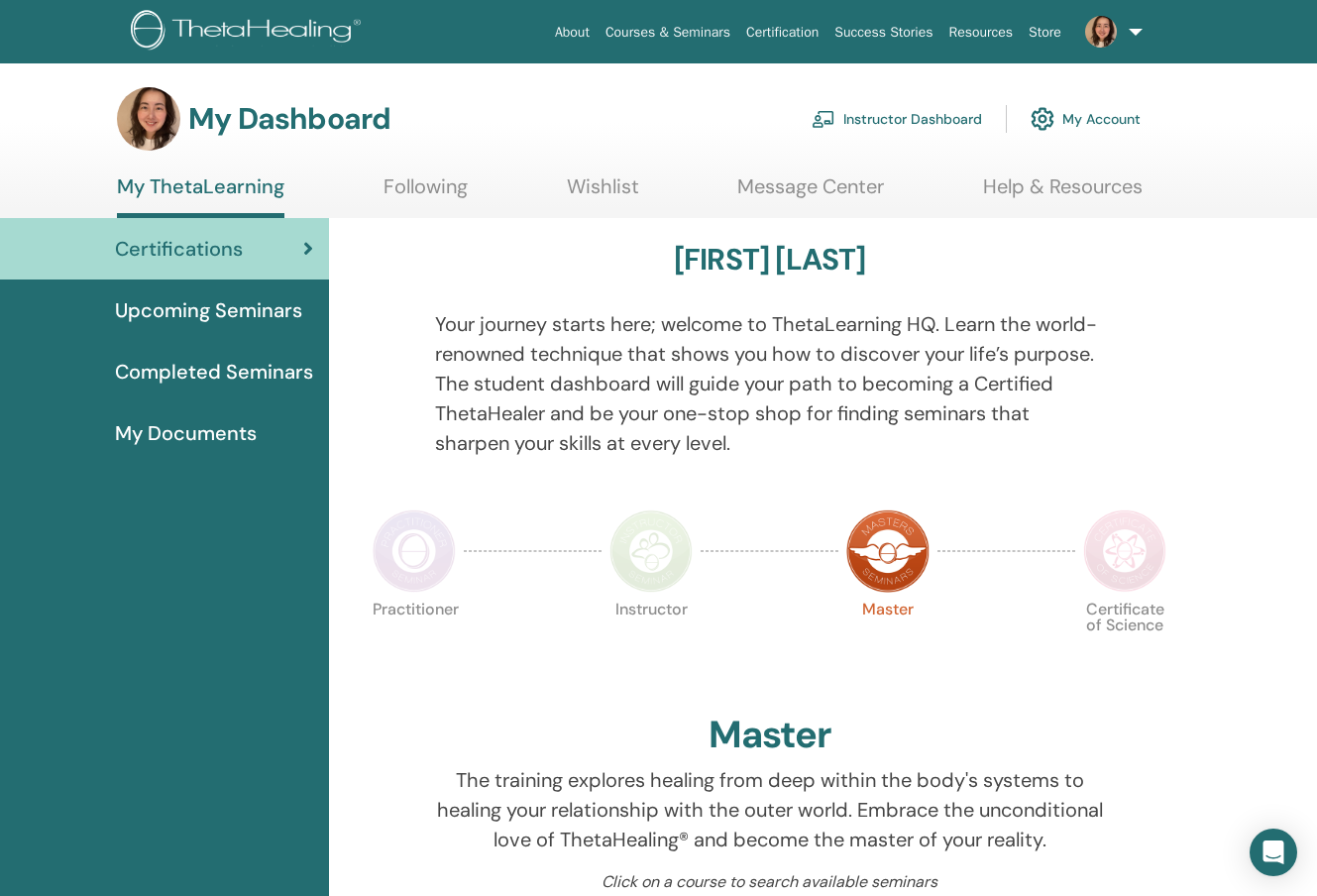 click on "Instructor Dashboard" at bounding box center (897, 119) 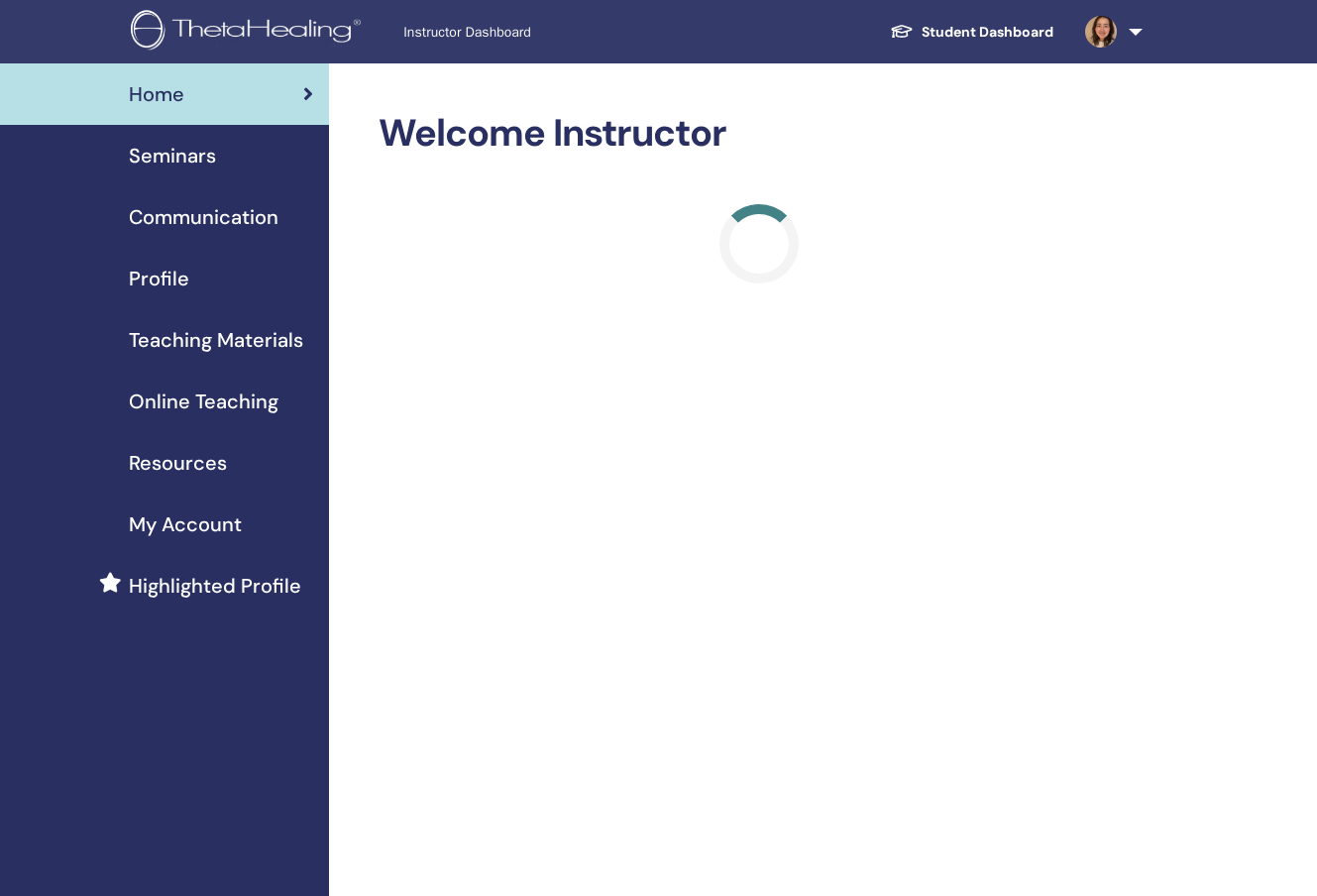 scroll, scrollTop: 0, scrollLeft: 0, axis: both 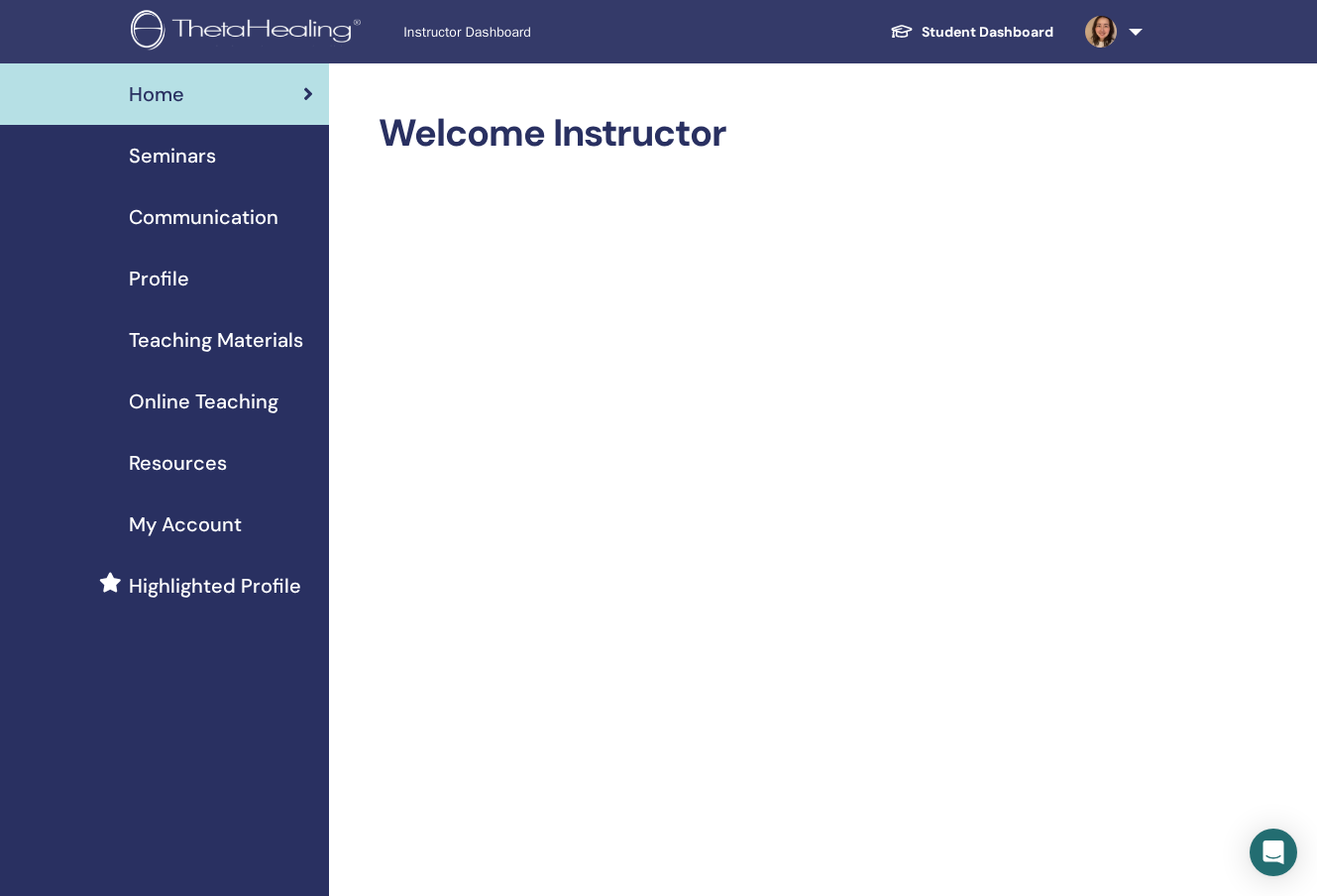 click on "Communication" at bounding box center [203, 217] 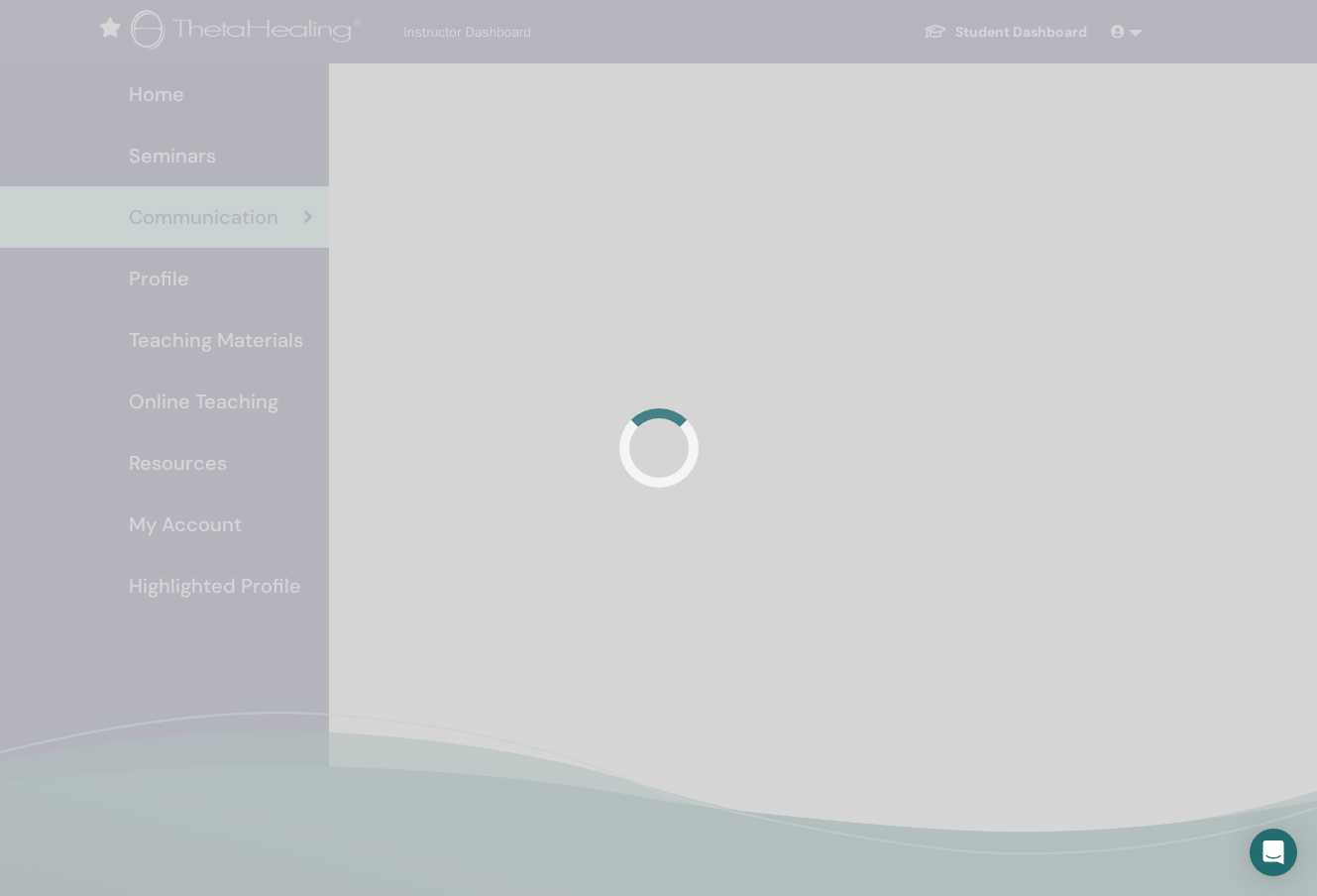 scroll, scrollTop: 0, scrollLeft: 0, axis: both 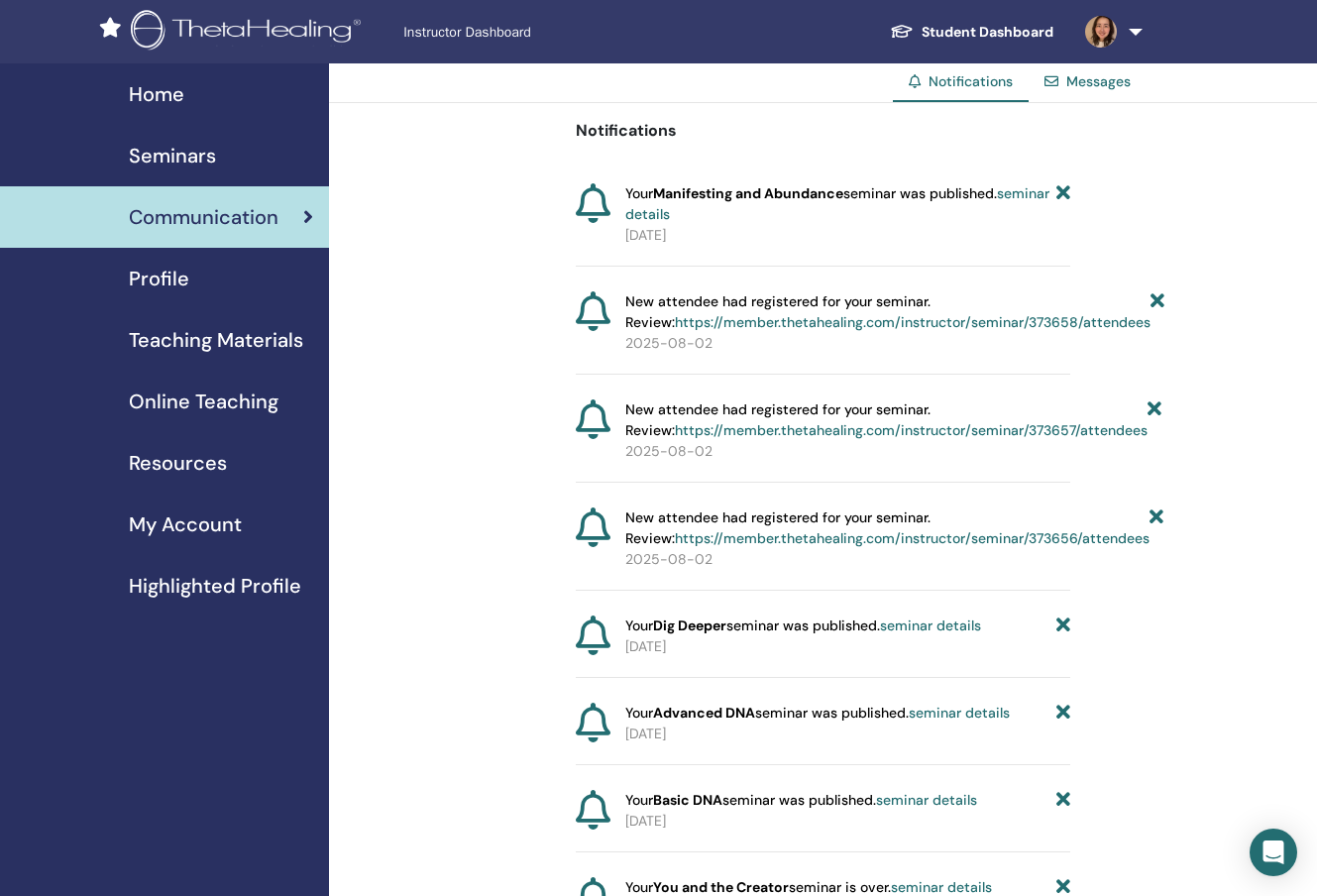 click on "Seminars" at bounding box center (172, 156) 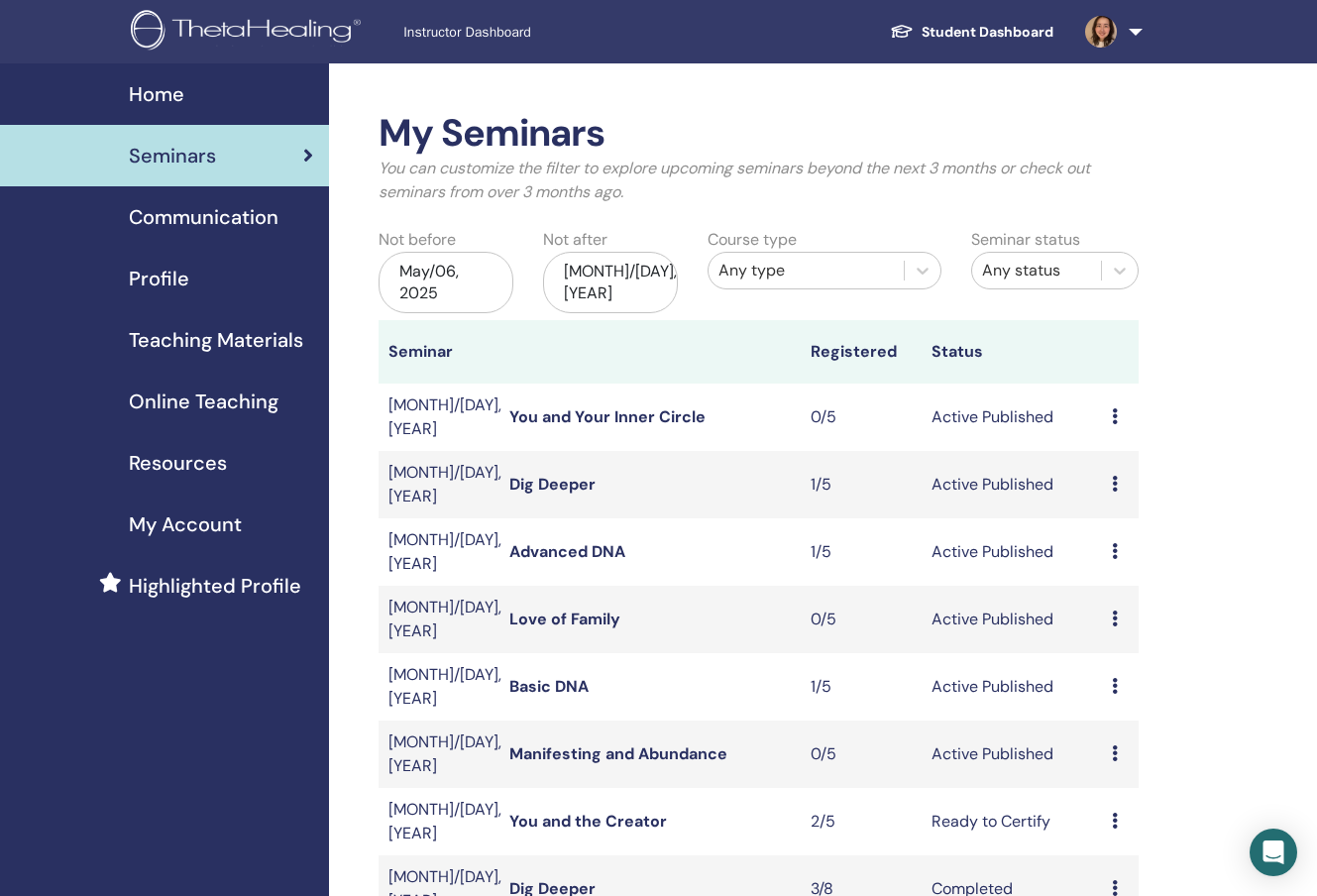 scroll, scrollTop: 144, scrollLeft: 0, axis: vertical 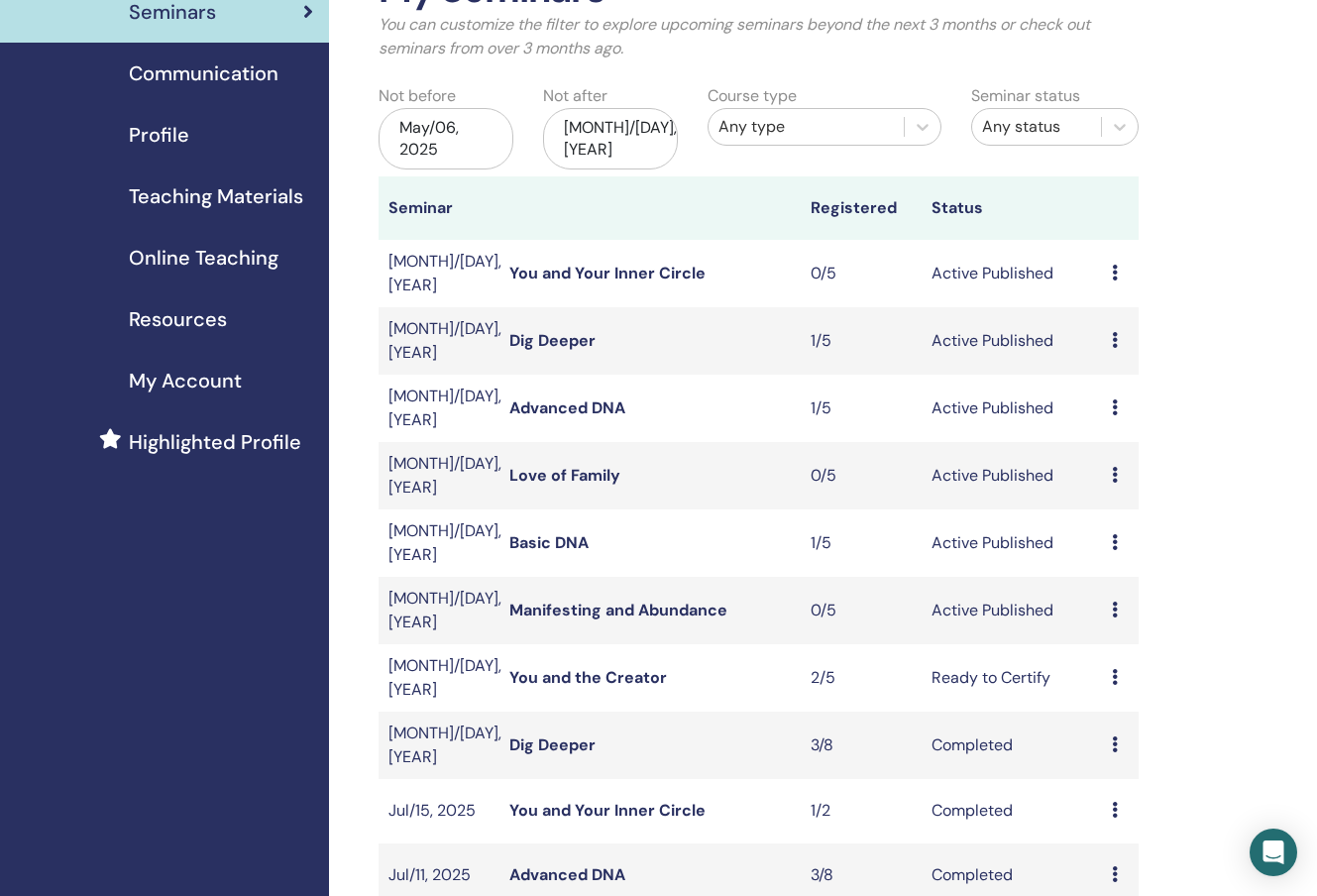 click on "Basic DNA" at bounding box center (549, 542) 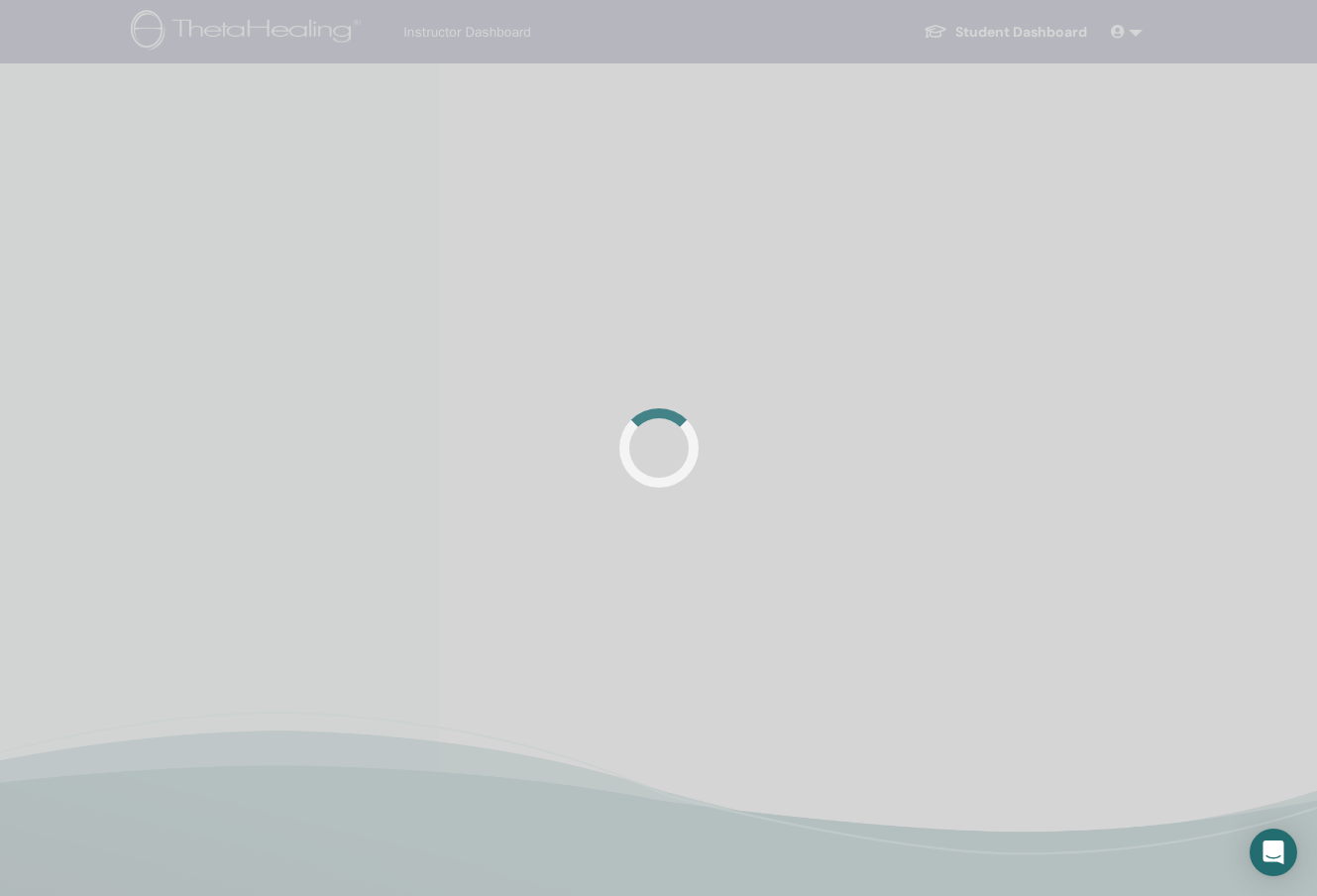 scroll, scrollTop: 0, scrollLeft: 0, axis: both 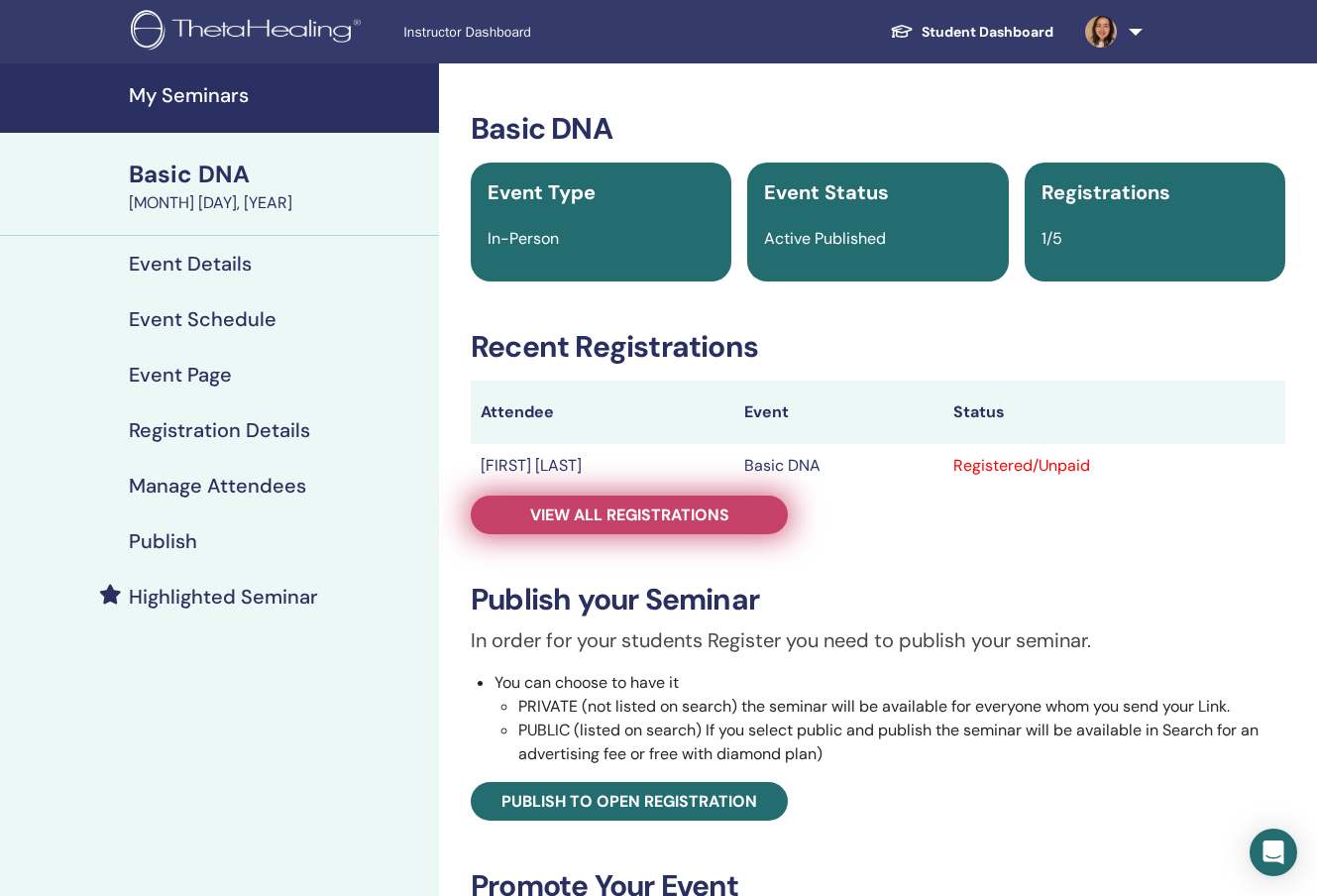 click on "View all registrations" at bounding box center (629, 514) 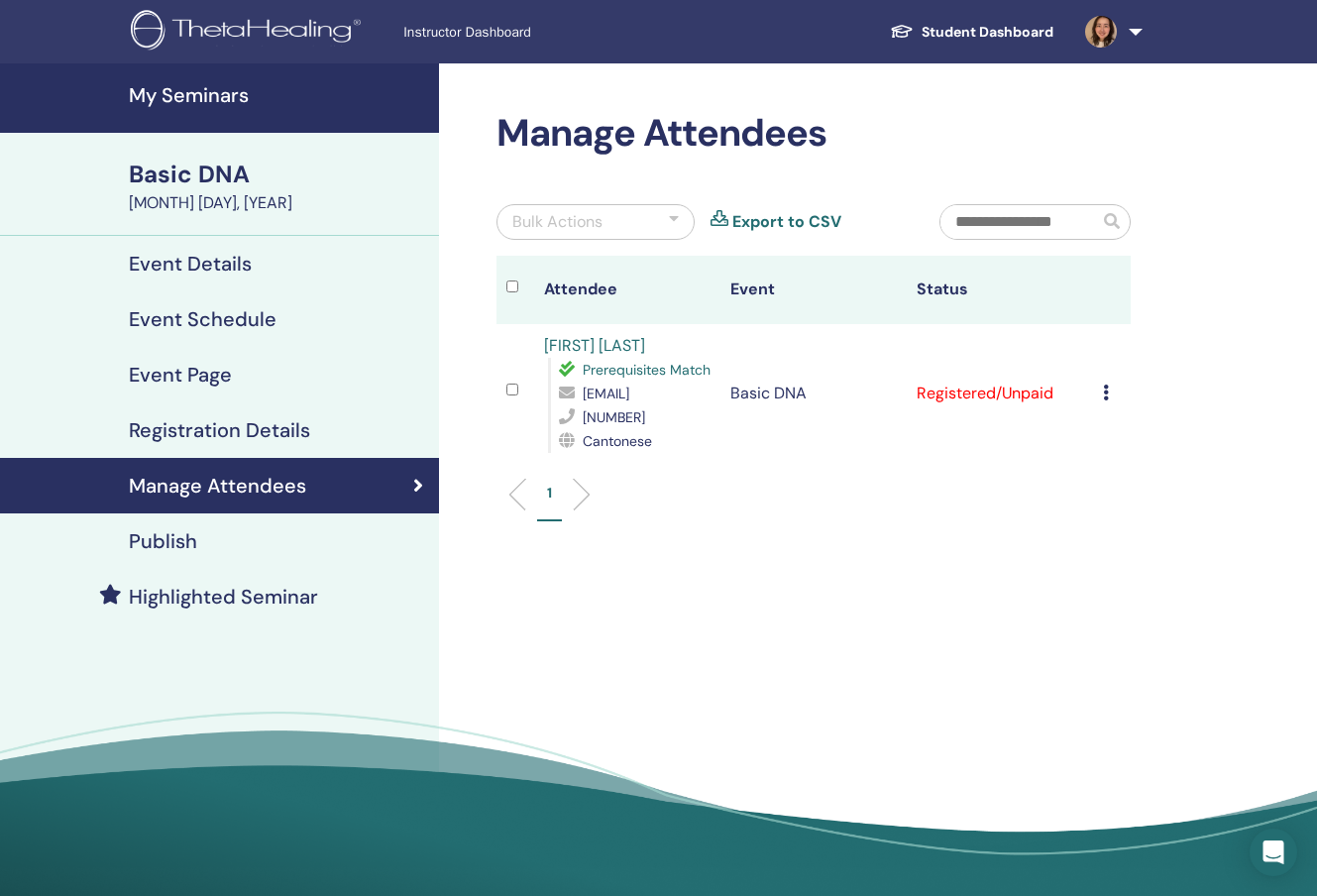 click at bounding box center [1106, 392] 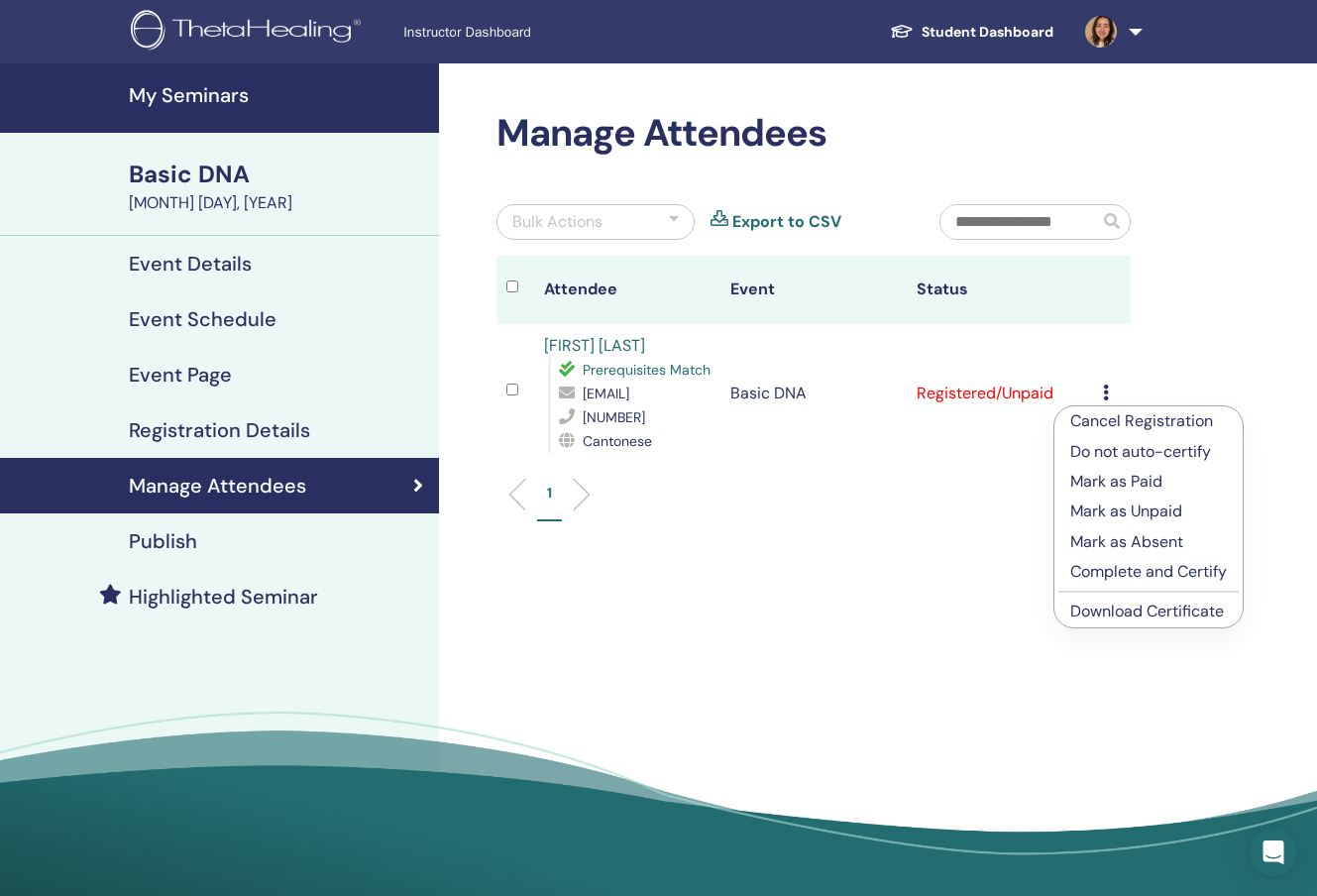 click on "Download Certificate" at bounding box center [1147, 611] 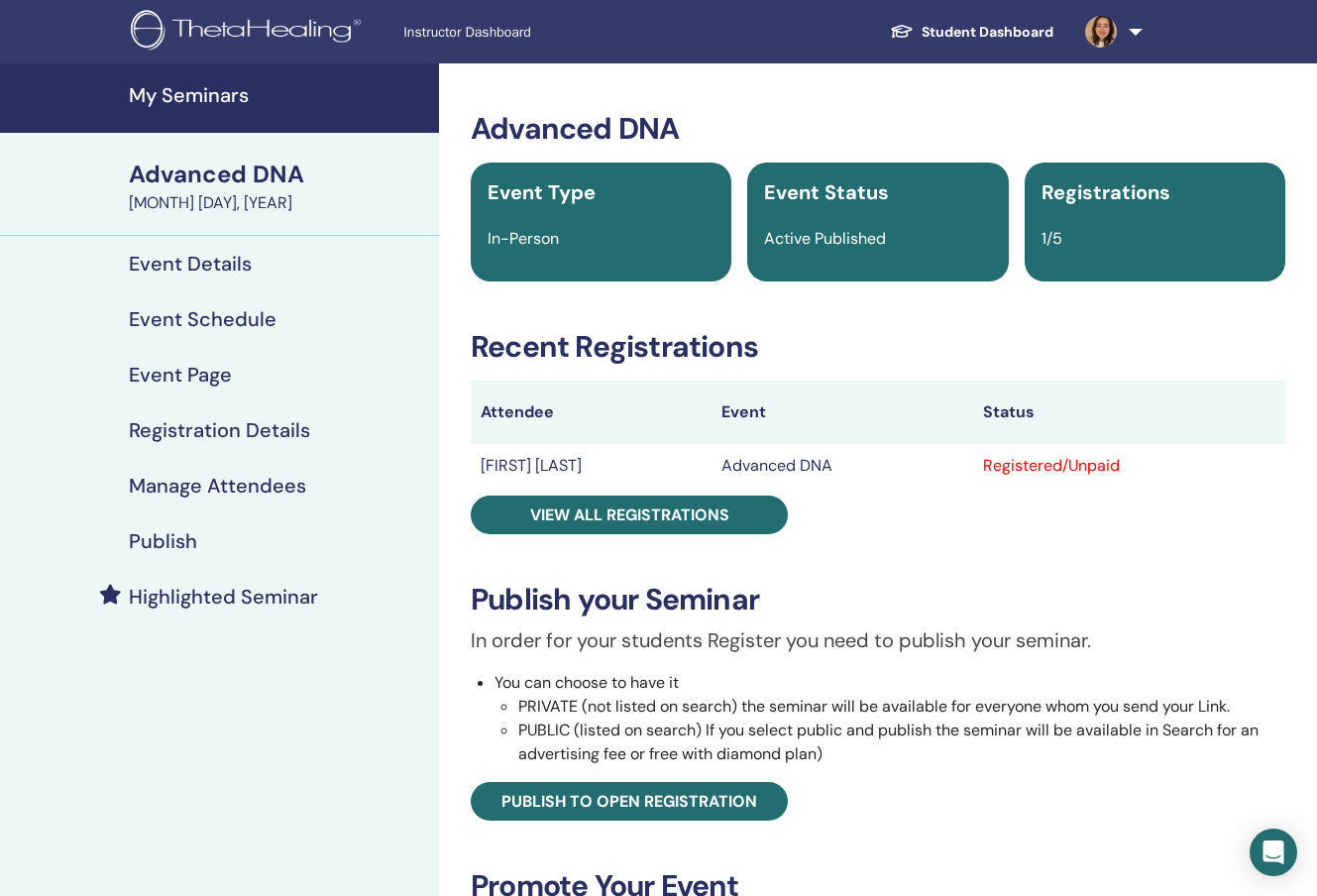 scroll, scrollTop: 0, scrollLeft: 0, axis: both 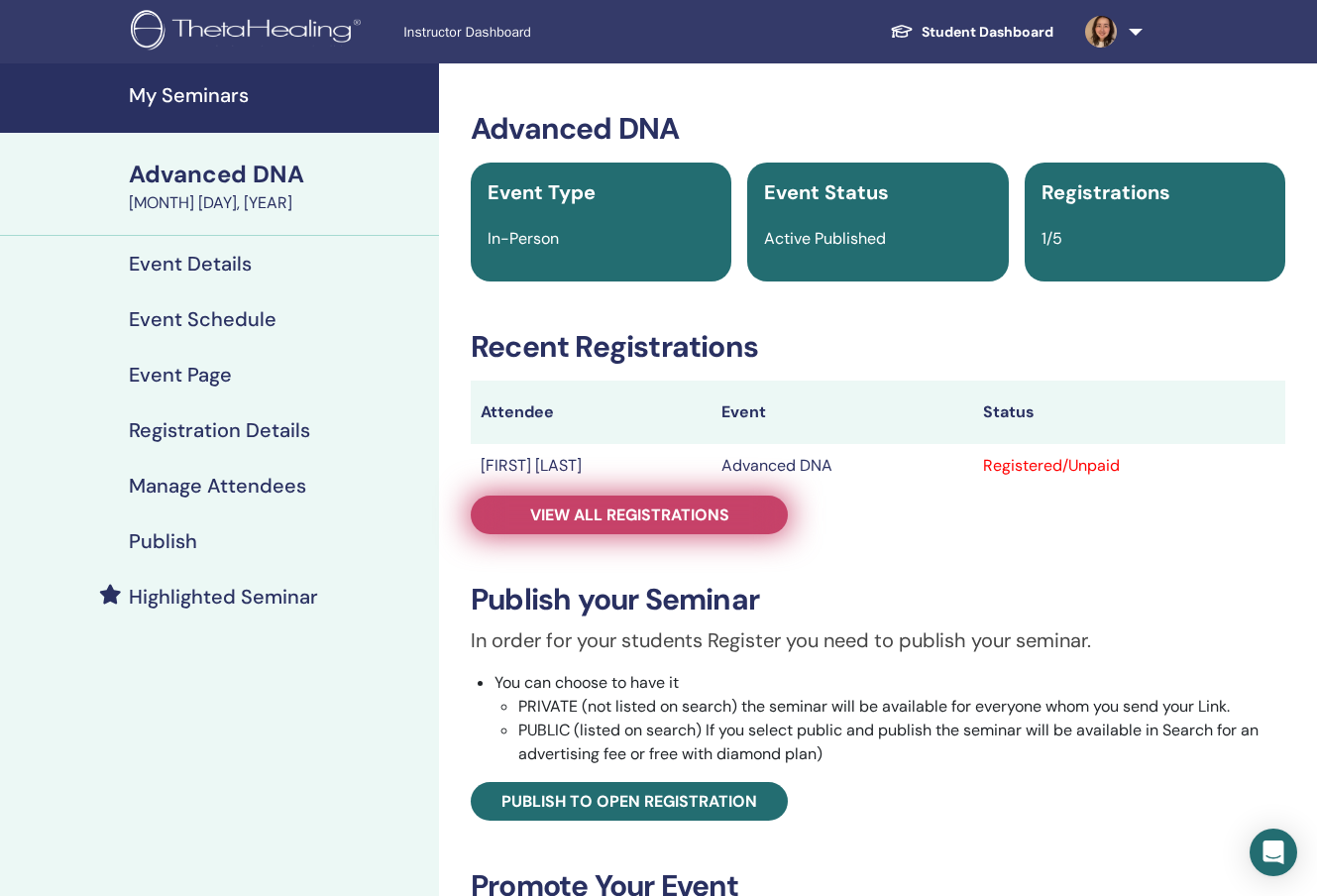 click on "View all registrations" at bounding box center [629, 514] 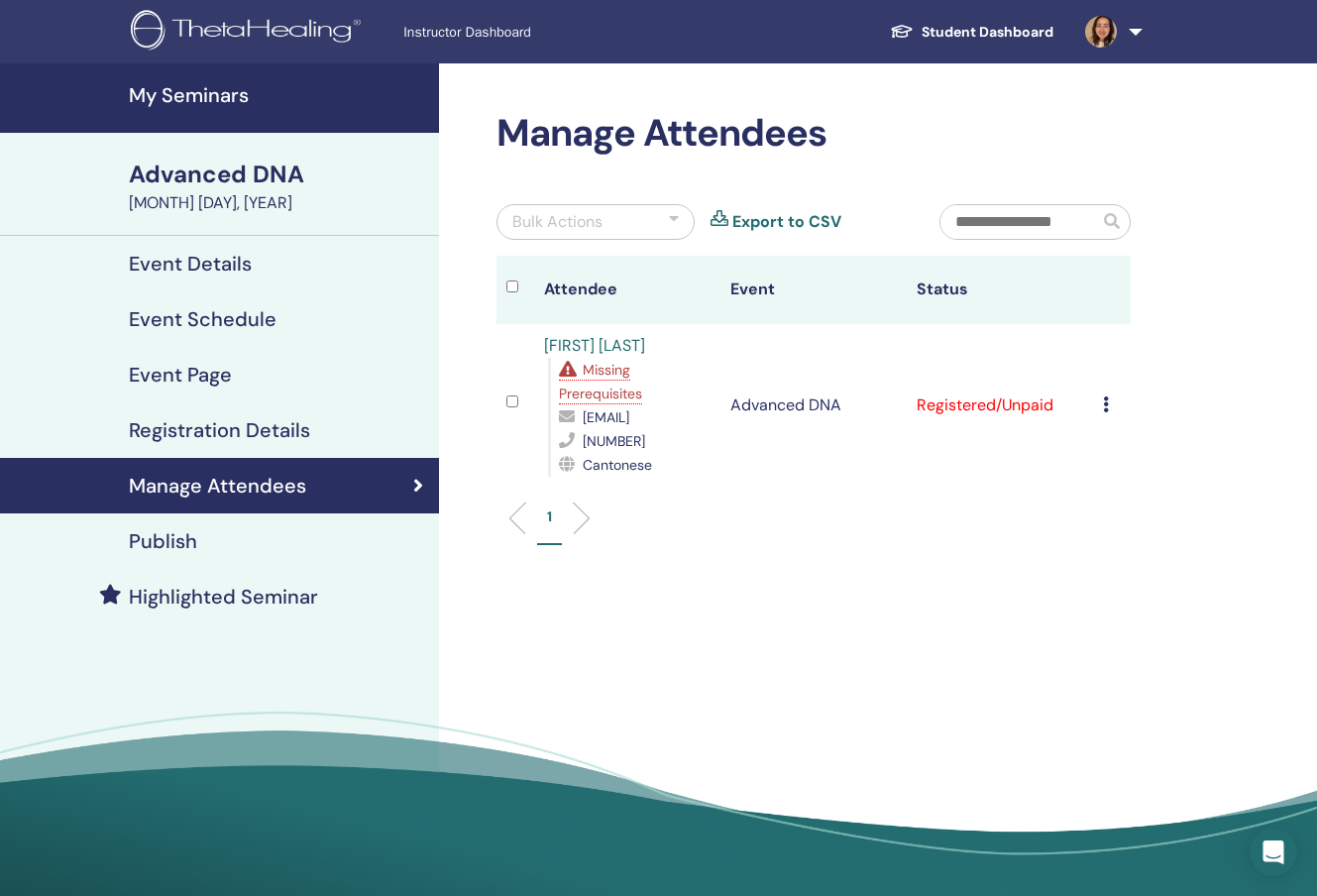 click at bounding box center [1106, 404] 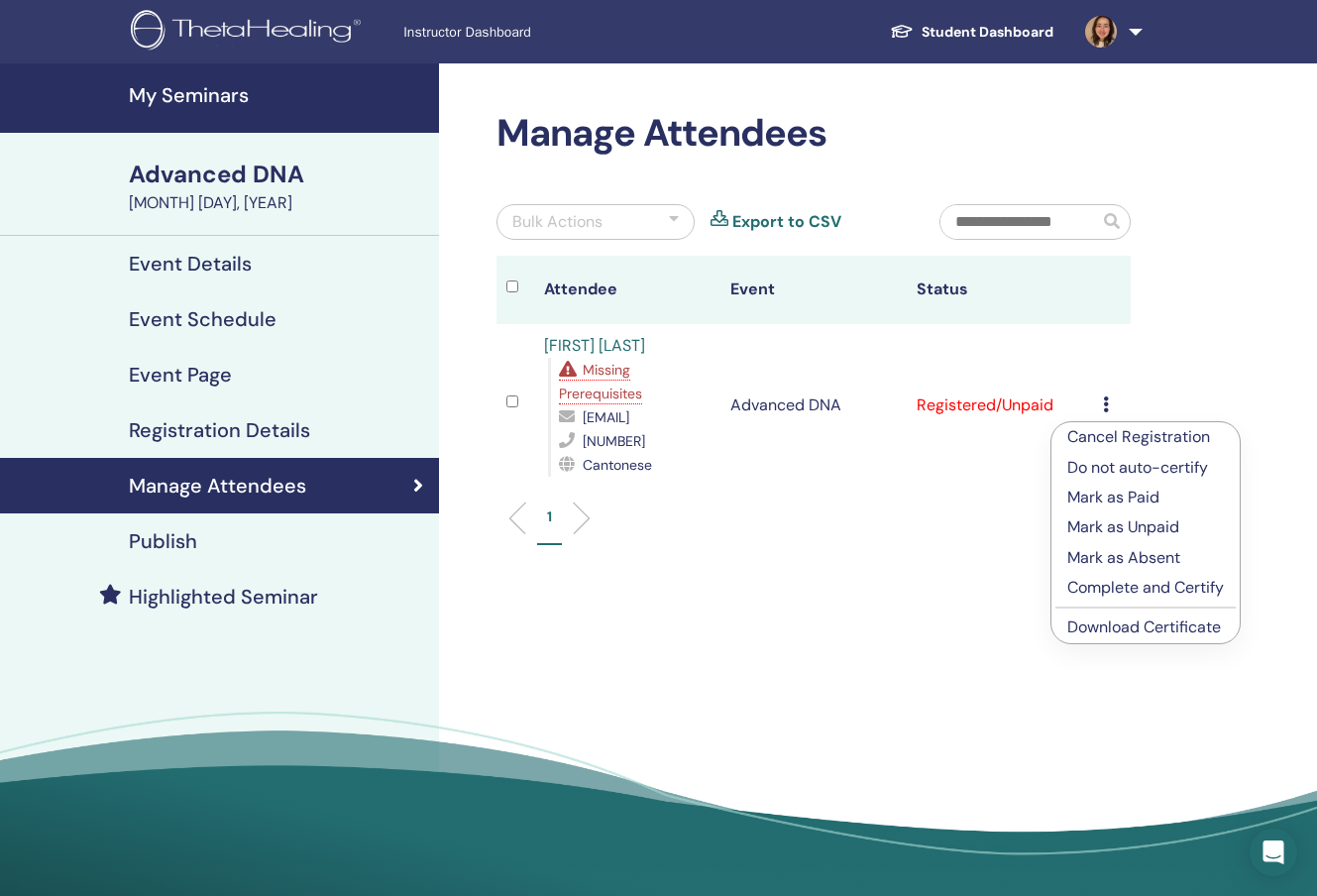 click on "Download Certificate" at bounding box center [1144, 626] 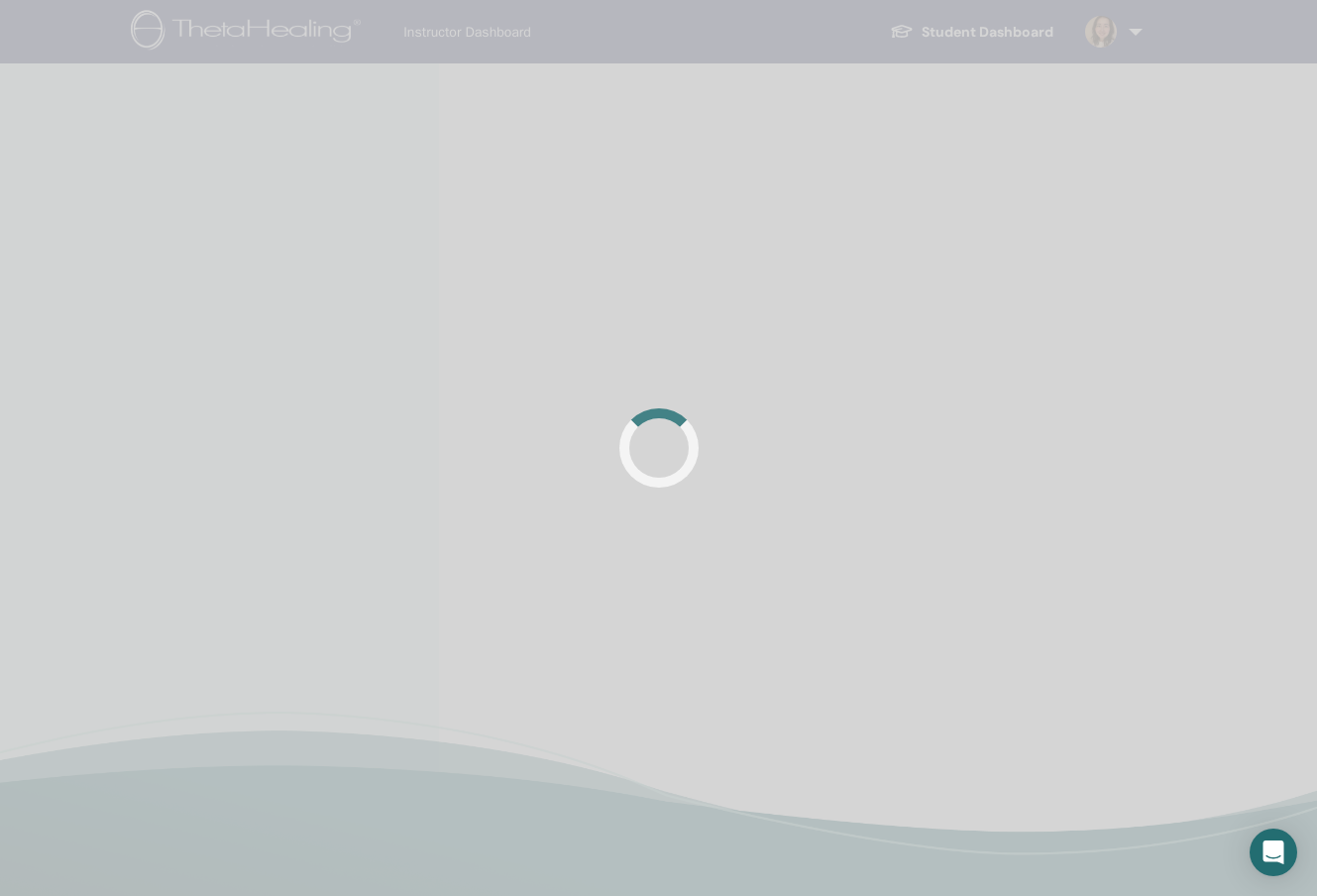 scroll, scrollTop: 0, scrollLeft: 0, axis: both 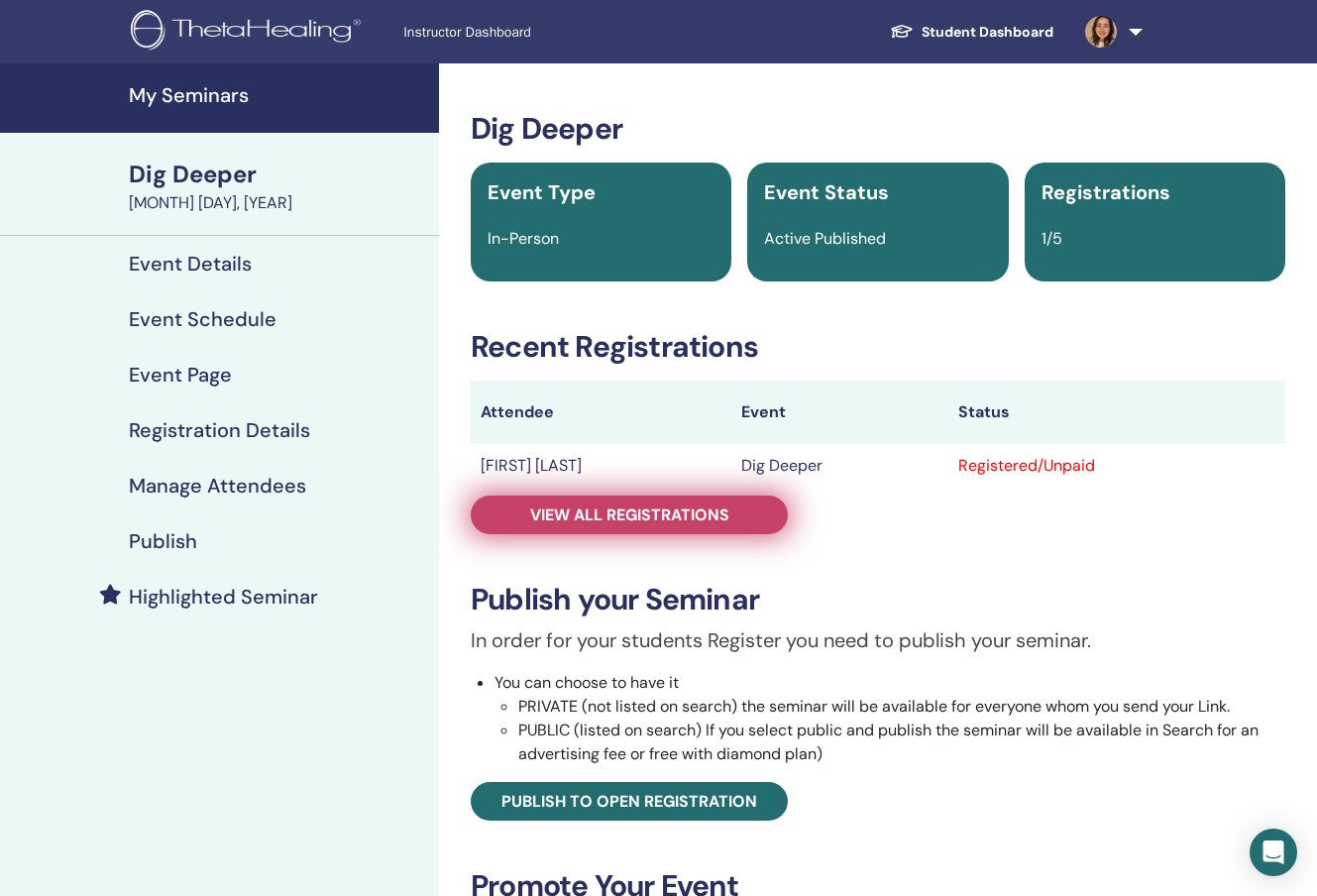 click on "View all registrations" at bounding box center [629, 514] 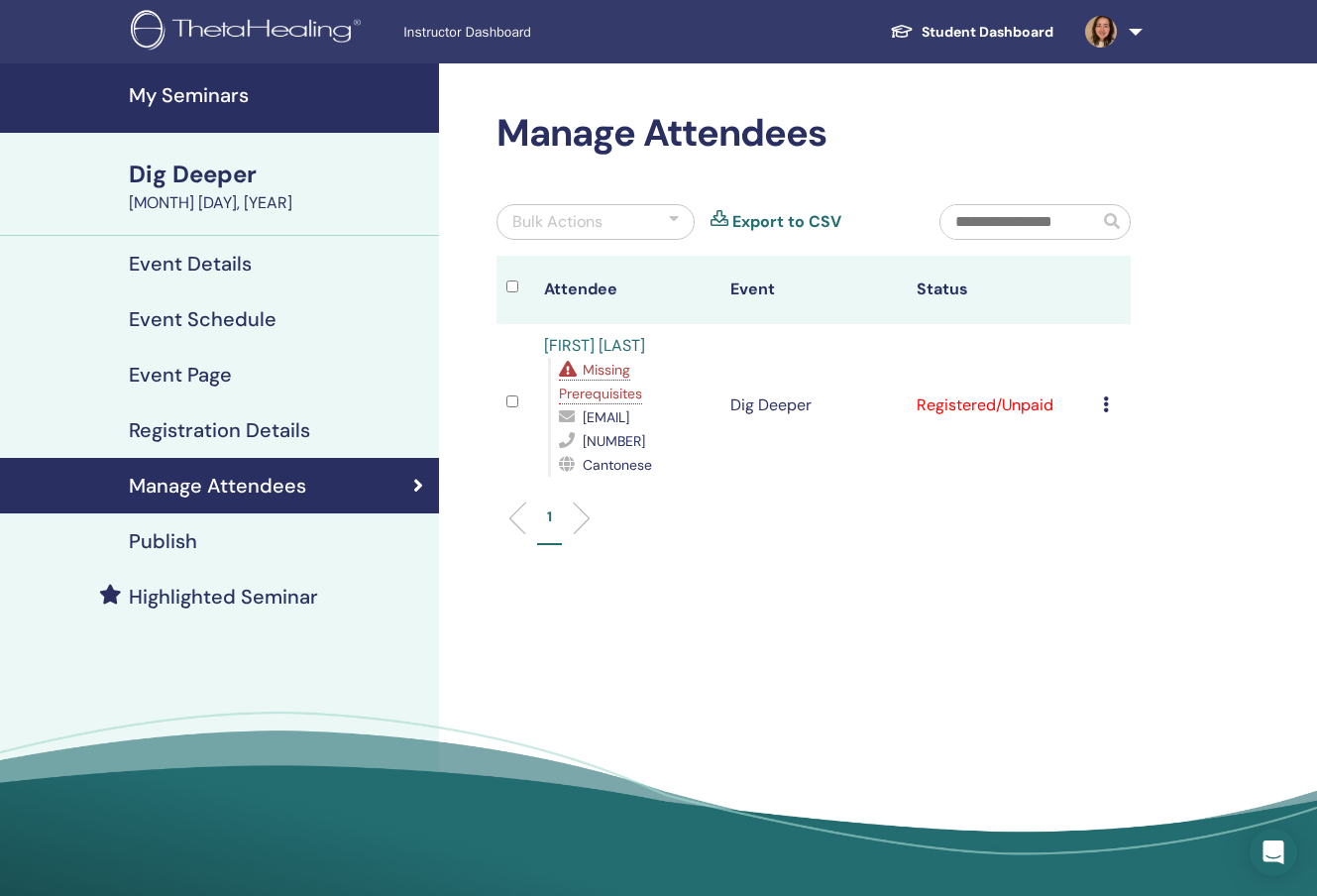 click at bounding box center (1106, 404) 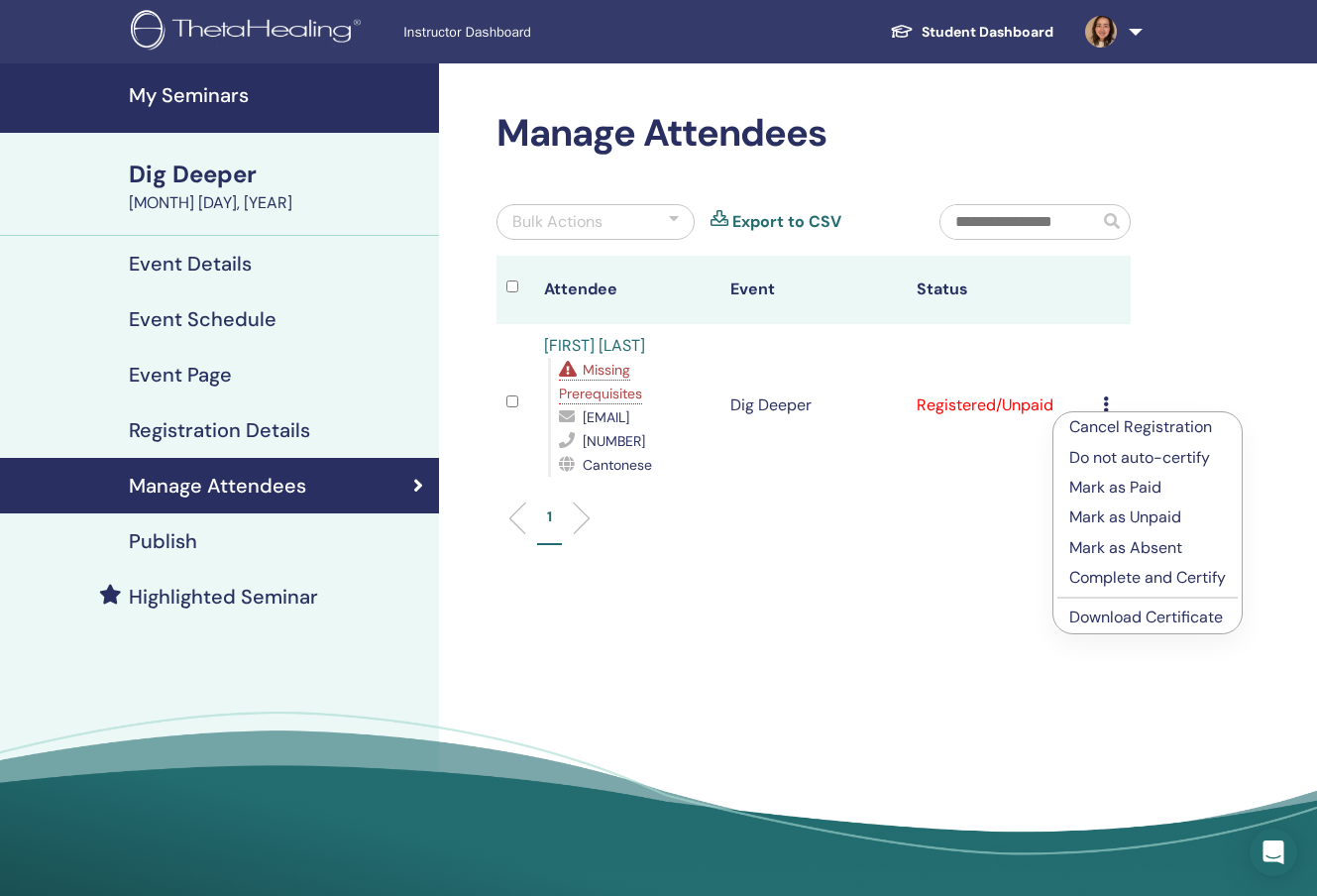 click on "Download Certificate" at bounding box center (1146, 616) 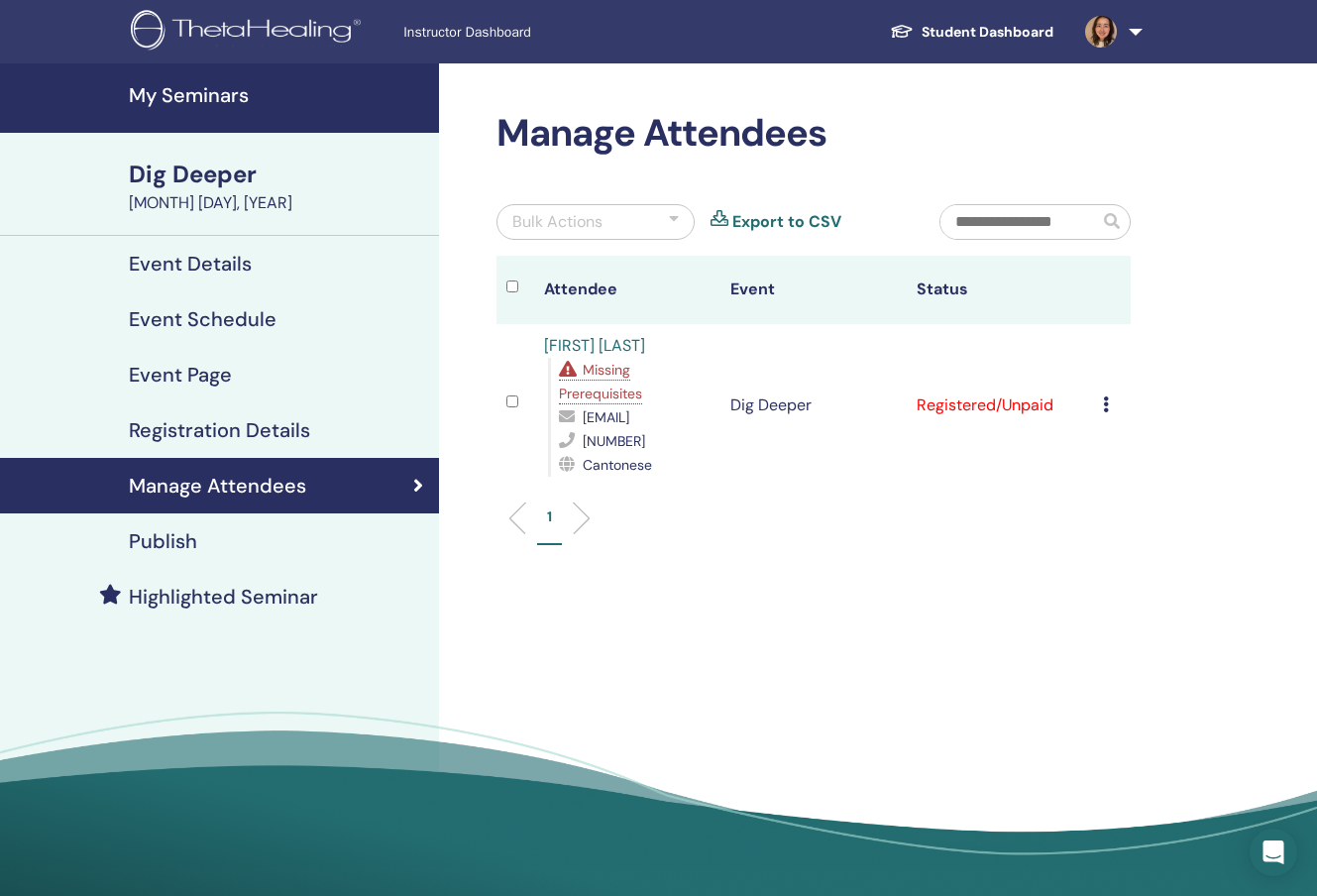 click on "My Seminars" at bounding box center (277, 95) 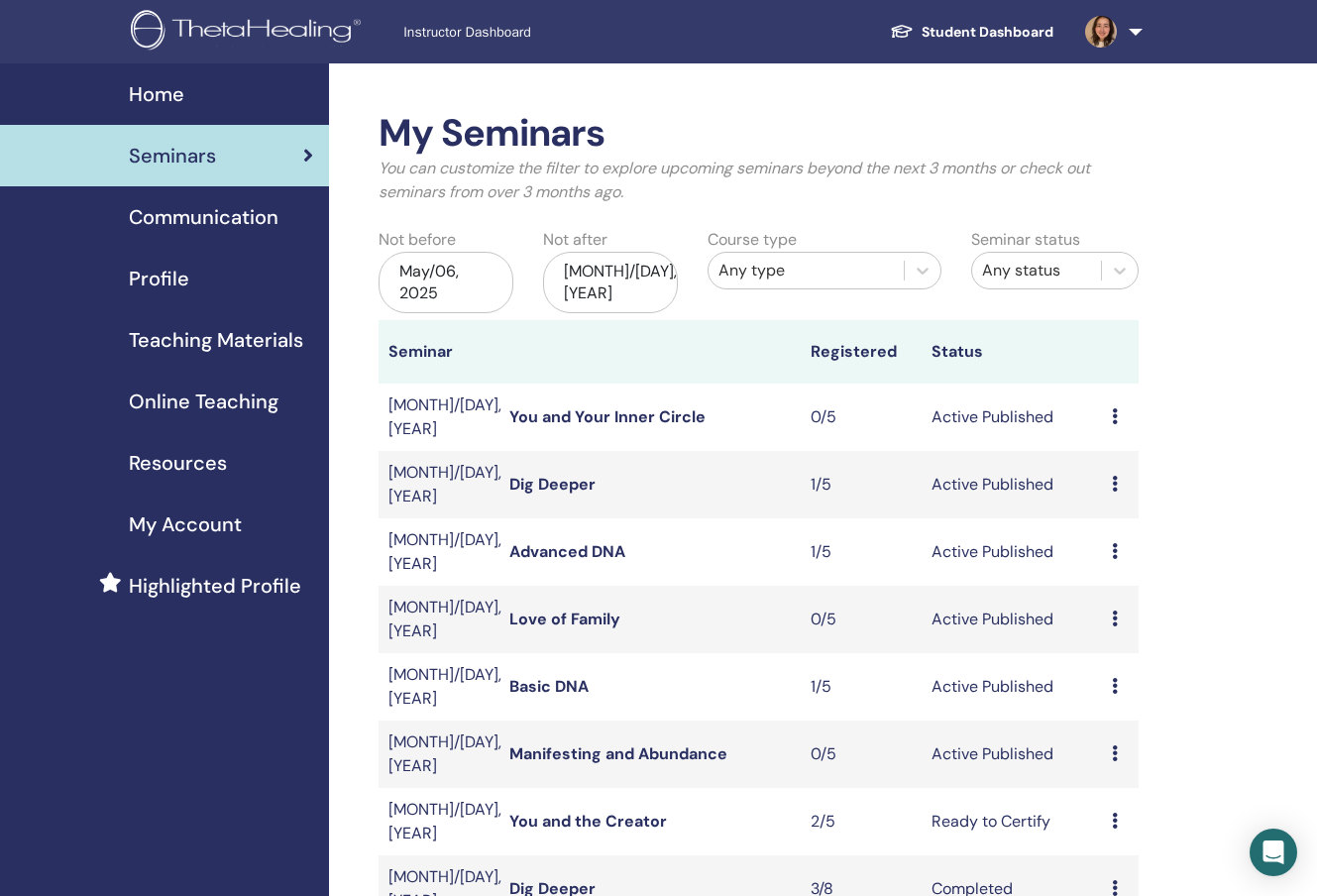 scroll, scrollTop: 4, scrollLeft: 0, axis: vertical 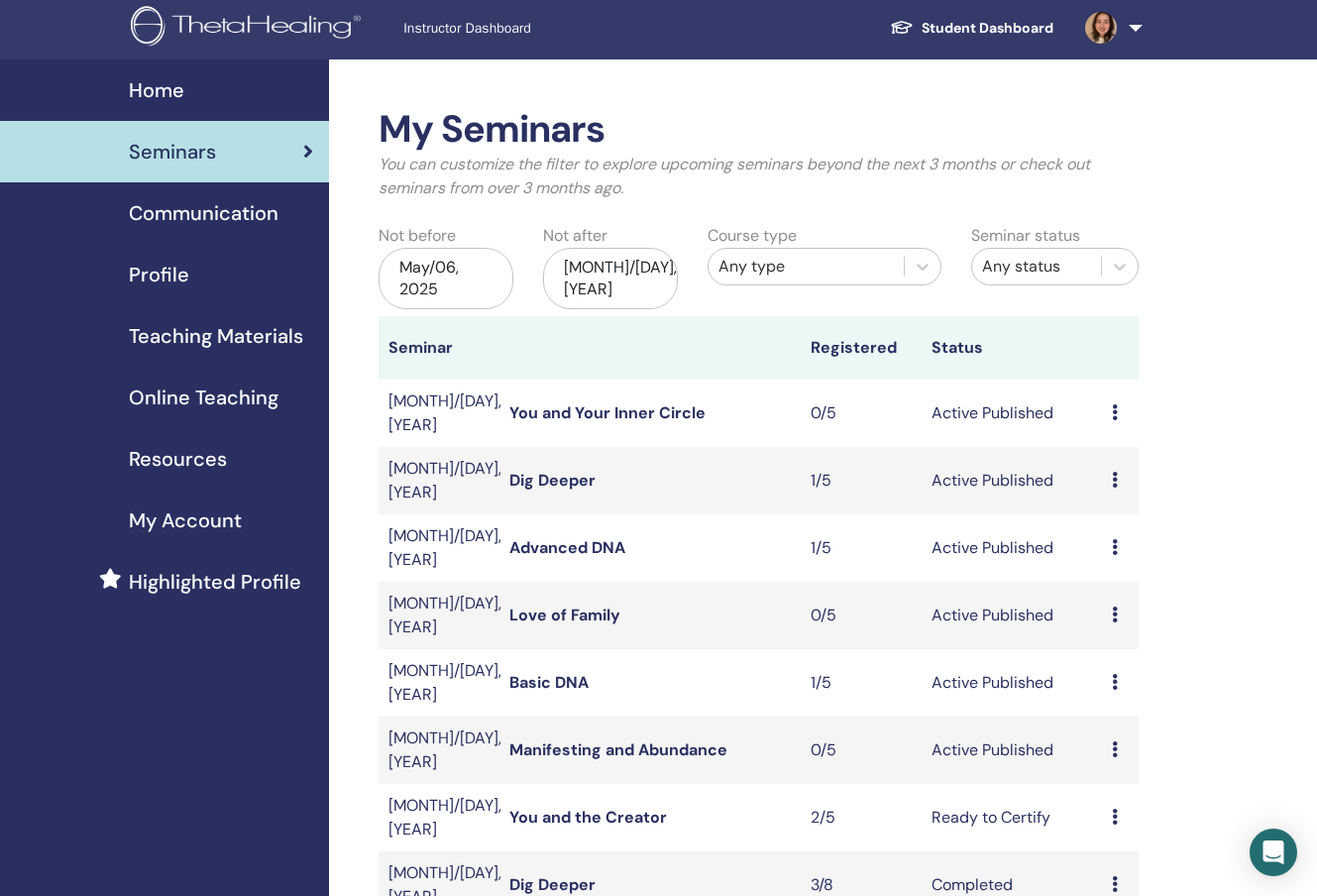 click on "Teaching Materials" at bounding box center [216, 336] 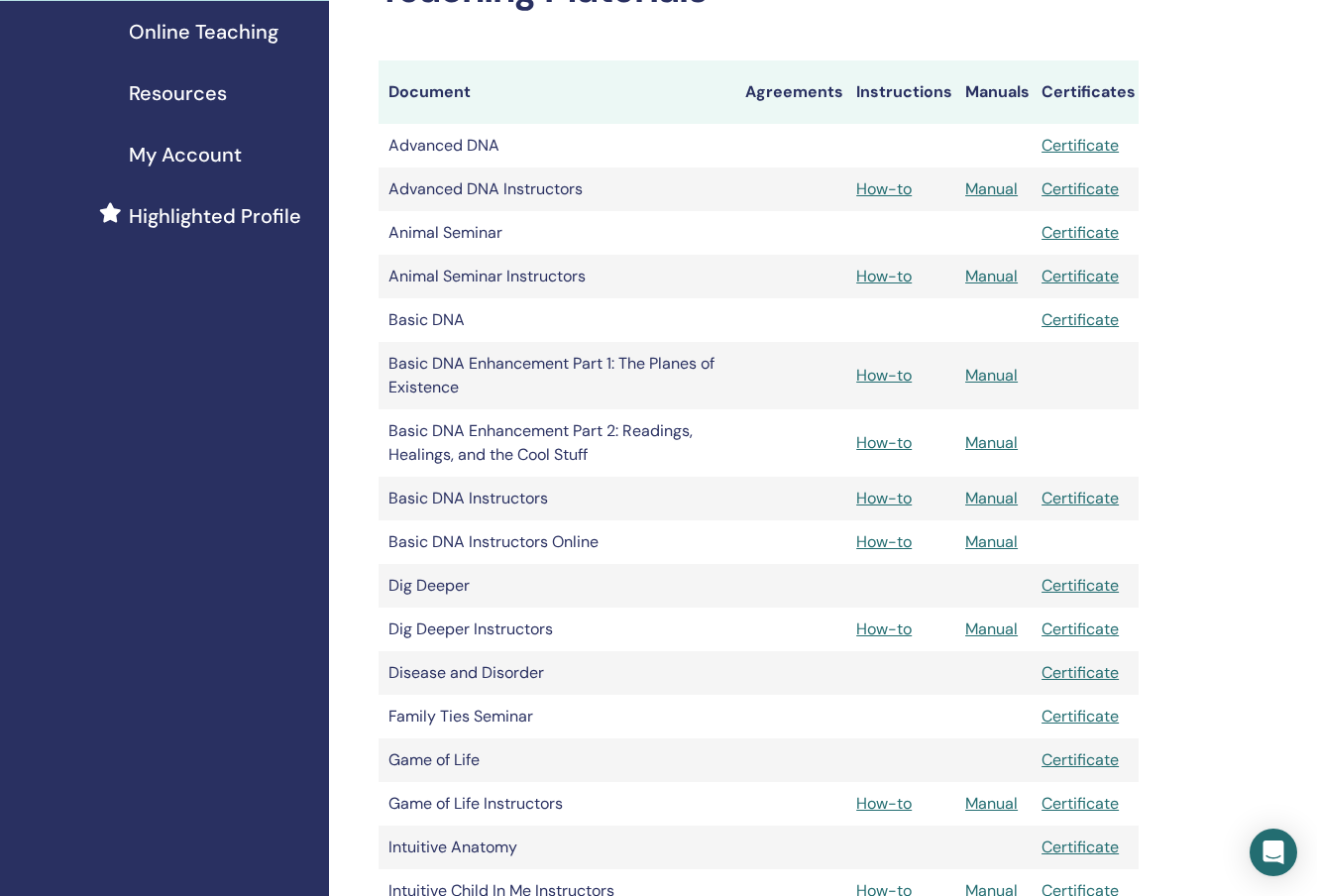 scroll, scrollTop: 733, scrollLeft: 0, axis: vertical 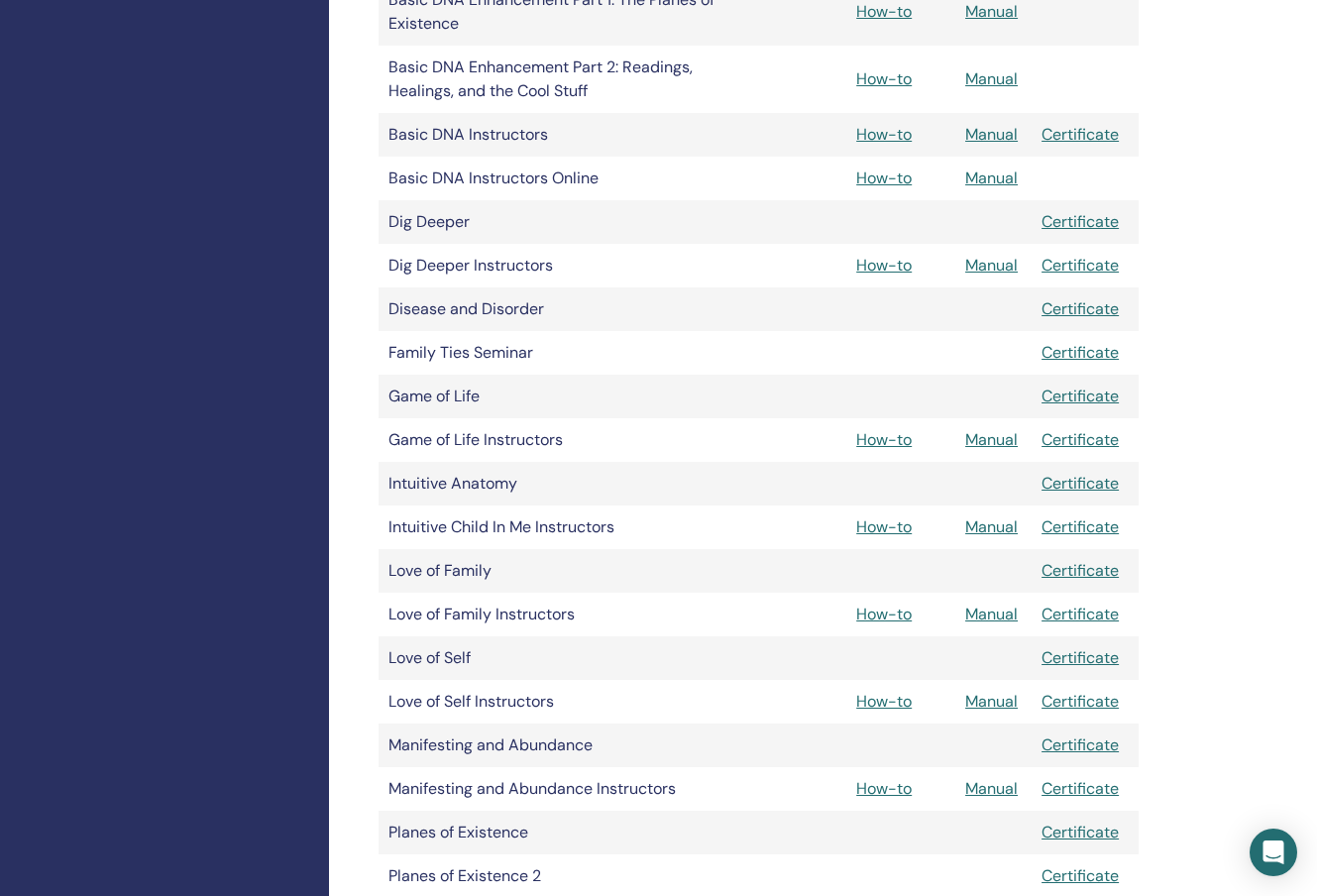 click on "Manual" at bounding box center [991, 701] 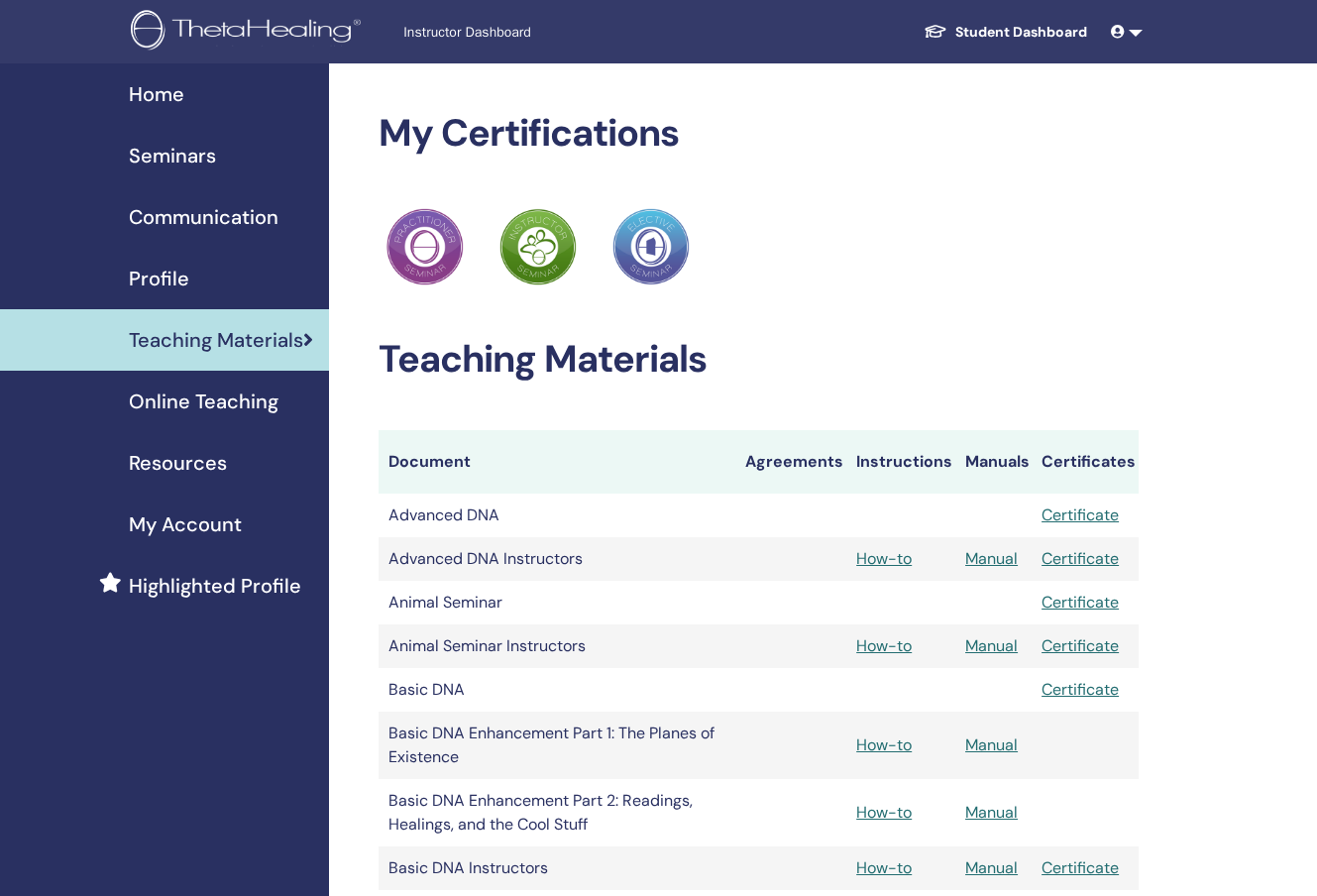 scroll, scrollTop: 733, scrollLeft: 0, axis: vertical 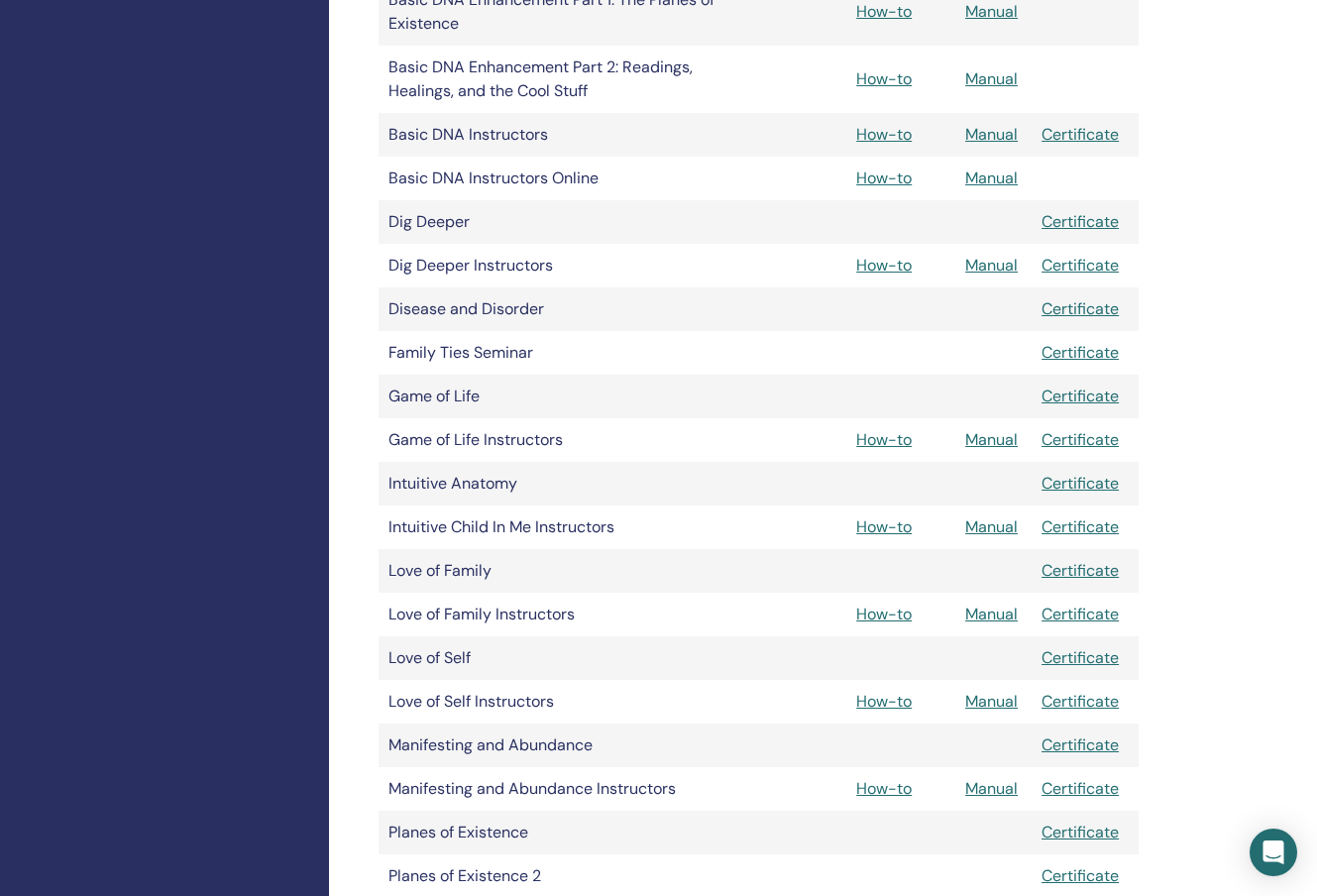 click on "Manual" at bounding box center [991, 614] 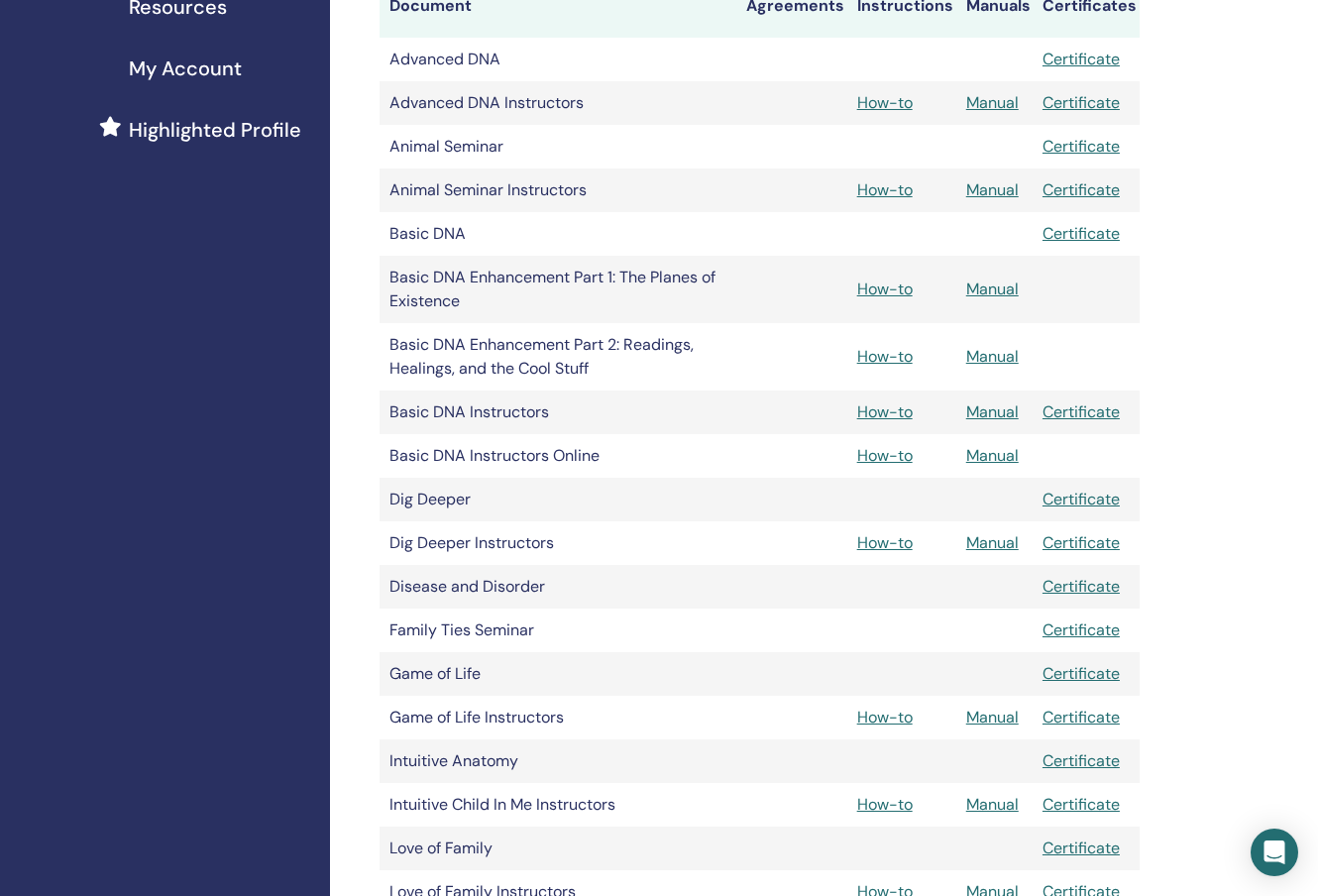 scroll, scrollTop: 52, scrollLeft: 0, axis: vertical 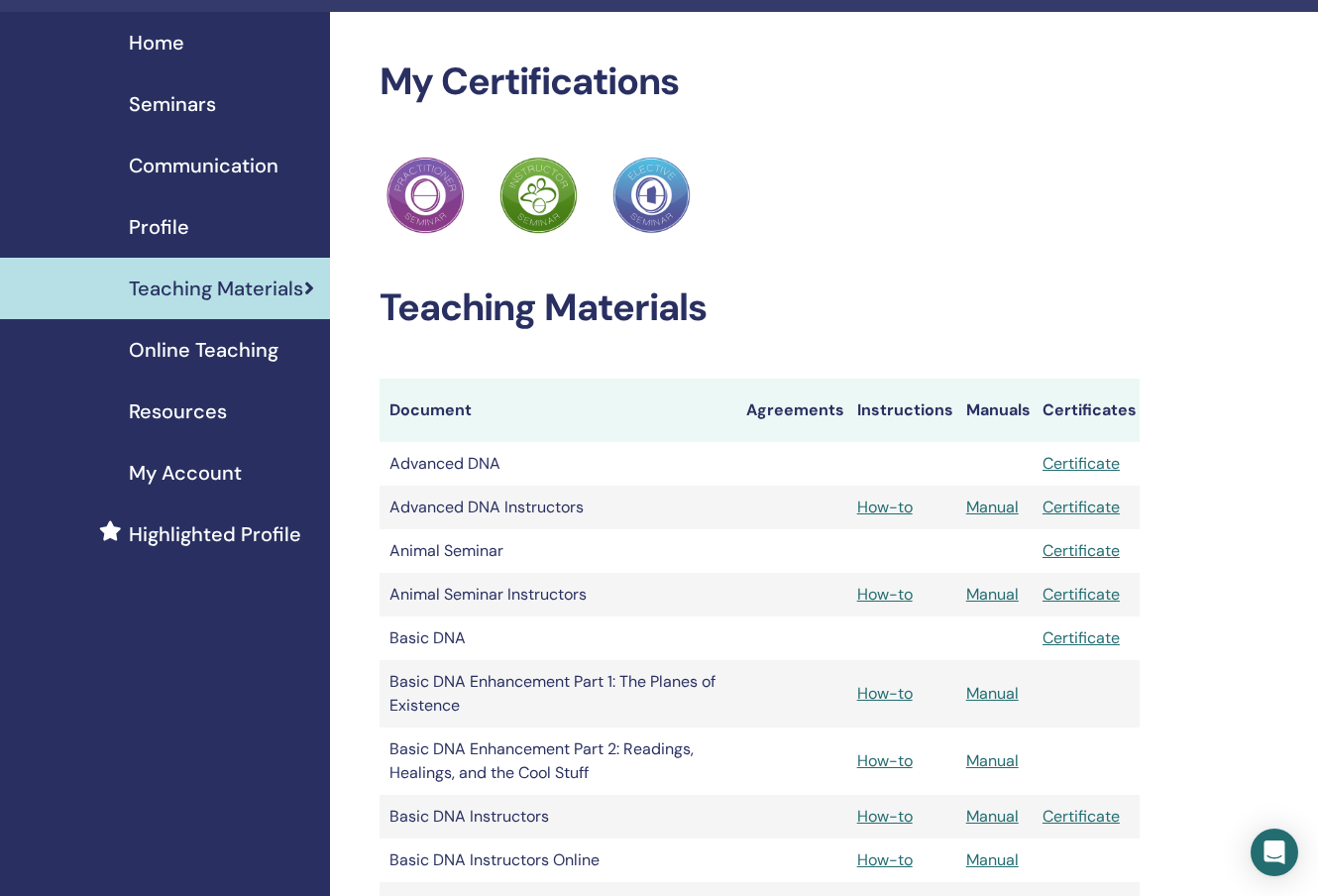 click on "My Certifications
ThetaHealing Practitioner
ThetaHealing Instructor
ThetaHealing Elective
Teaching Materials
Document
Agreements
Instructions
Manuals
Certificates
Advanced DNA
Certificate
Advanced DNA Instructors" at bounding box center [760, 1127] 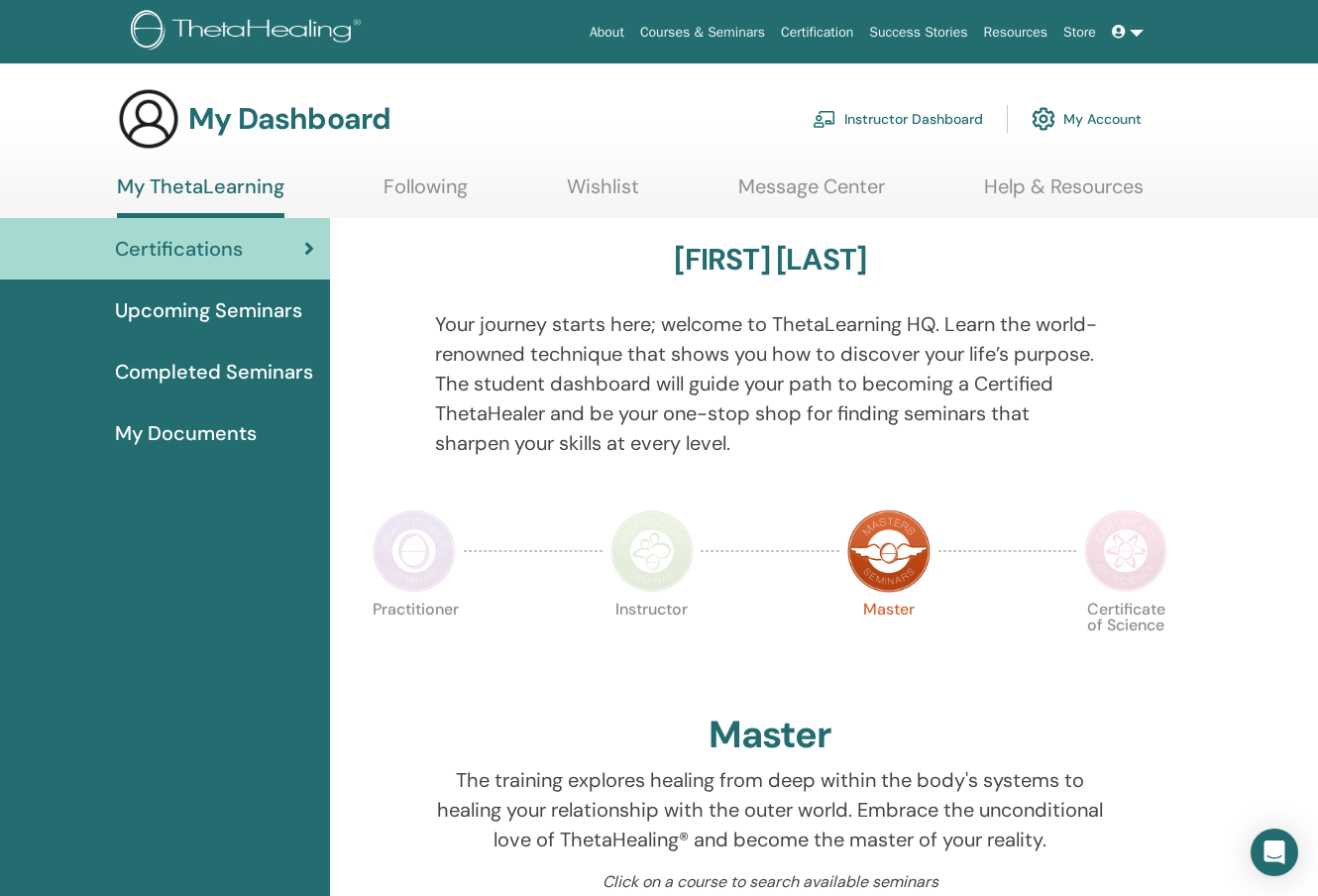 scroll, scrollTop: 0, scrollLeft: 0, axis: both 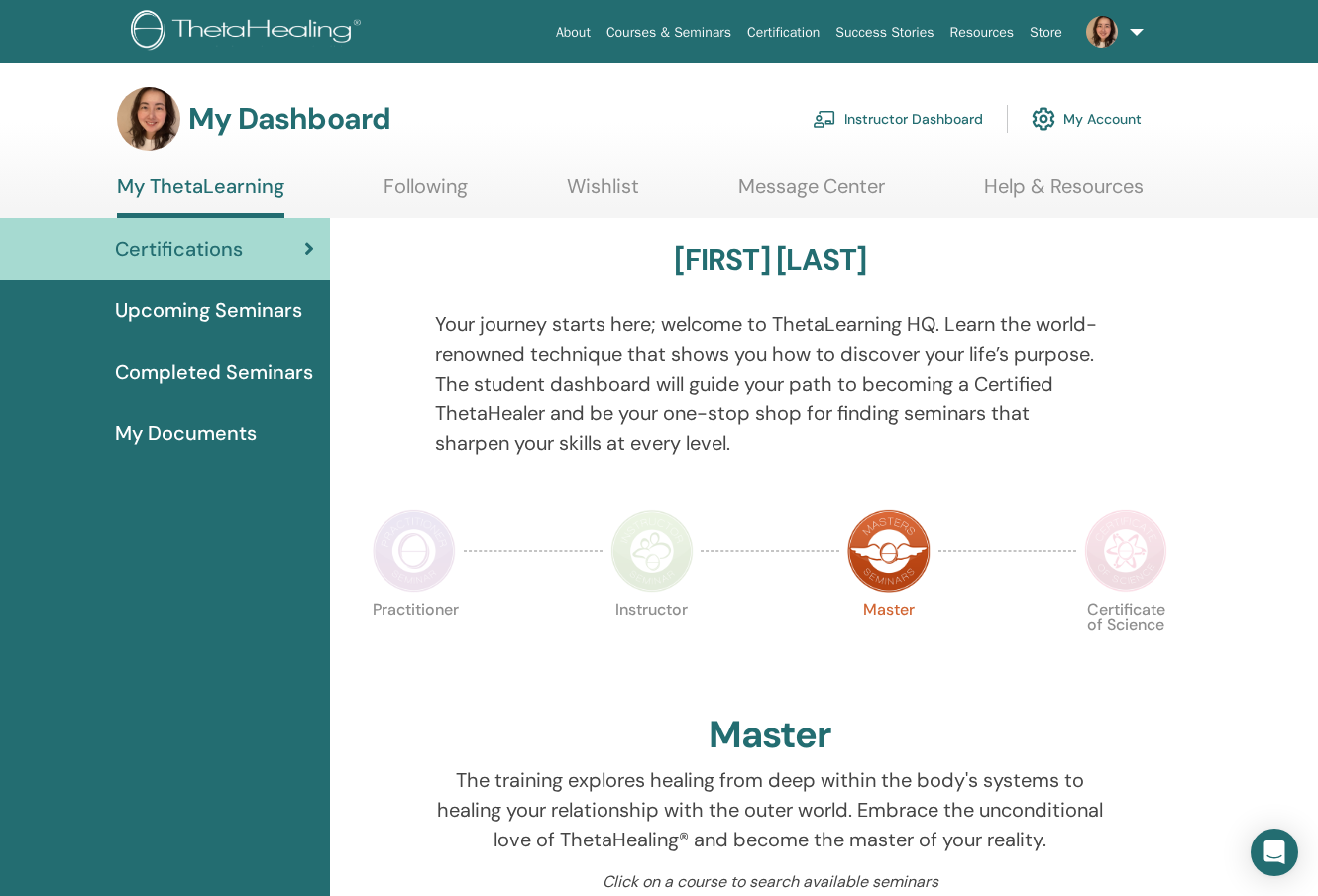 click on "Instructor Dashboard" at bounding box center [898, 119] 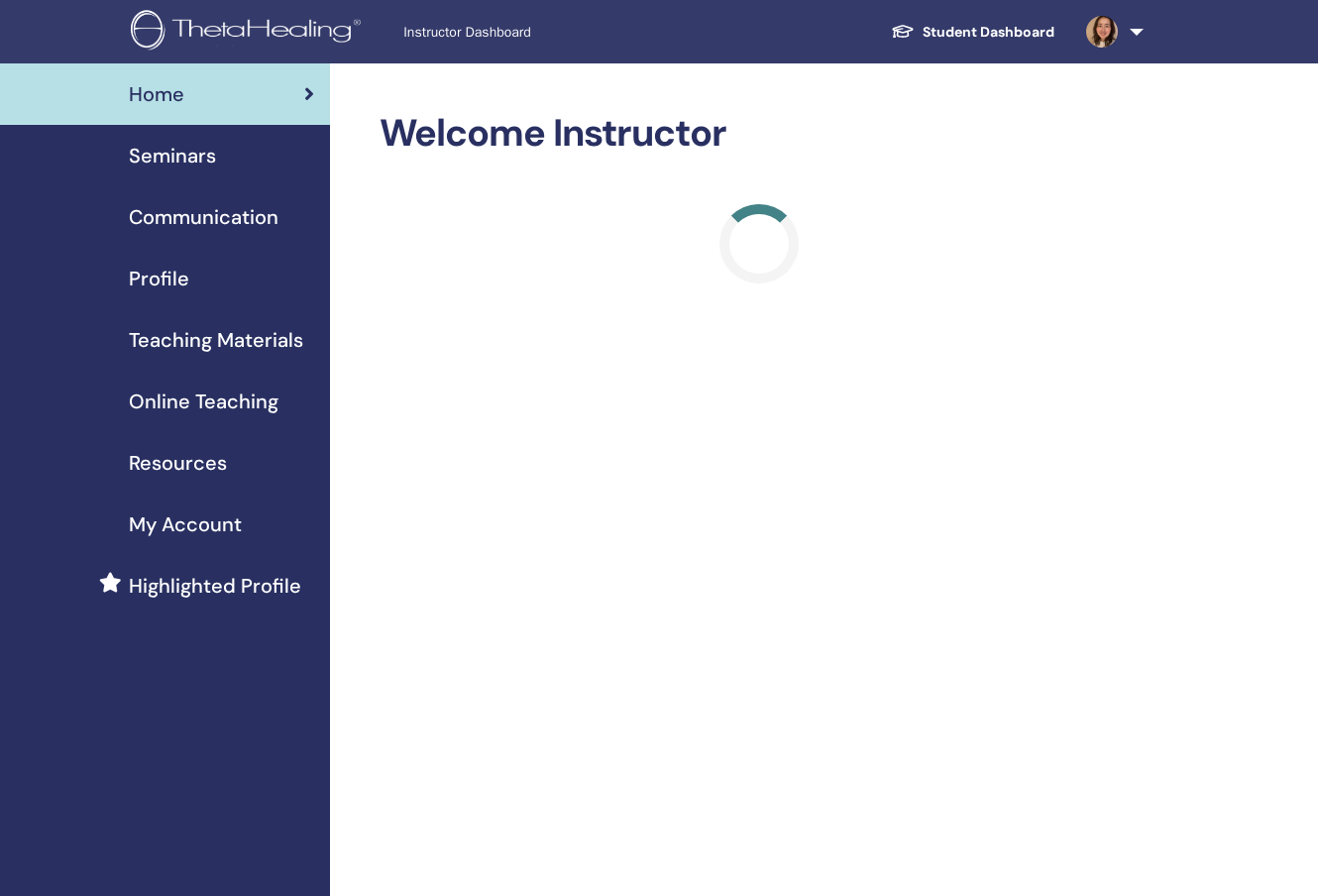 scroll, scrollTop: 0, scrollLeft: 0, axis: both 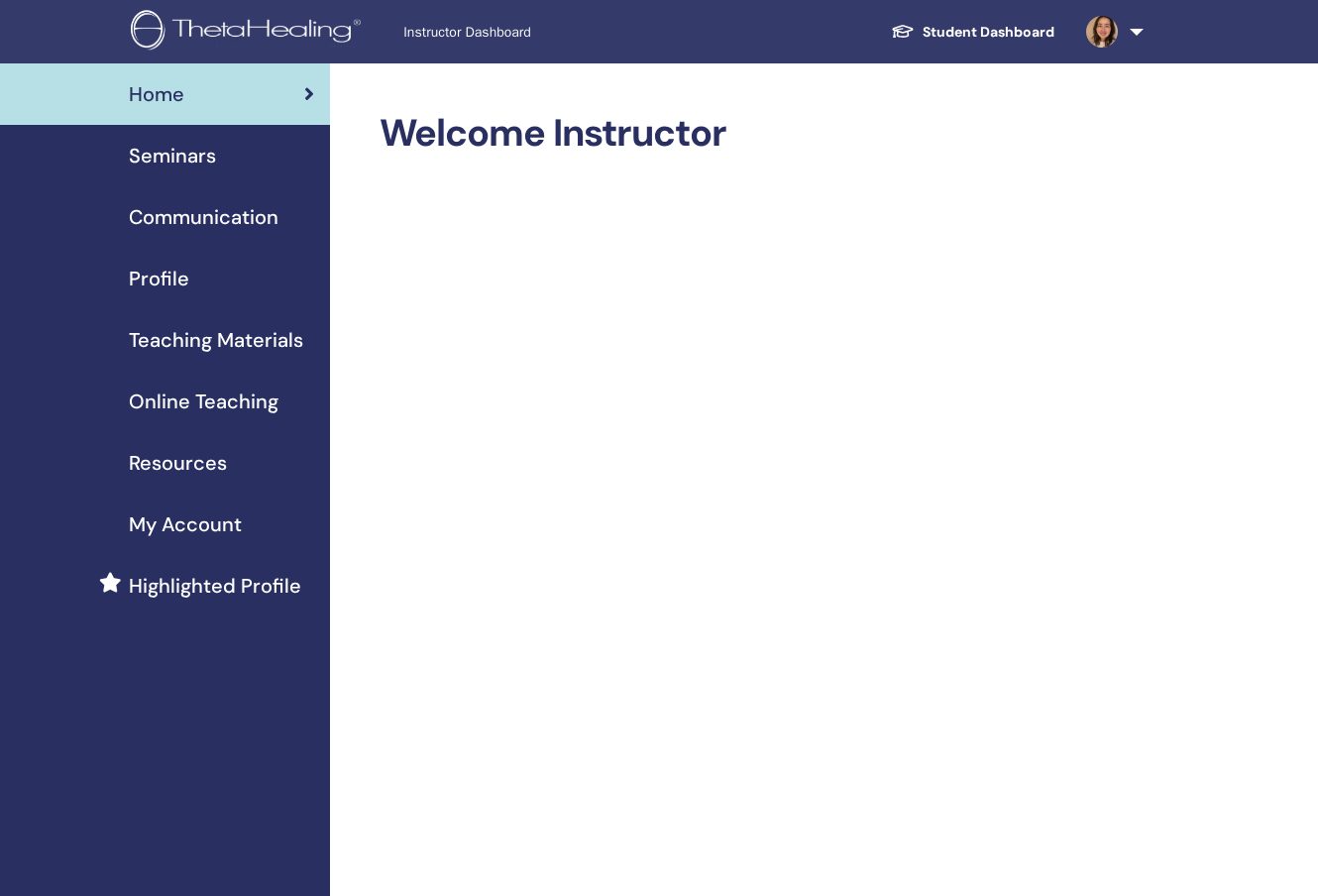 click on "Seminars" at bounding box center [165, 156] 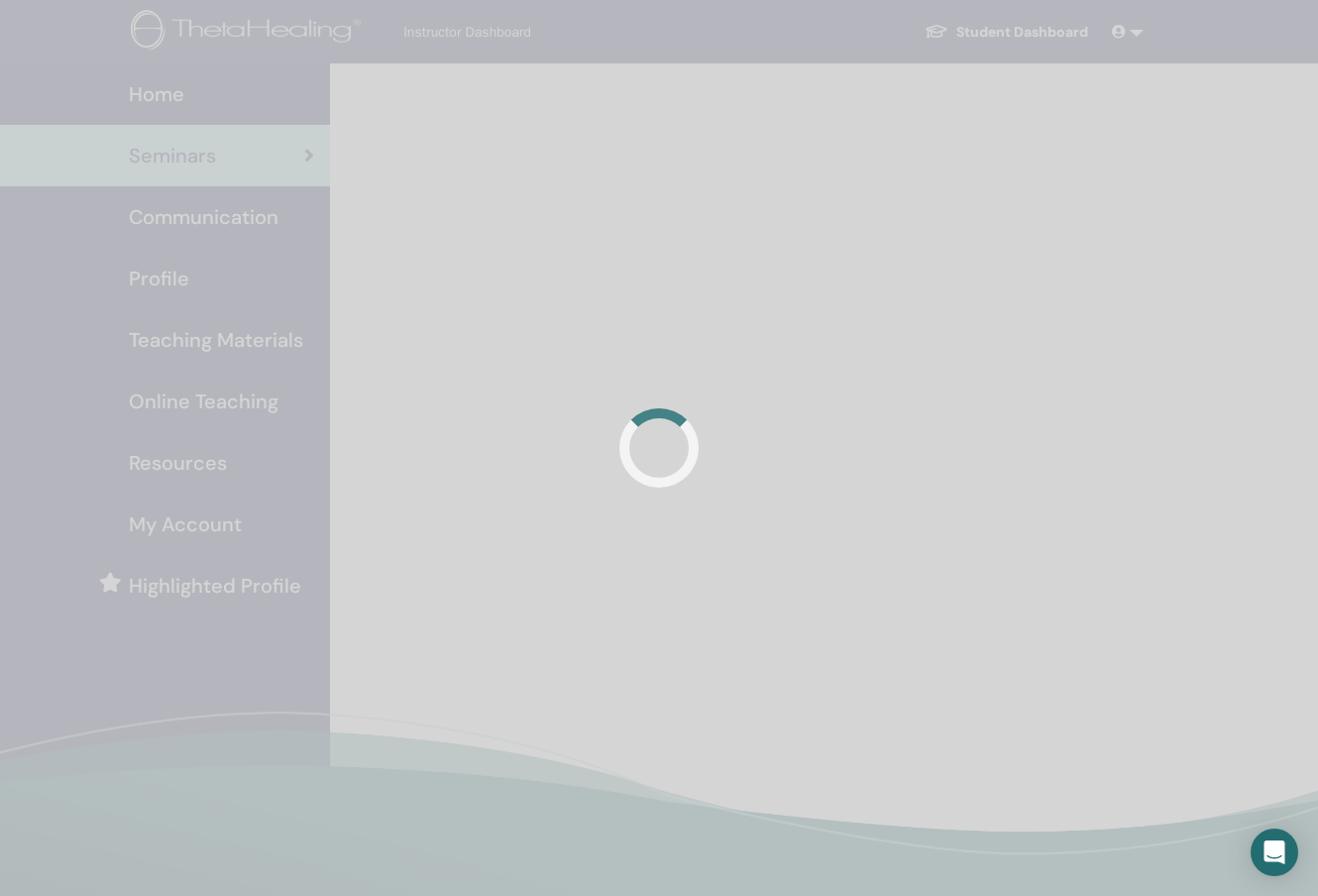 scroll, scrollTop: 0, scrollLeft: 0, axis: both 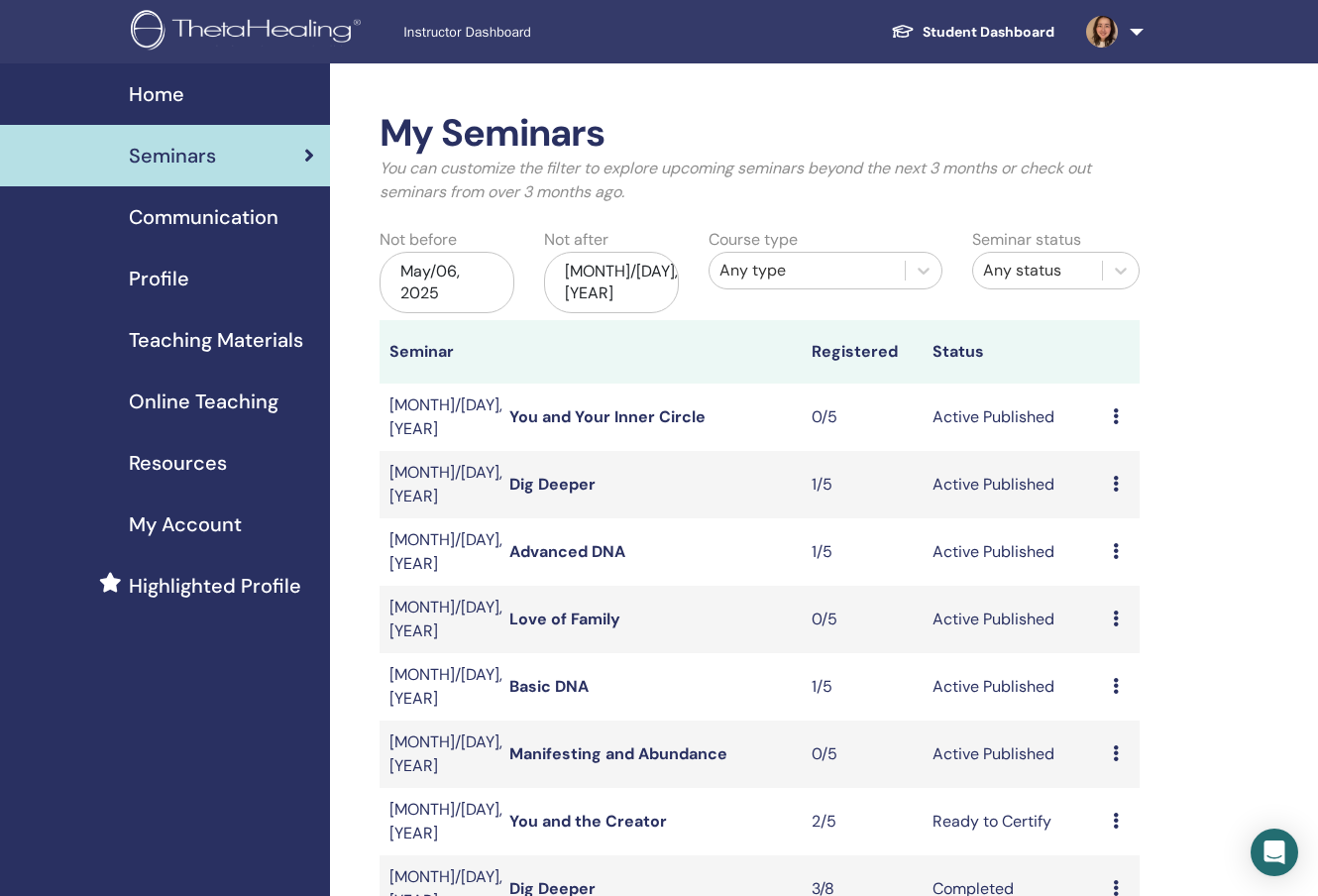 click on "Teaching Materials" at bounding box center [216, 340] 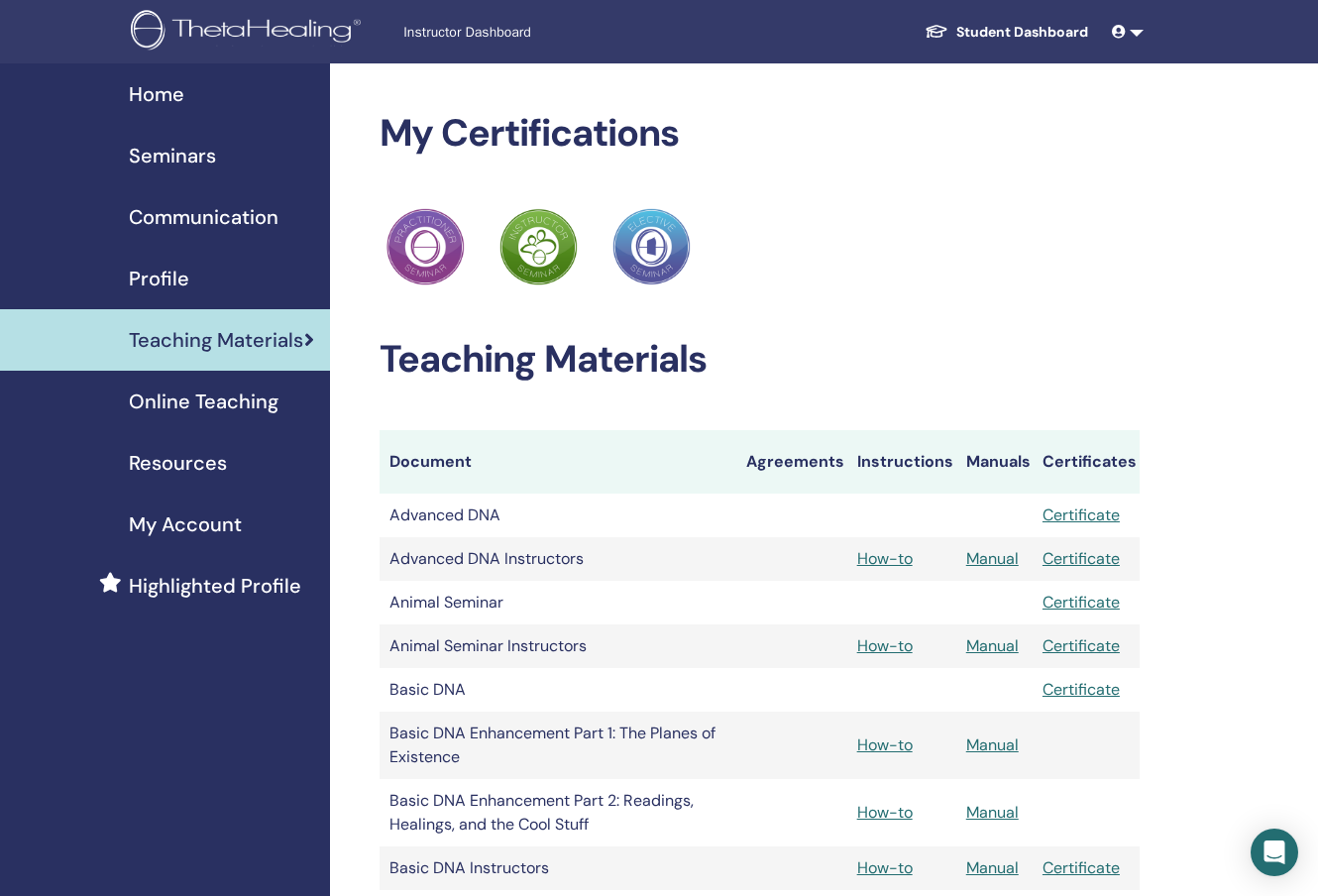 scroll, scrollTop: 0, scrollLeft: 0, axis: both 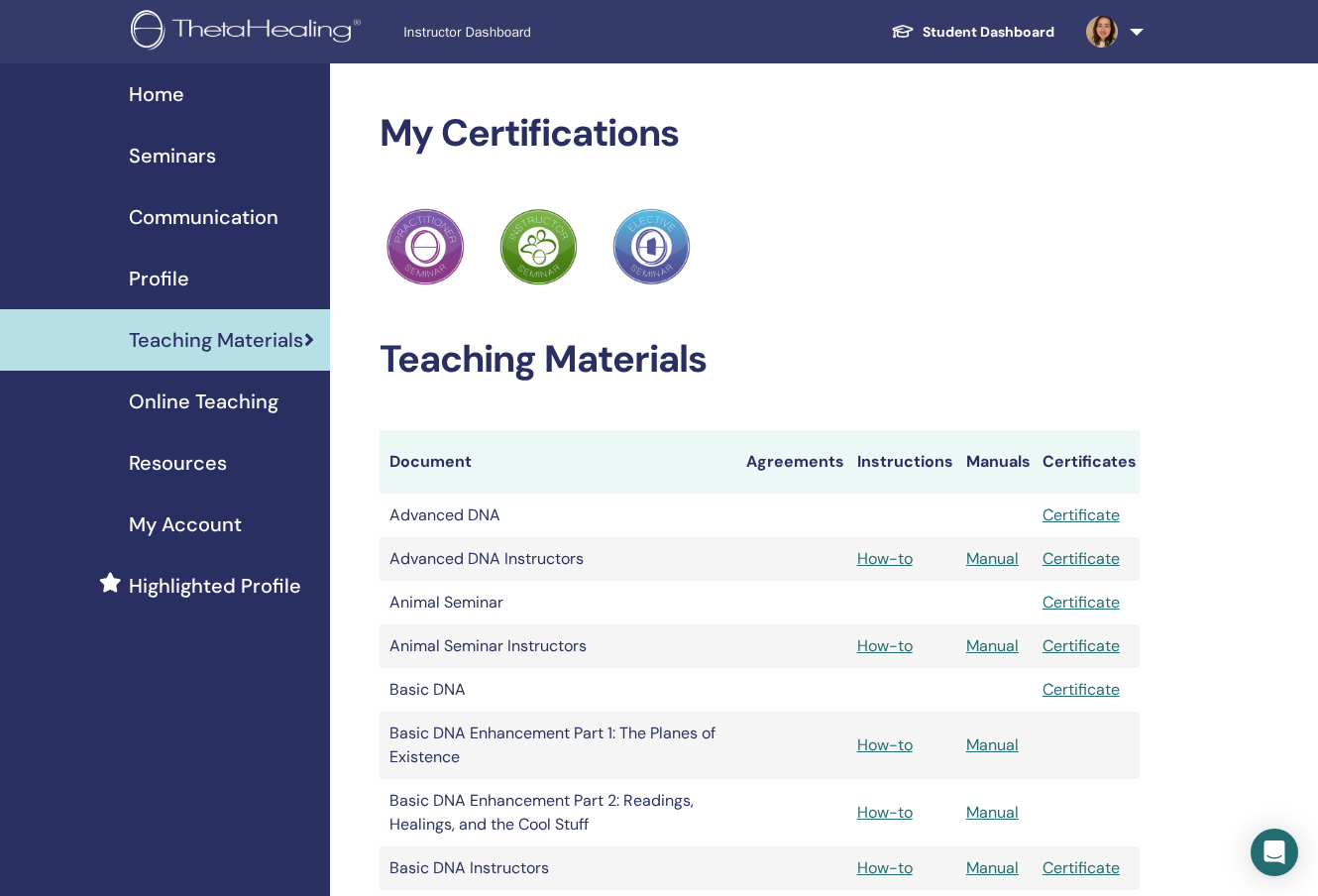 click on "Manual" at bounding box center (992, 558) 